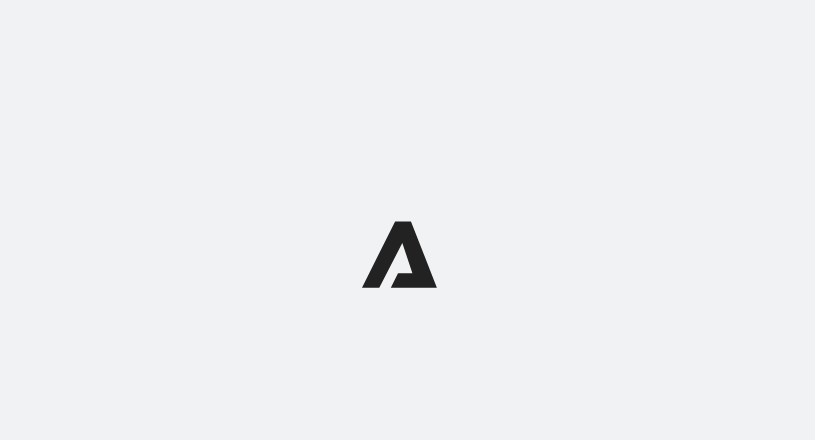 scroll, scrollTop: 0, scrollLeft: 0, axis: both 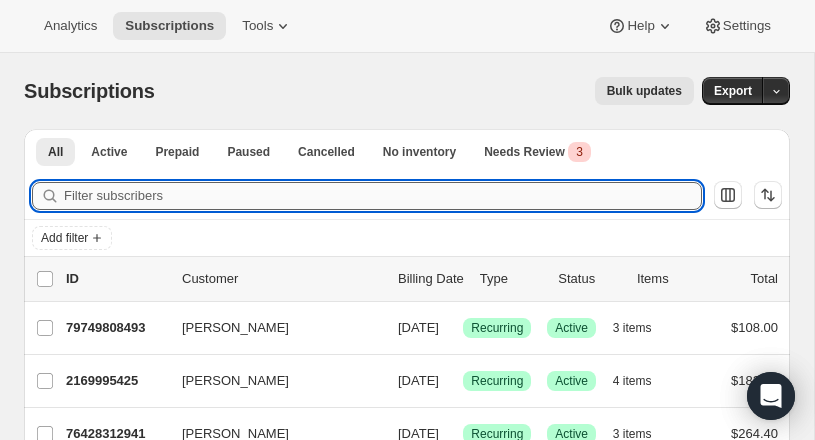 click on "Filter subscribers" at bounding box center [383, 196] 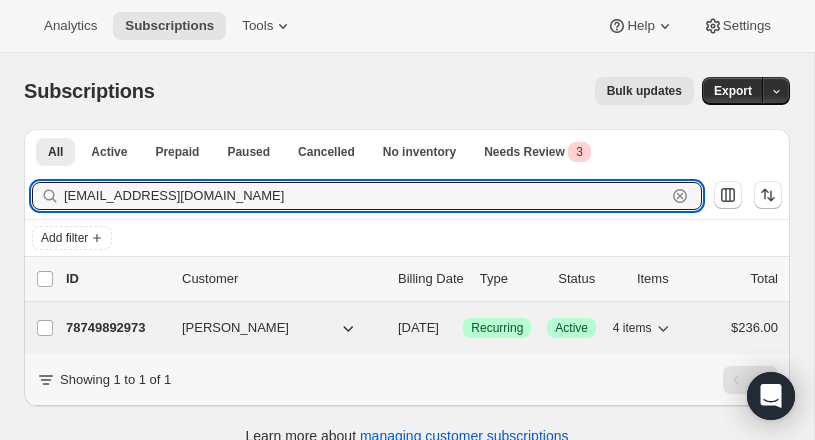 type on "lah93twh@icloud.com" 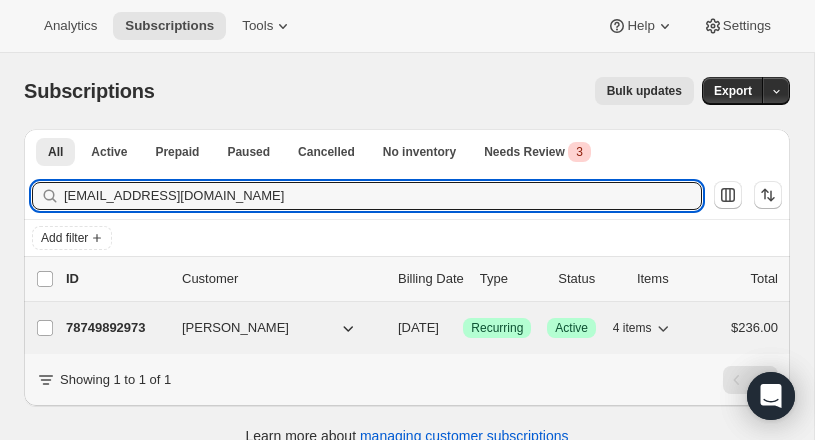 click on "78749892973" at bounding box center (116, 328) 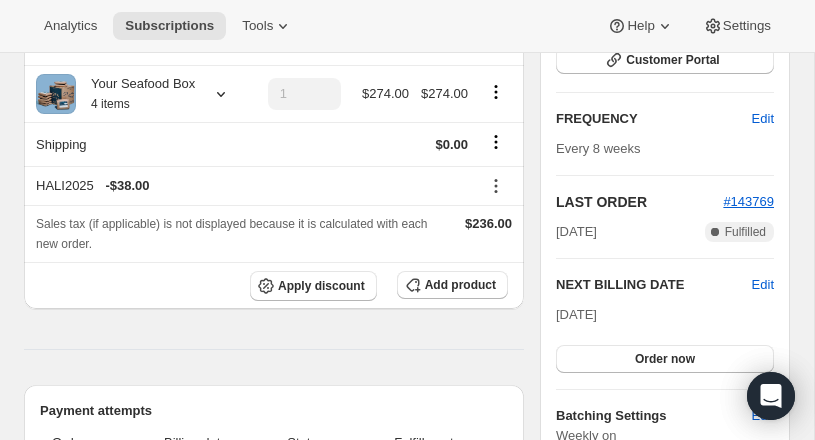 scroll, scrollTop: 0, scrollLeft: 0, axis: both 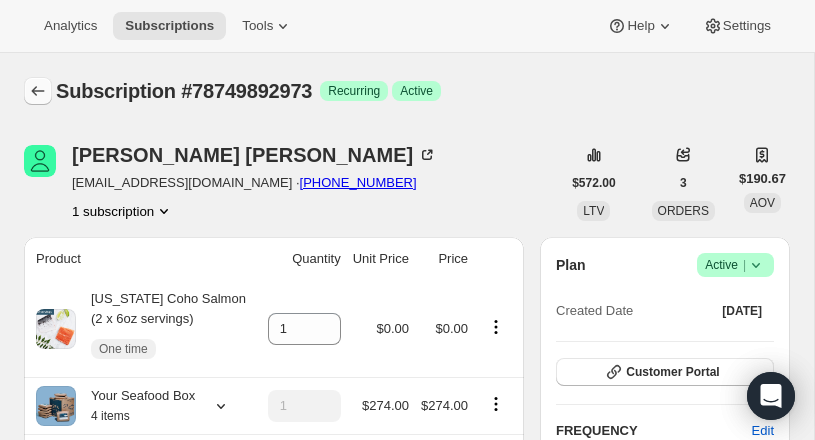 click 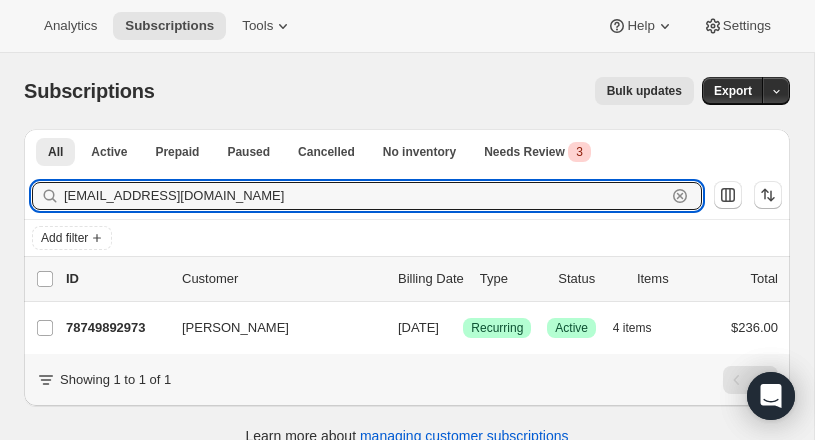 drag, startPoint x: 225, startPoint y: 203, endPoint x: 22, endPoint y: 208, distance: 203.06157 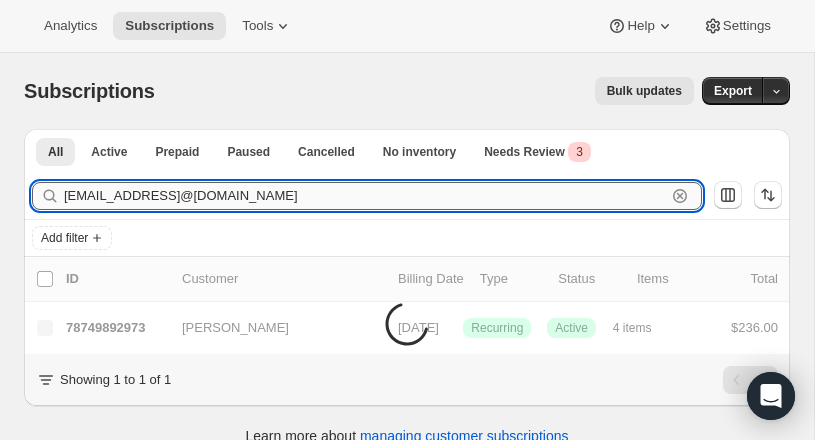 click on "lah93twh@icloud.comkent13304@yahoo.com" at bounding box center (365, 196) 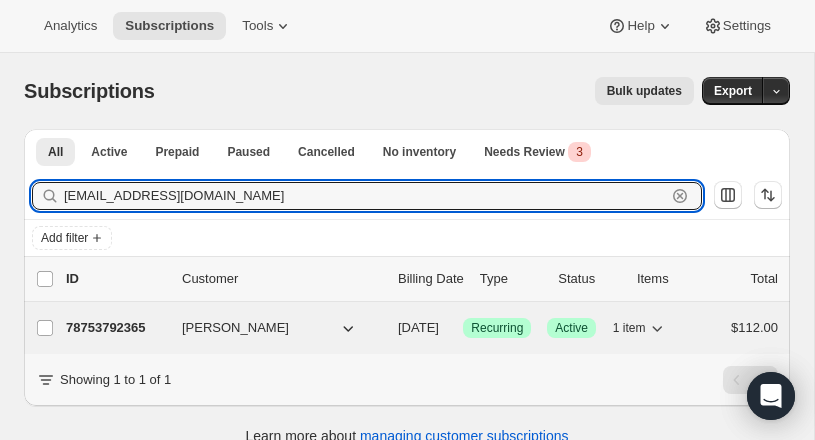 type on "kent13304@yahoo.com" 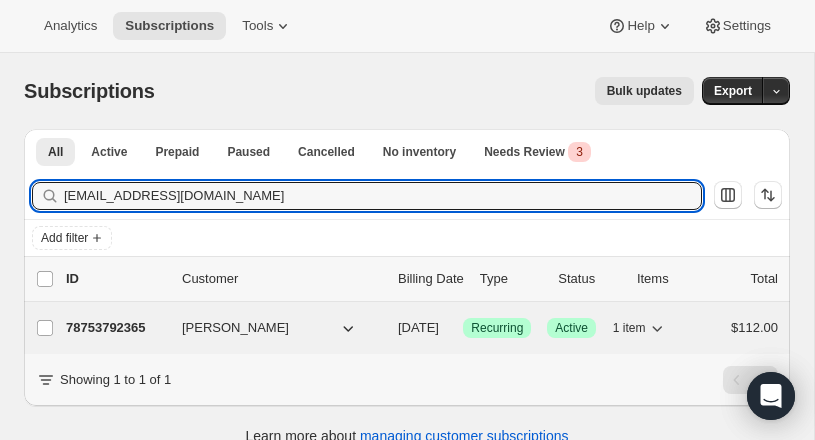 click on "78753792365" at bounding box center (116, 328) 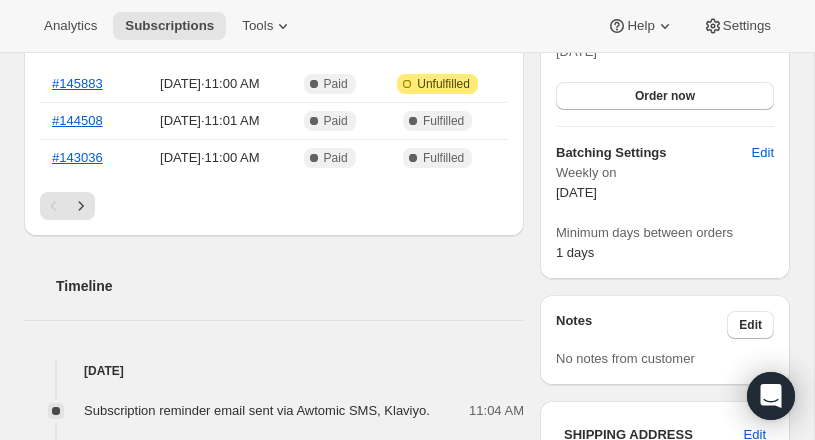 scroll, scrollTop: 574, scrollLeft: 0, axis: vertical 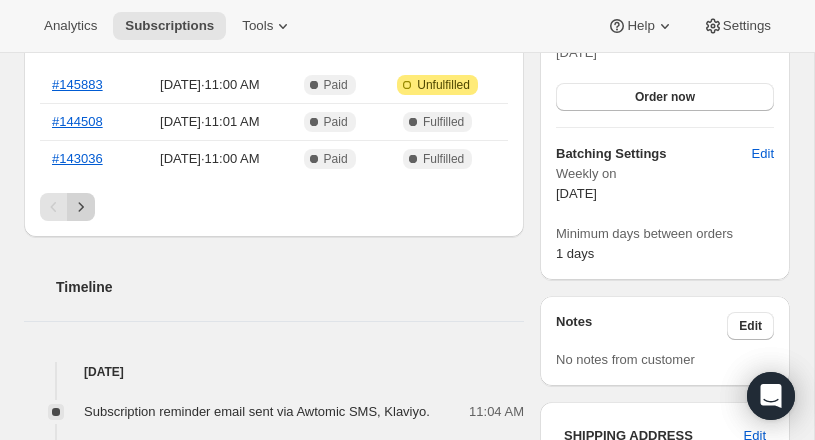 click 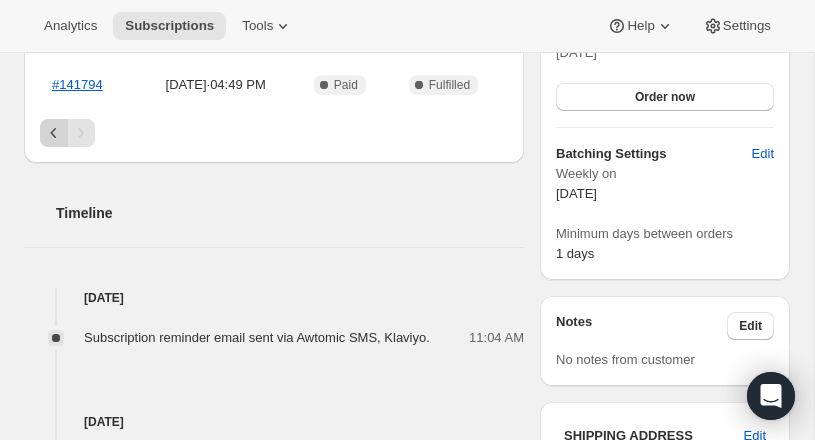 click 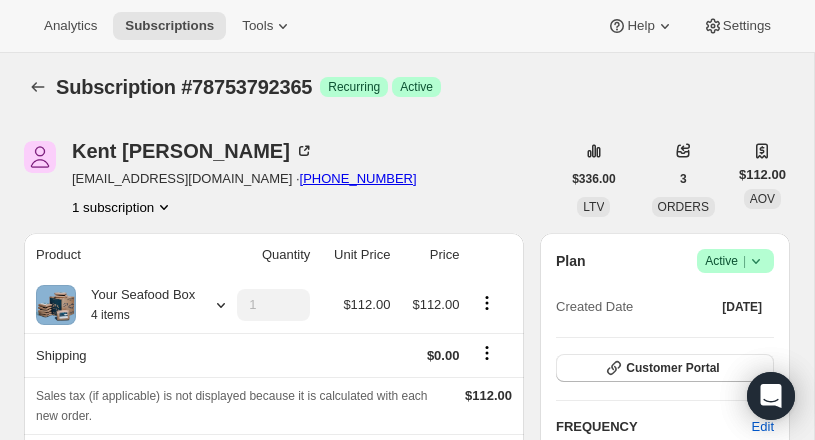 scroll, scrollTop: 0, scrollLeft: 0, axis: both 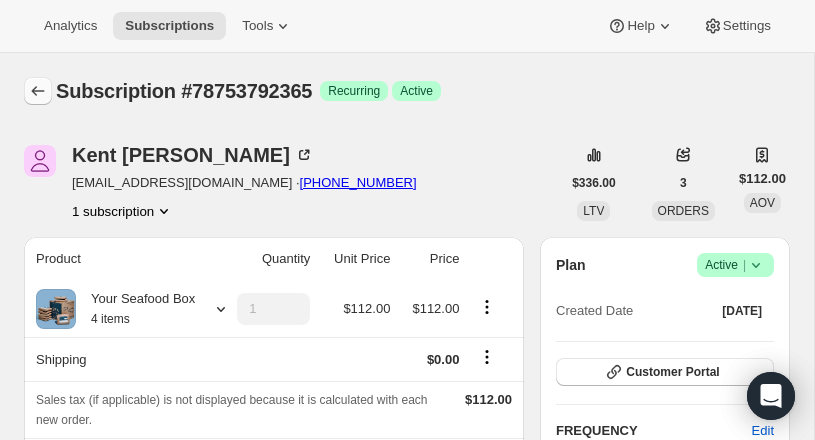 click 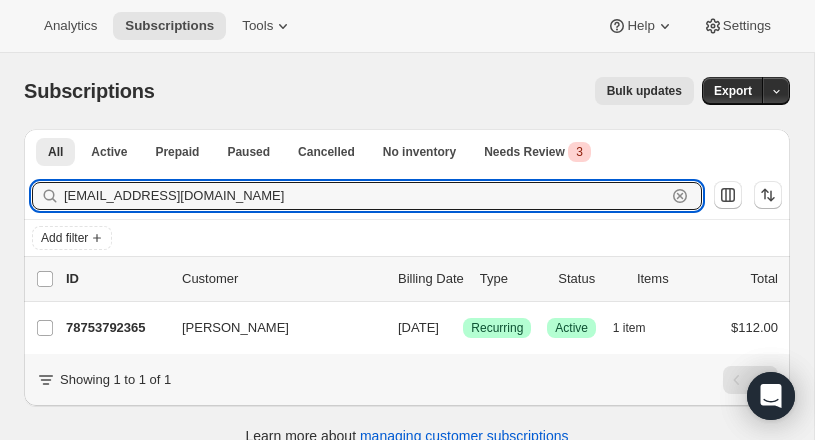 drag, startPoint x: 73, startPoint y: 186, endPoint x: -20, endPoint y: 171, distance: 94.20191 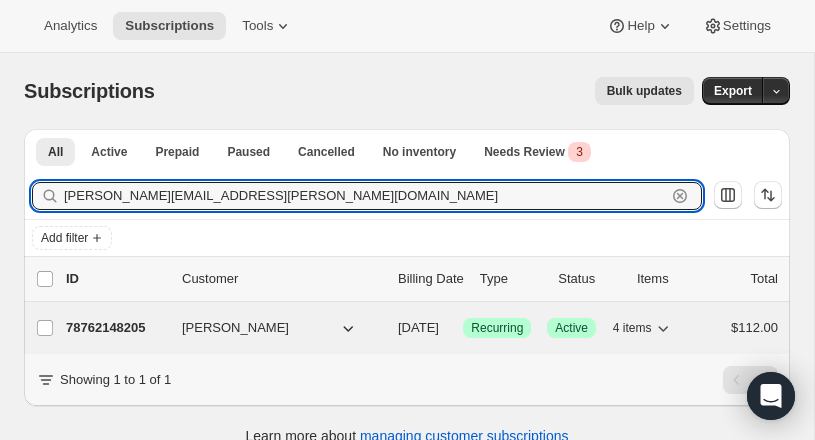 type on "evans.a.elizabeth@gmail.com" 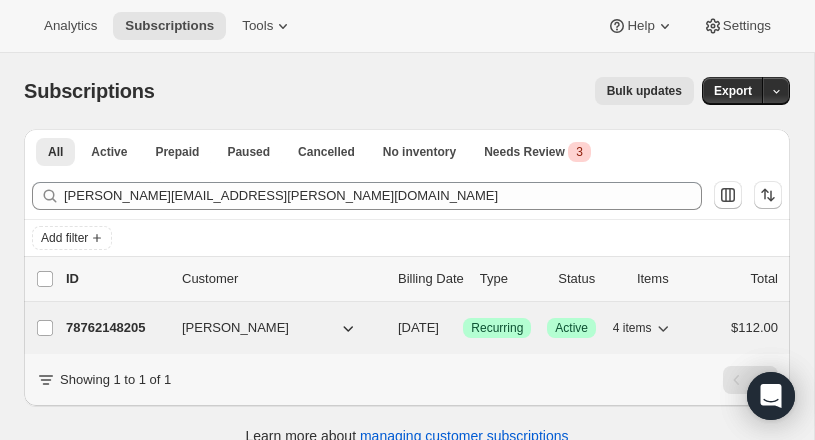 click on "78762148205" at bounding box center [116, 328] 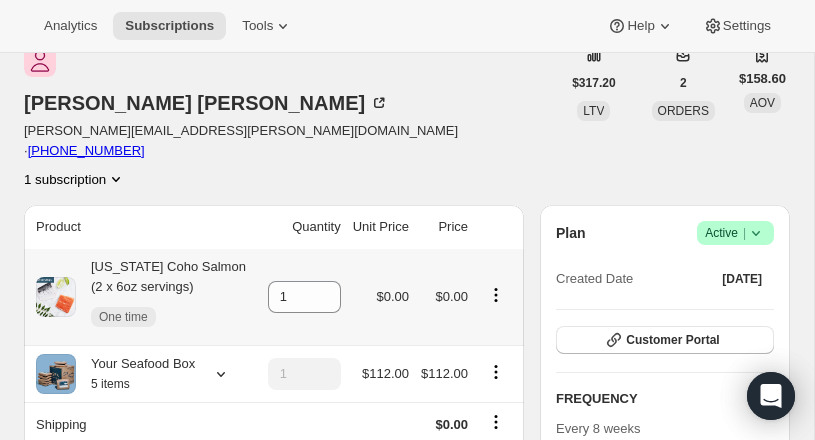 scroll, scrollTop: 0, scrollLeft: 0, axis: both 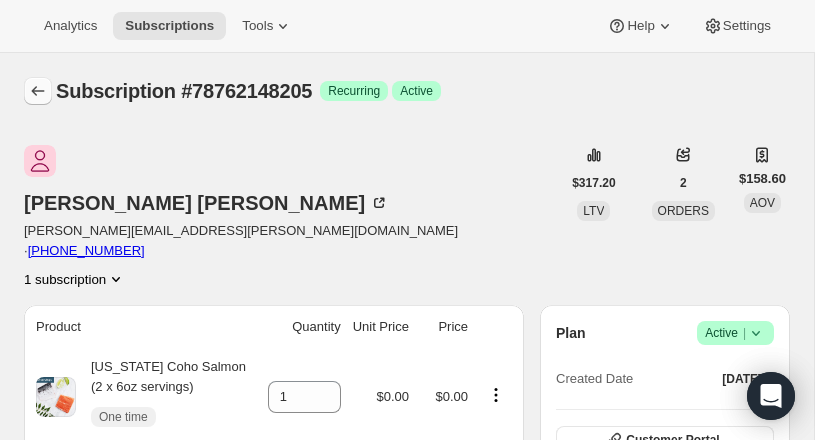 click 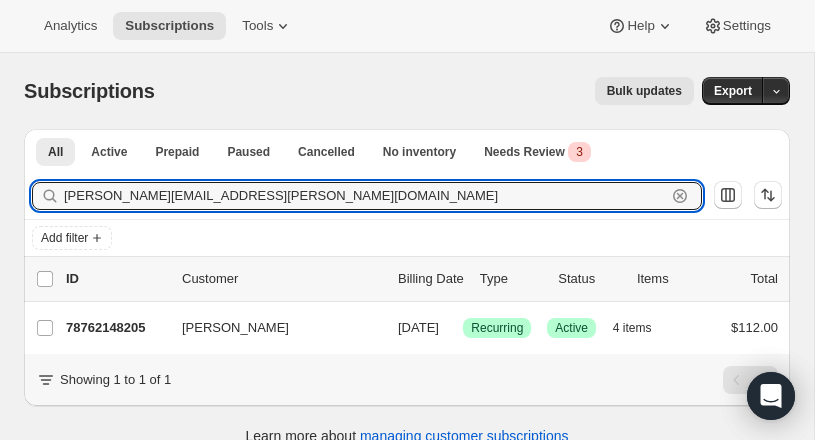 drag, startPoint x: 256, startPoint y: 200, endPoint x: 47, endPoint y: 185, distance: 209.53758 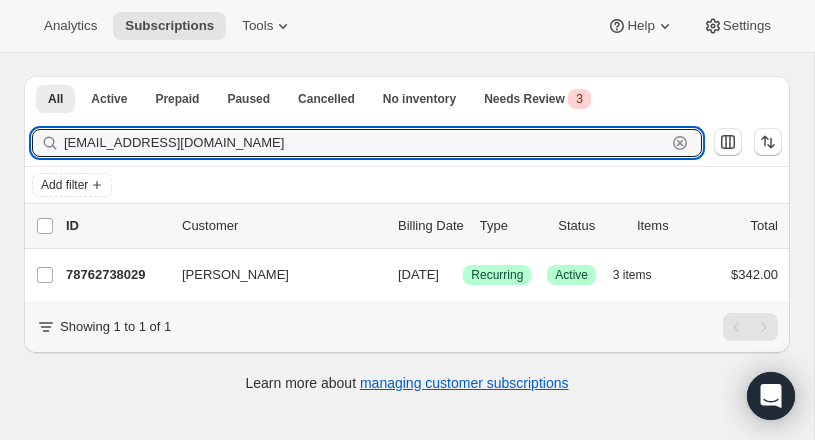 scroll, scrollTop: 60, scrollLeft: 0, axis: vertical 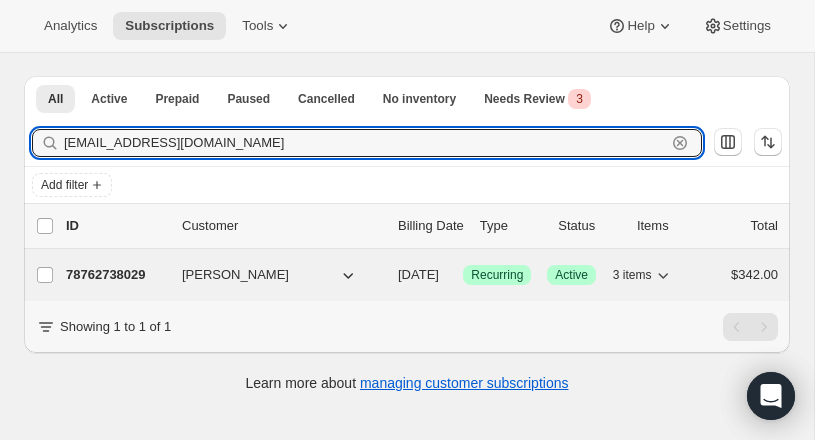 type on "selvavinothe@gmail.com" 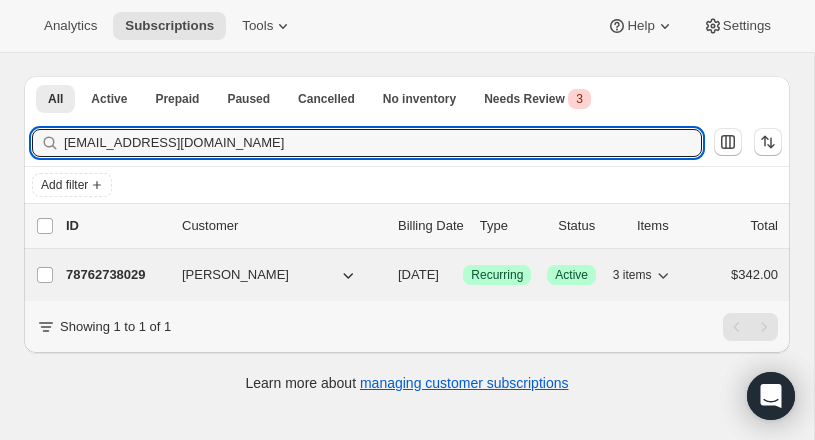 click on "78762738029" at bounding box center [116, 275] 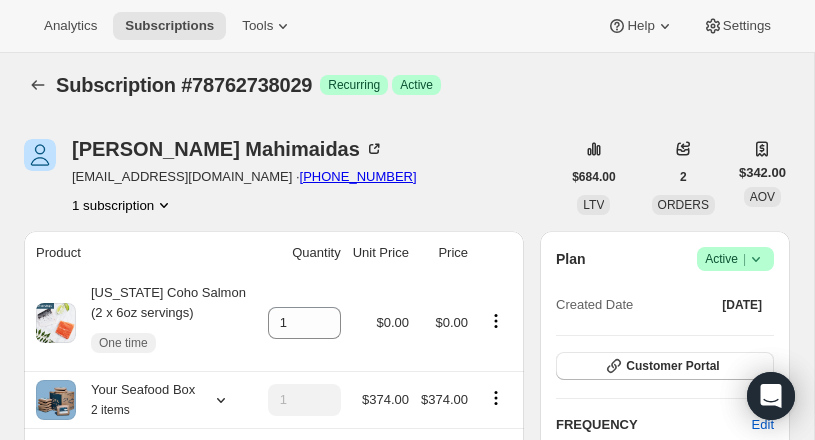 scroll, scrollTop: 0, scrollLeft: 0, axis: both 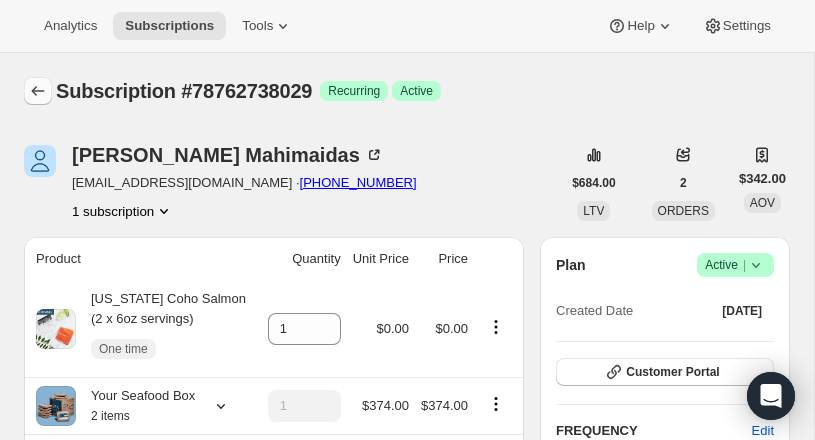 click 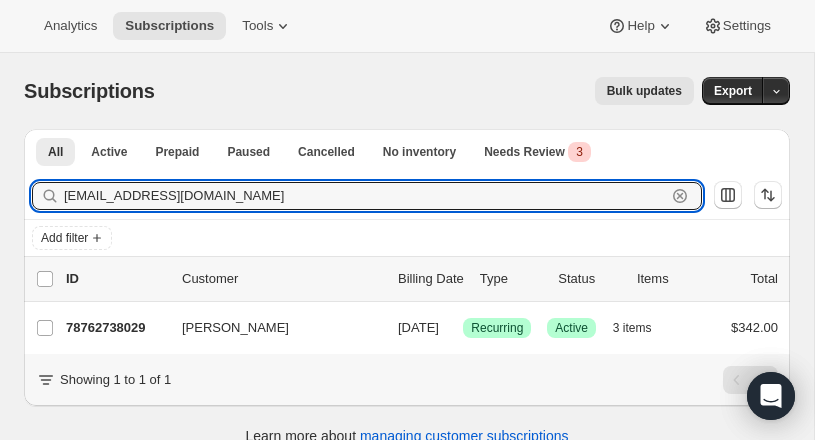 drag, startPoint x: 215, startPoint y: 199, endPoint x: 10, endPoint y: 196, distance: 205.02196 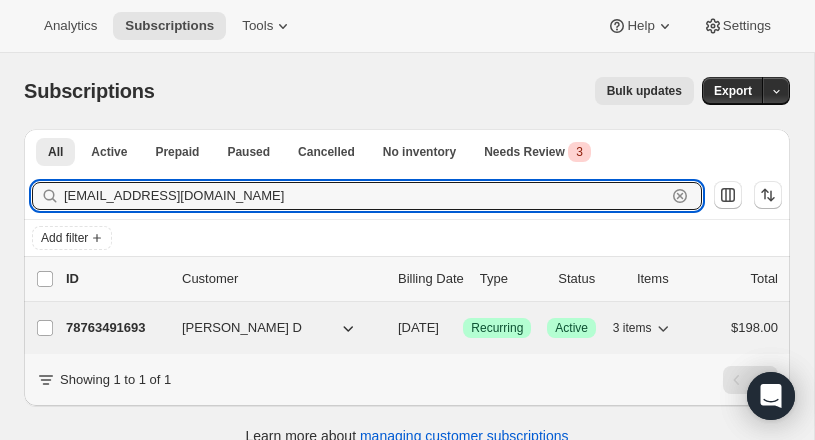 type on "yldeerr@aol.com" 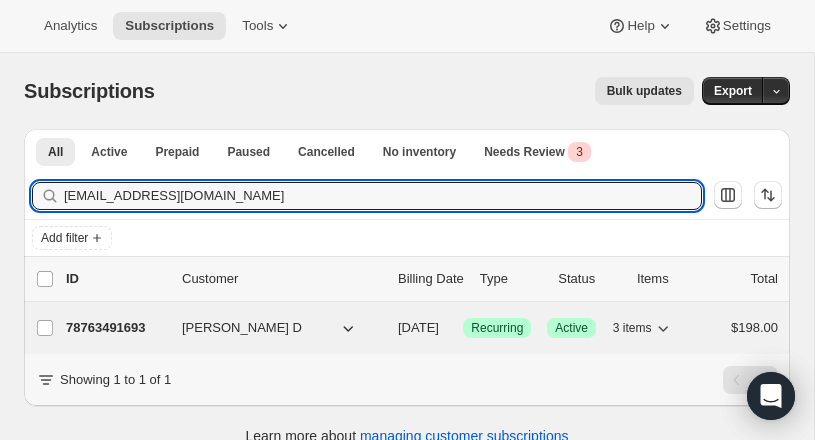 click on "78763491693" at bounding box center [116, 328] 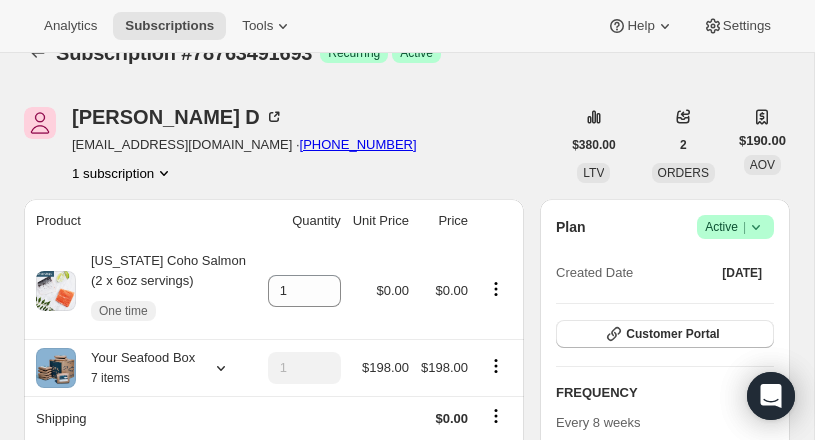 scroll, scrollTop: 0, scrollLeft: 0, axis: both 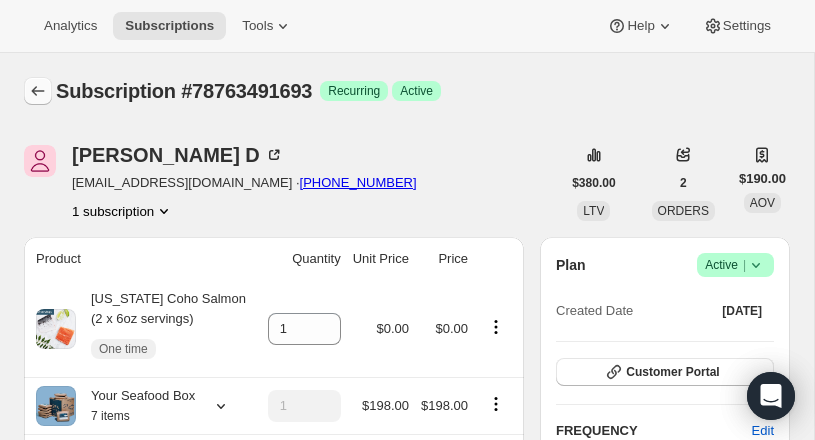 click at bounding box center (38, 91) 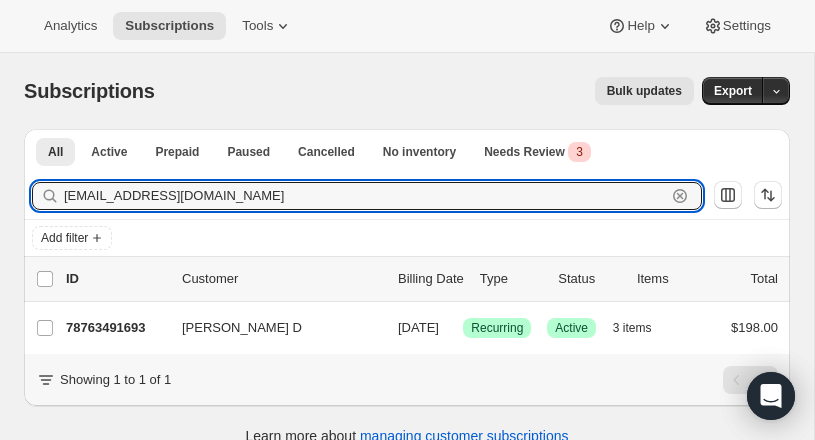 drag, startPoint x: 134, startPoint y: 198, endPoint x: -30, endPoint y: 180, distance: 164.98485 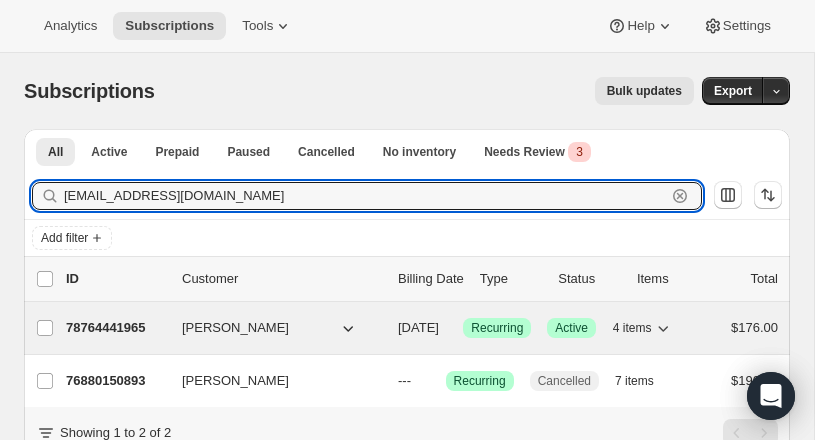 type on "luckylabmom@gmail.com" 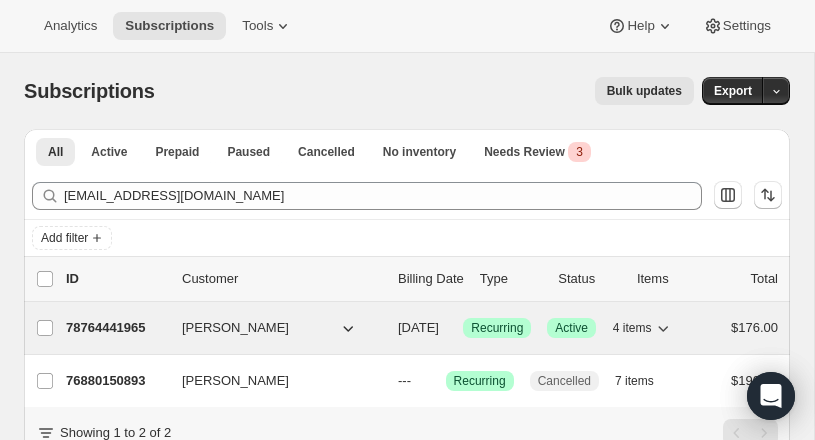 click on "78764441965" at bounding box center (116, 328) 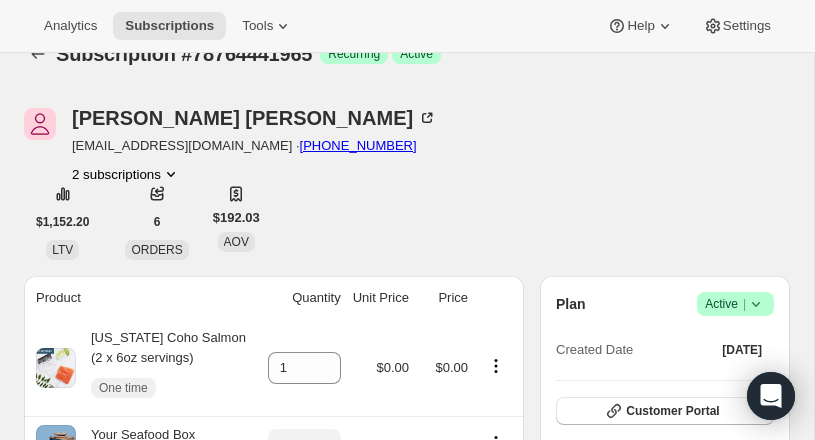 scroll, scrollTop: 0, scrollLeft: 0, axis: both 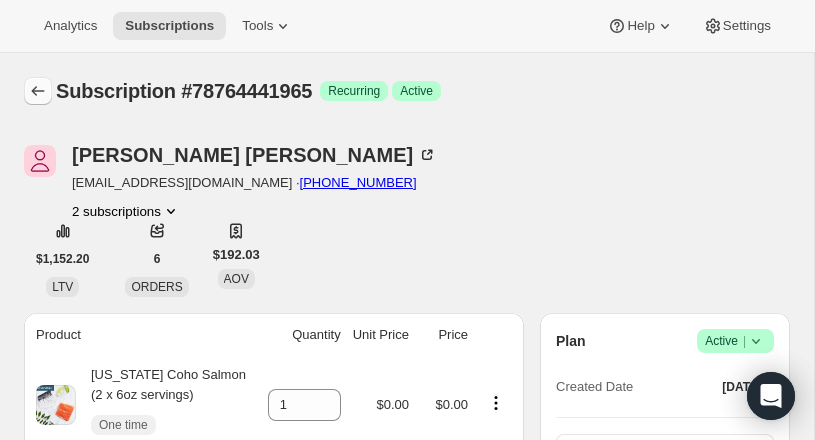 click at bounding box center (38, 91) 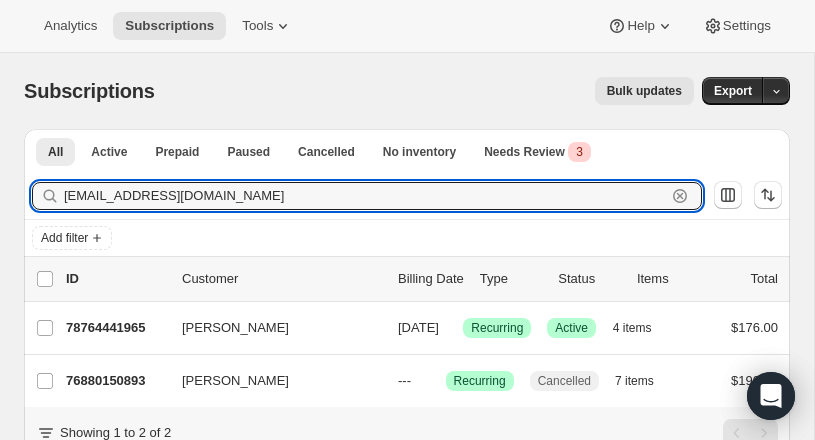 drag, startPoint x: 159, startPoint y: 193, endPoint x: -16, endPoint y: 187, distance: 175.10283 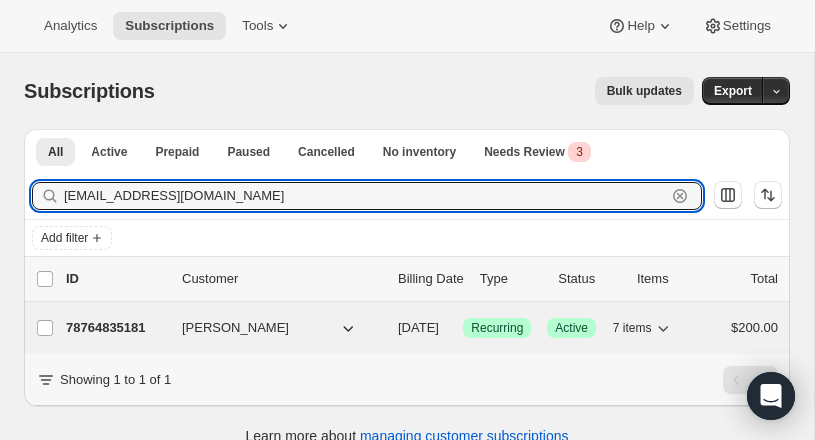 type on "greersiegel356@gmail.com" 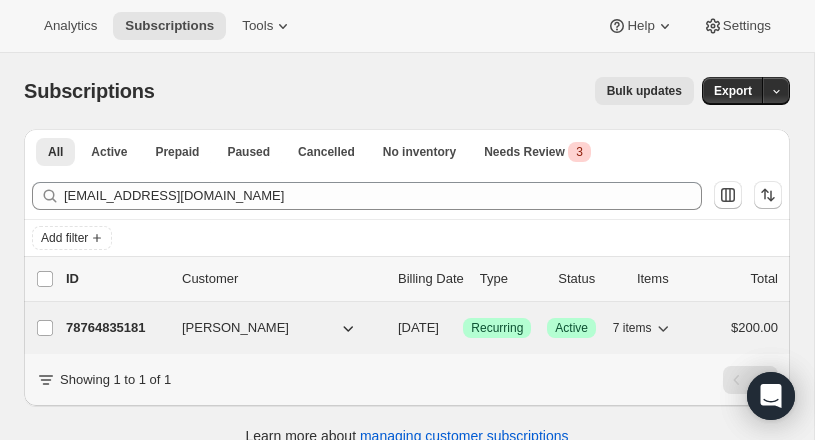 click on "78764835181" at bounding box center (116, 328) 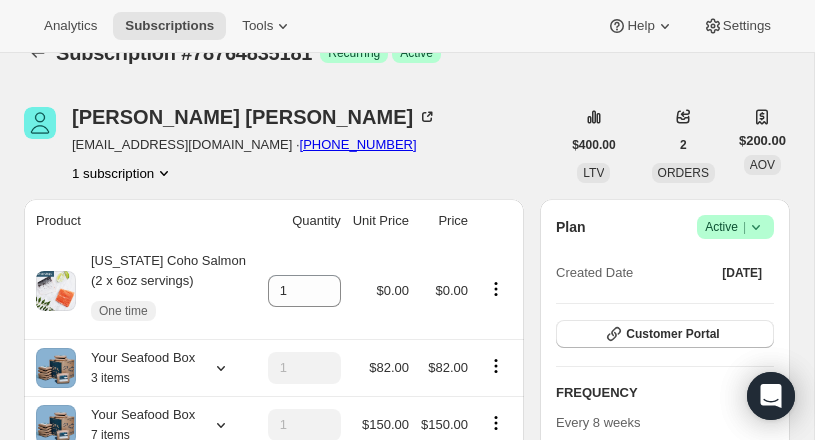 scroll, scrollTop: 0, scrollLeft: 0, axis: both 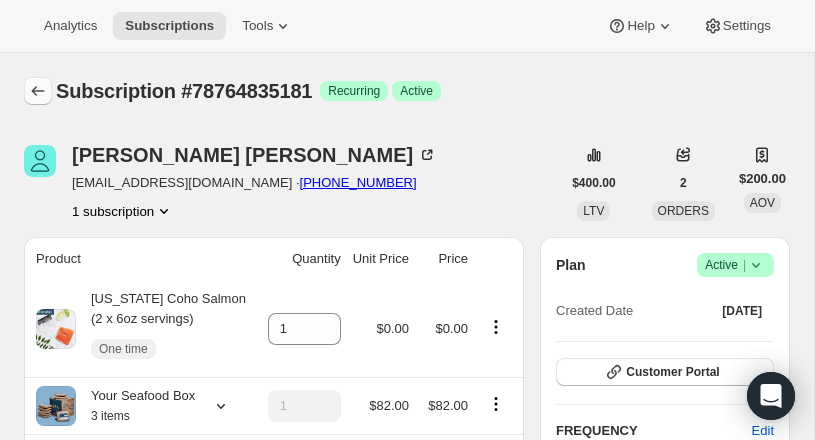 click 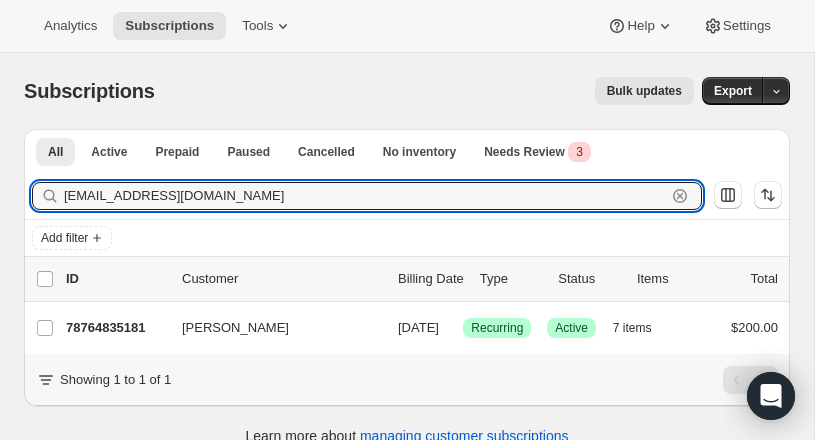 drag, startPoint x: 244, startPoint y: 193, endPoint x: 14, endPoint y: 193, distance: 230 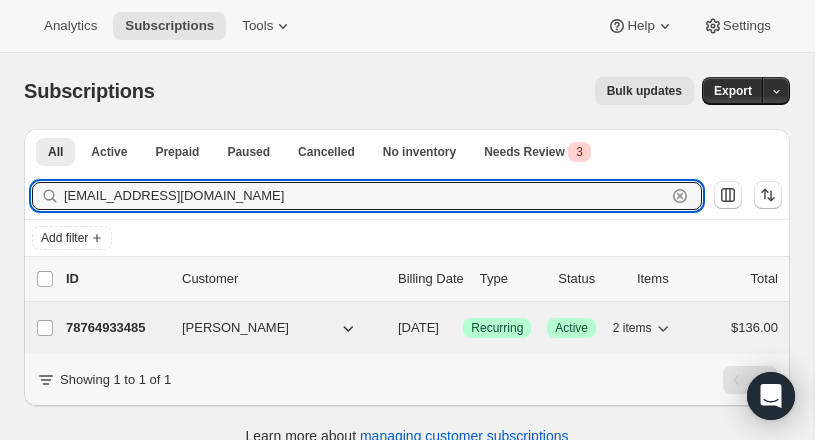 type on "moraganlynn@gmail.com" 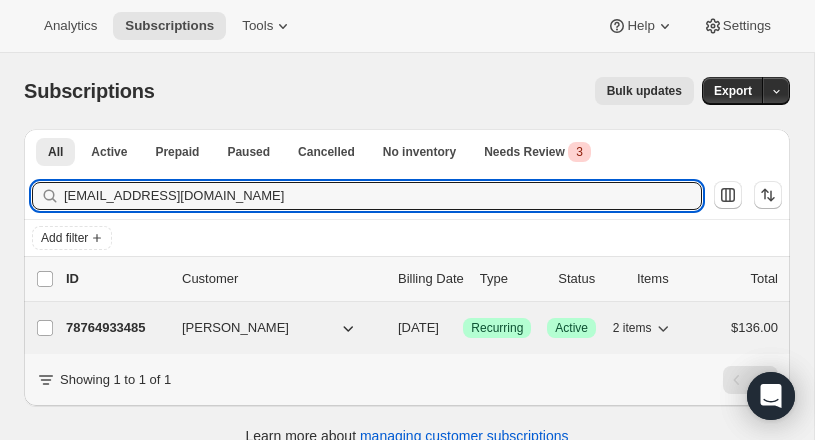 click on "78764933485" at bounding box center [116, 328] 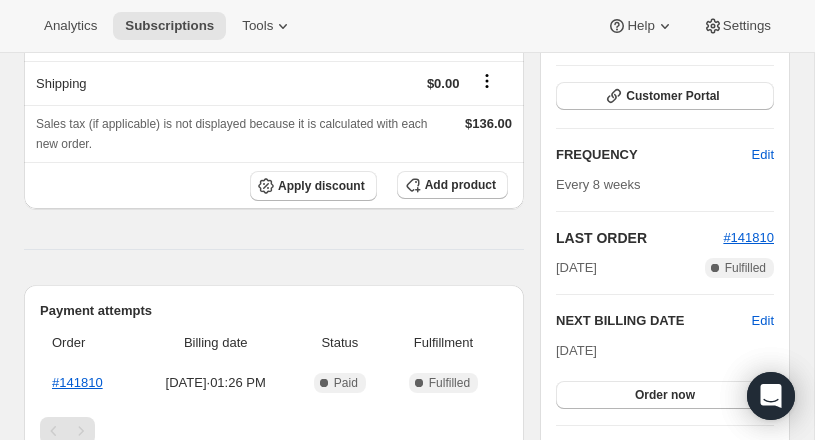 scroll, scrollTop: 0, scrollLeft: 0, axis: both 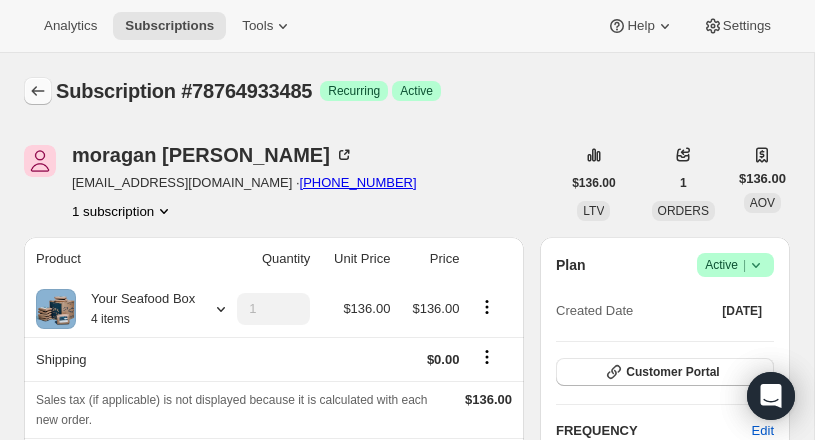 click 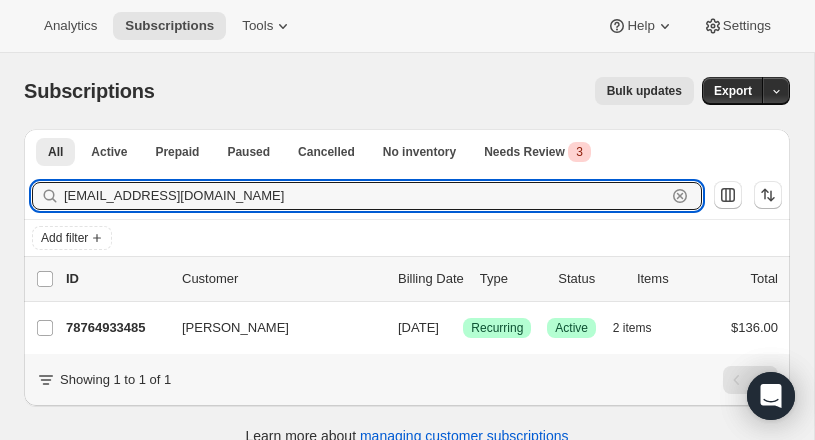 drag, startPoint x: 203, startPoint y: 199, endPoint x: -45, endPoint y: 190, distance: 248.16325 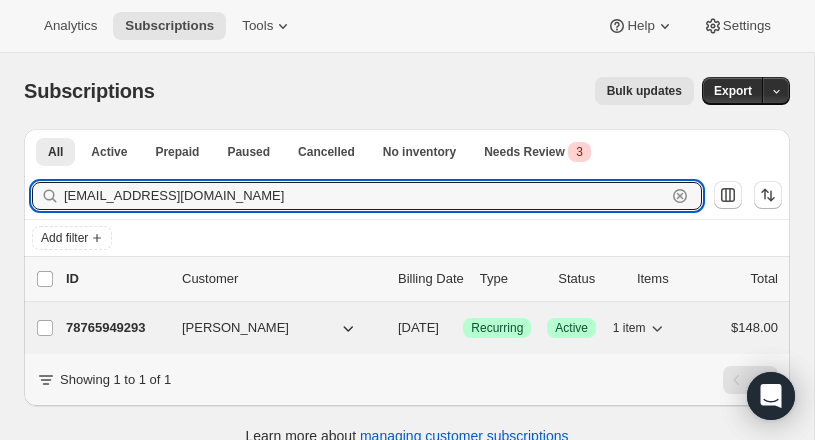 type on "ajatanghal@gmail.com" 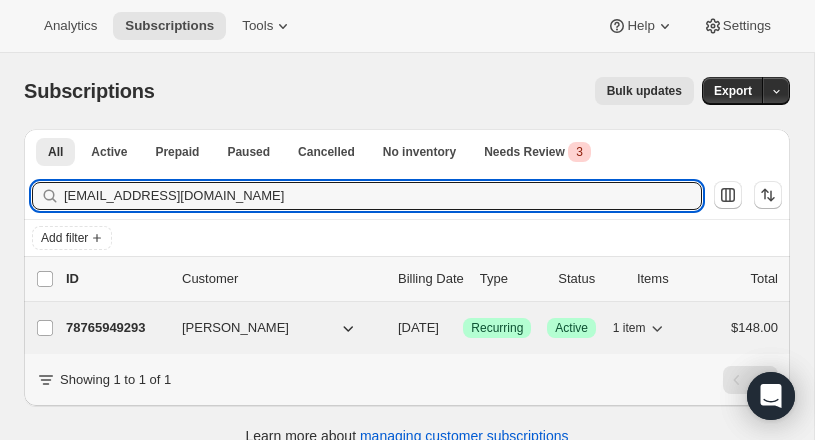 click on "78765949293" at bounding box center (116, 328) 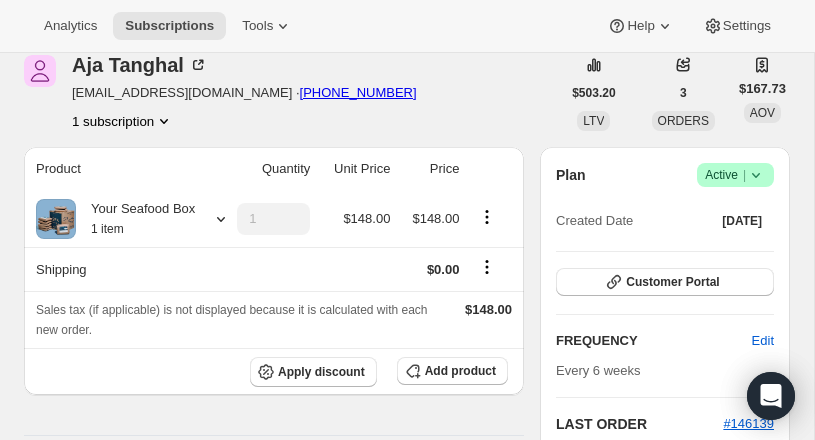 scroll, scrollTop: 0, scrollLeft: 0, axis: both 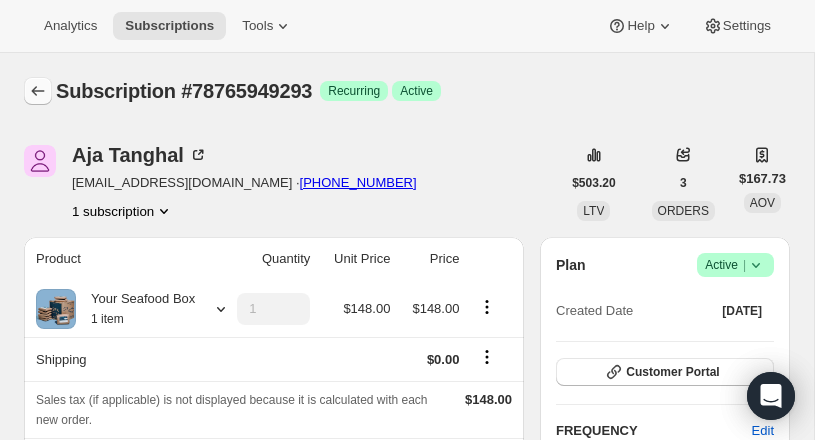 click 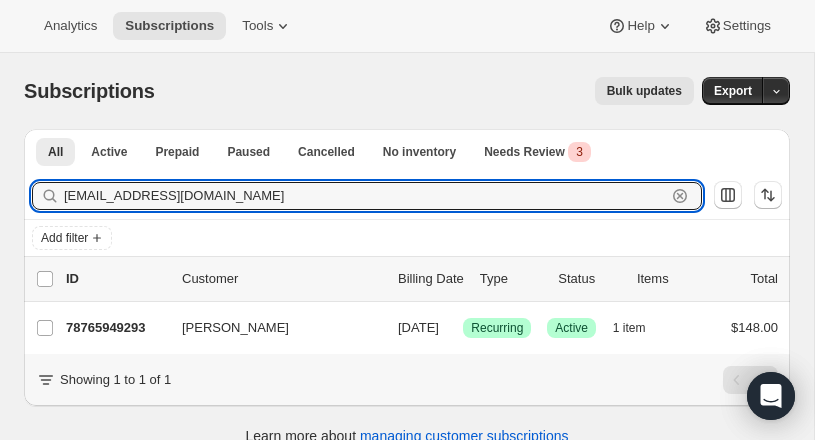 drag, startPoint x: 112, startPoint y: 187, endPoint x: -9, endPoint y: 189, distance: 121.016525 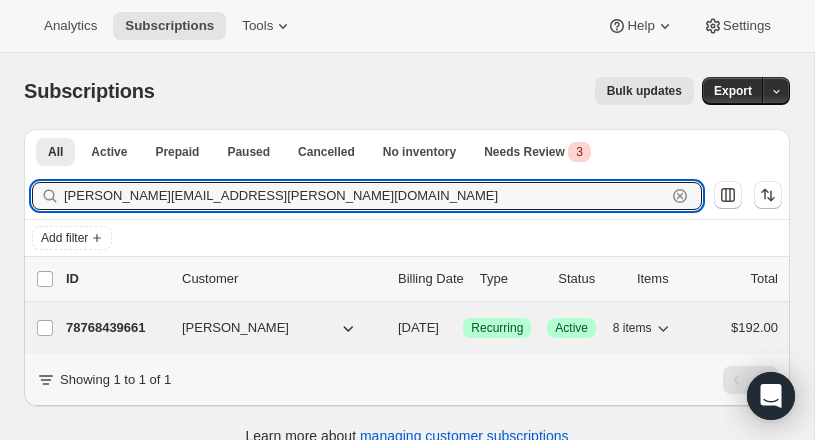 type on "marla.bleavins@gmail.com" 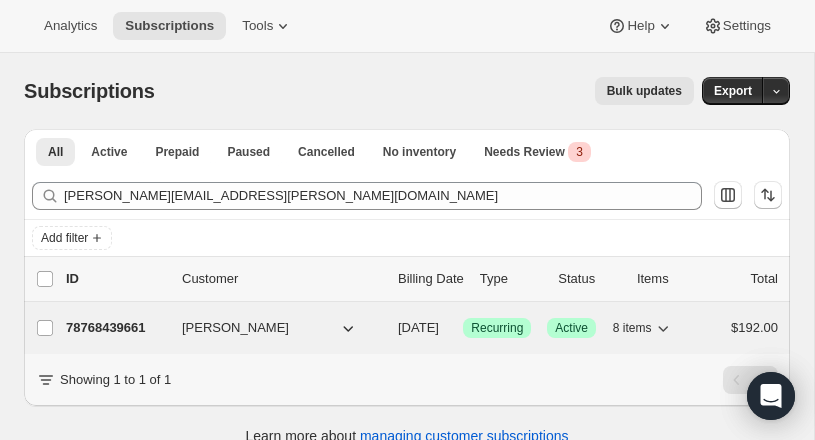 click on "78768439661" at bounding box center (116, 328) 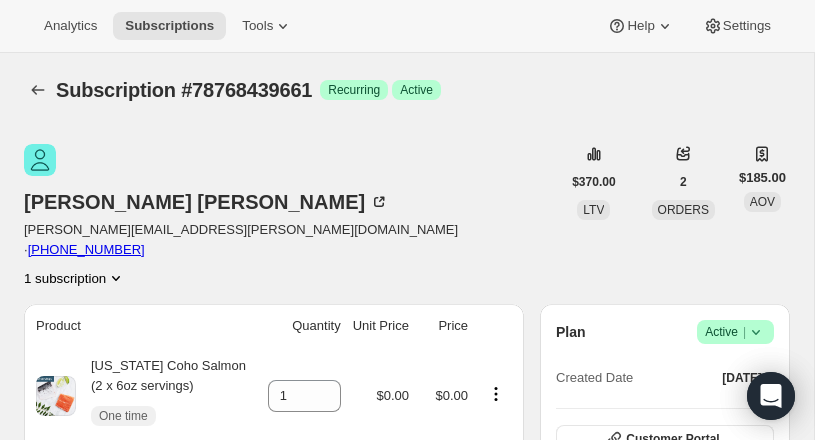 scroll, scrollTop: 0, scrollLeft: 0, axis: both 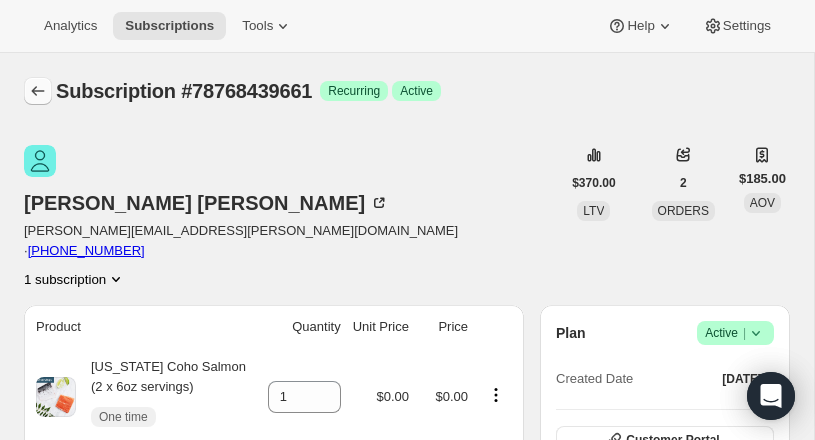 click 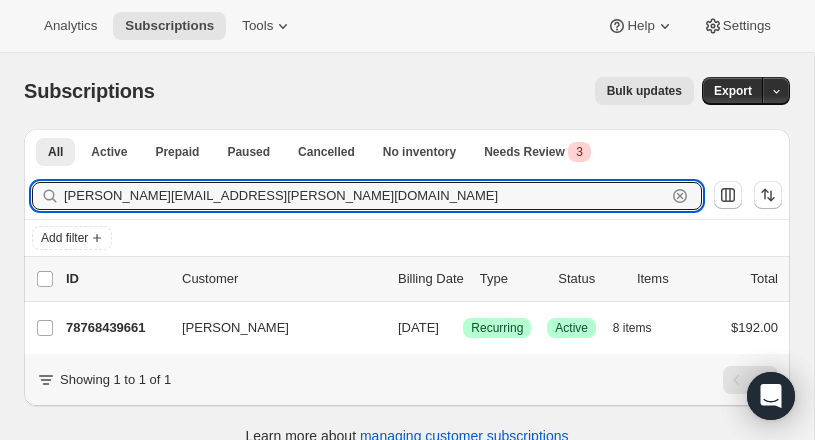drag, startPoint x: 158, startPoint y: 192, endPoint x: 40, endPoint y: 181, distance: 118.511604 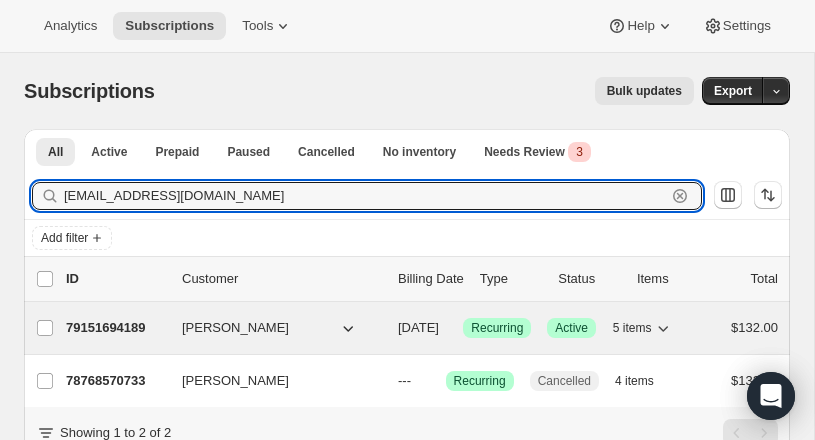 type on "mmpcasey@yahoo.com" 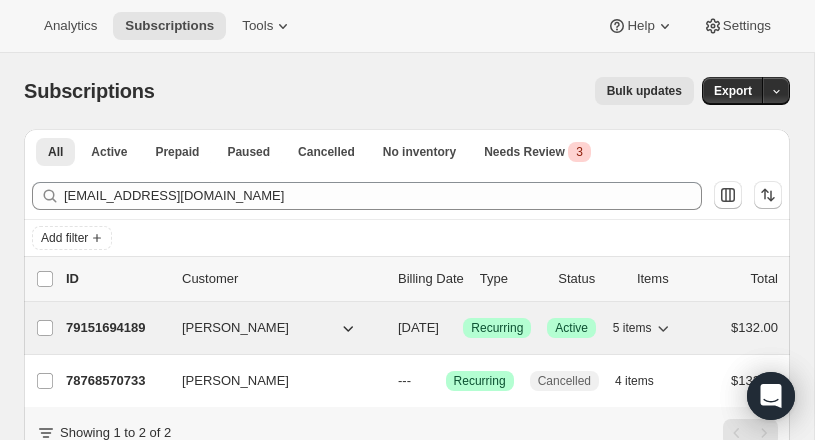 click on "79151694189" at bounding box center (116, 328) 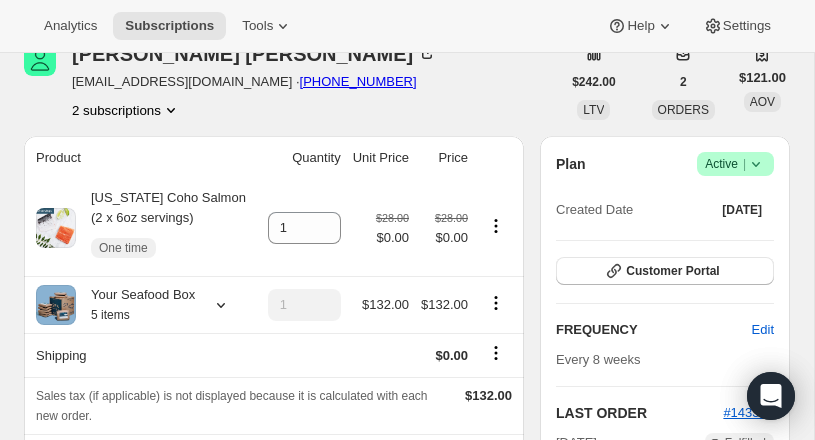 scroll, scrollTop: 0, scrollLeft: 0, axis: both 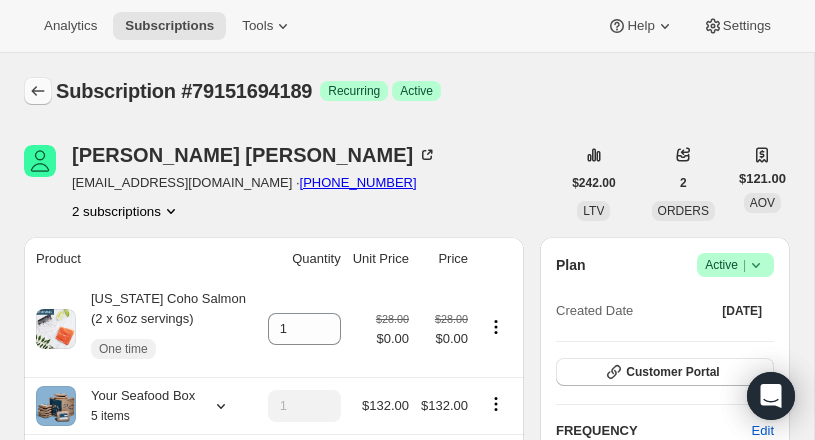click 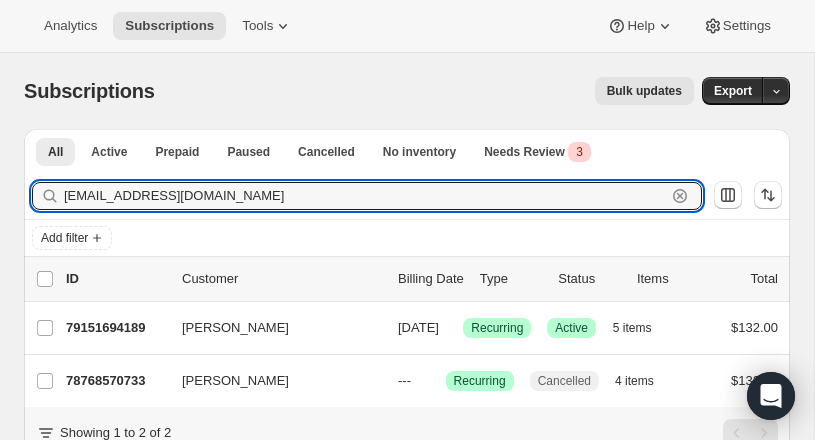 drag, startPoint x: 224, startPoint y: 195, endPoint x: 12, endPoint y: 187, distance: 212.1509 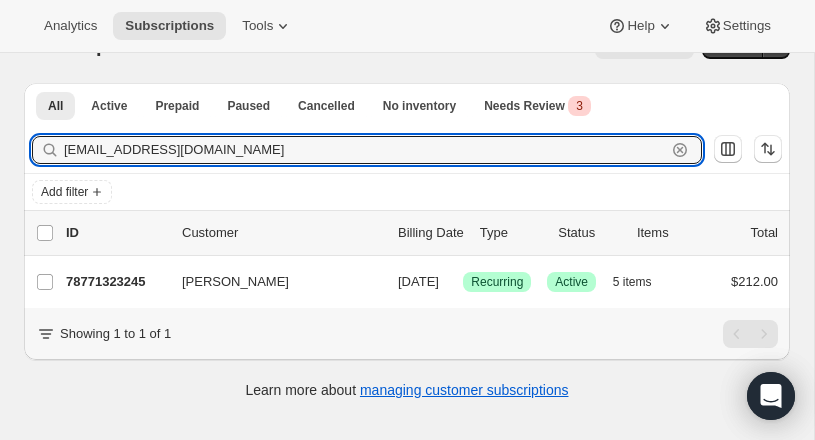 scroll, scrollTop: 60, scrollLeft: 0, axis: vertical 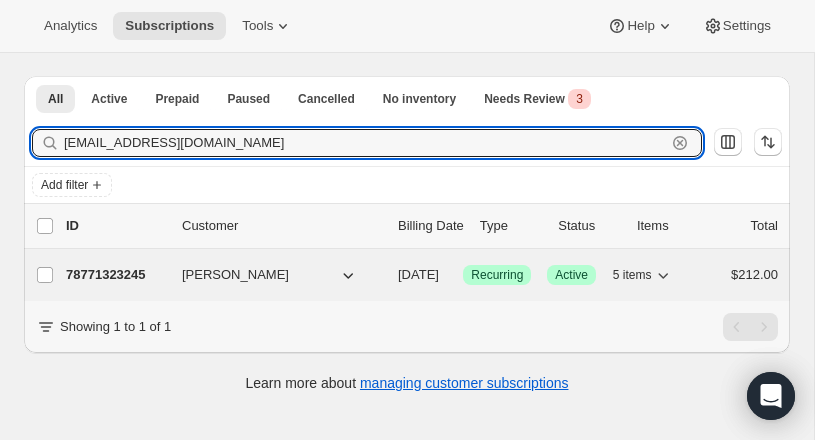 type on "reesnelson@yahoo.com" 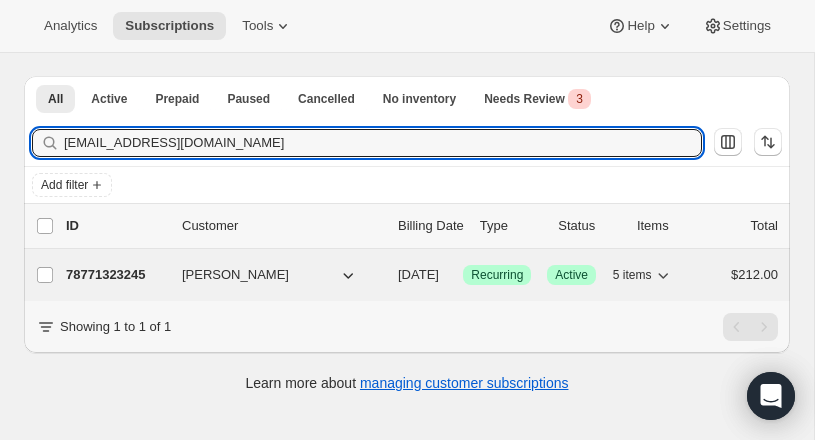 click on "78771323245" at bounding box center [116, 275] 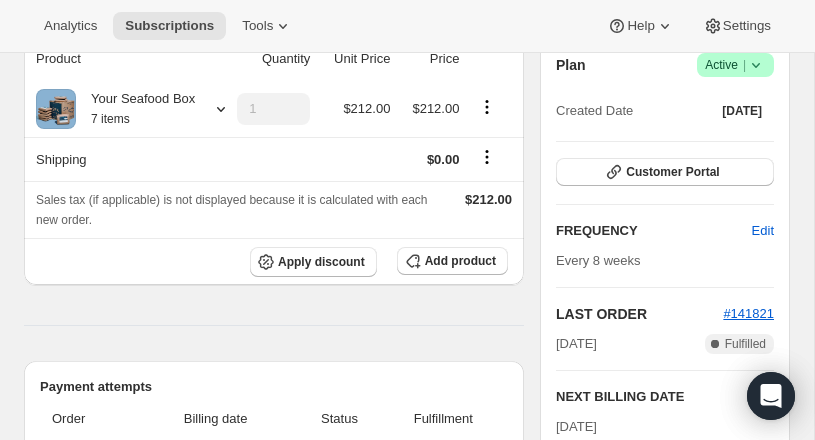 scroll, scrollTop: 0, scrollLeft: 0, axis: both 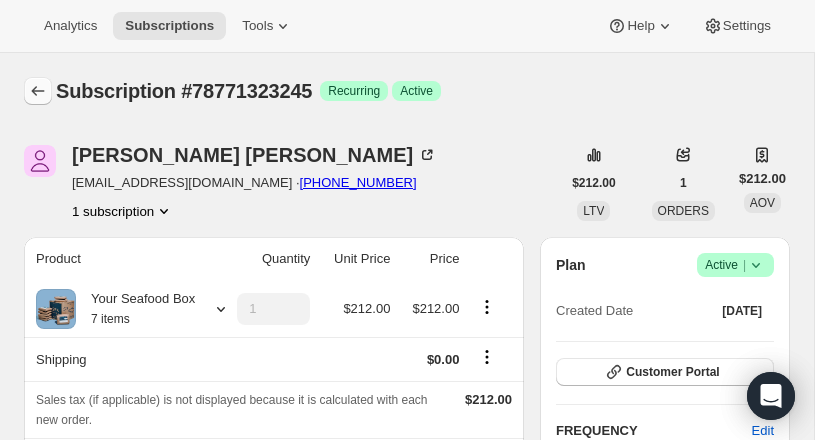 click 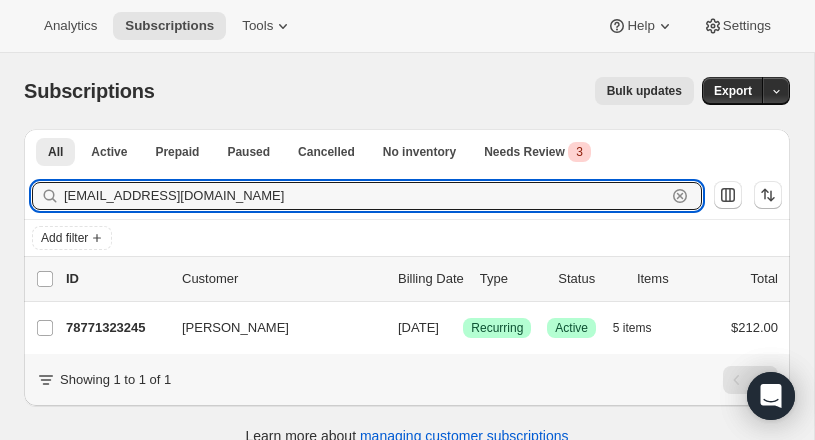 drag, startPoint x: 95, startPoint y: 193, endPoint x: -14, endPoint y: 182, distance: 109.55364 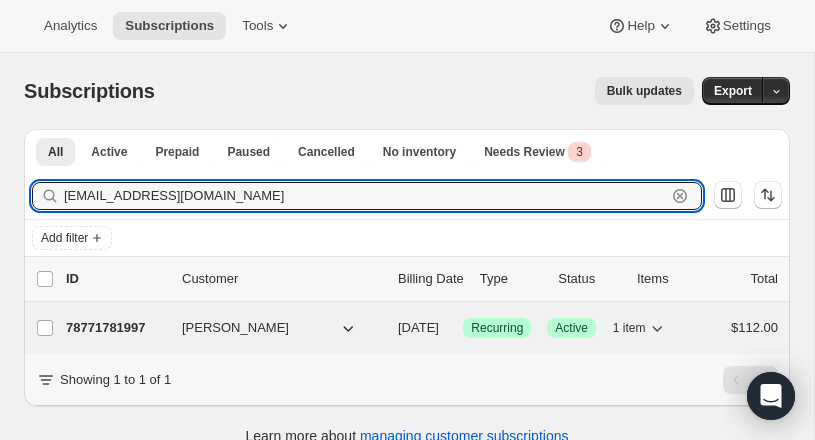 type on "donnazacharski@gmail.com" 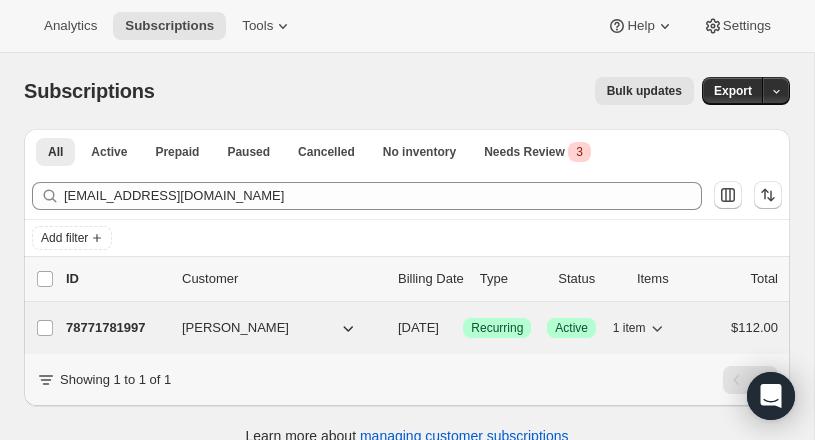 click on "78771781997" at bounding box center [116, 328] 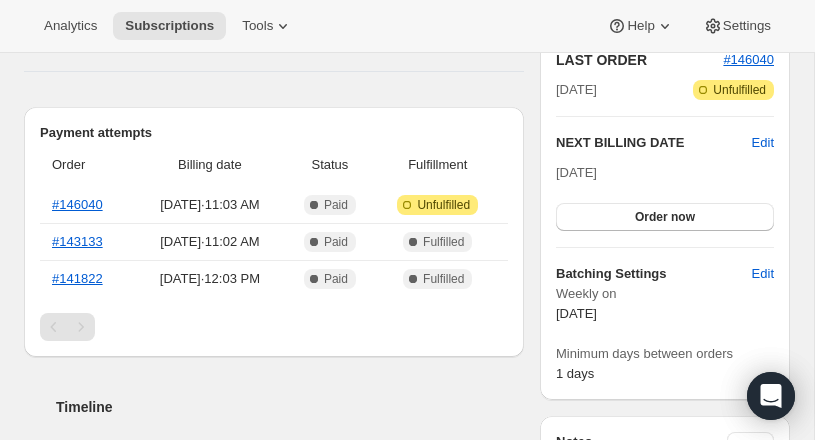 scroll, scrollTop: 455, scrollLeft: 0, axis: vertical 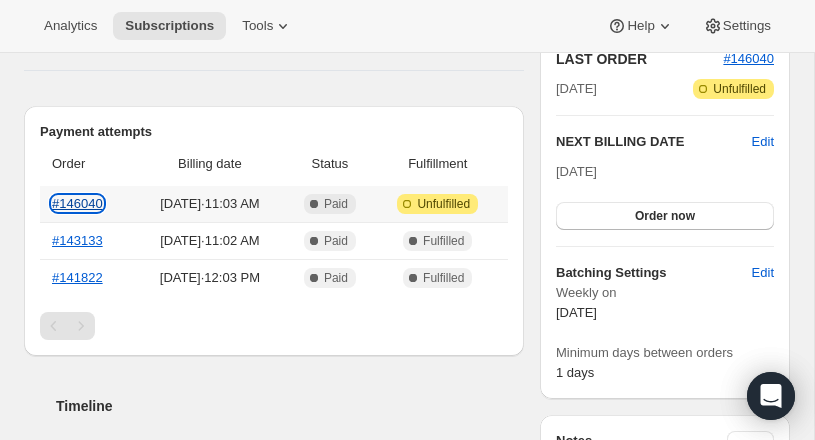 click on "#146040" at bounding box center [77, 203] 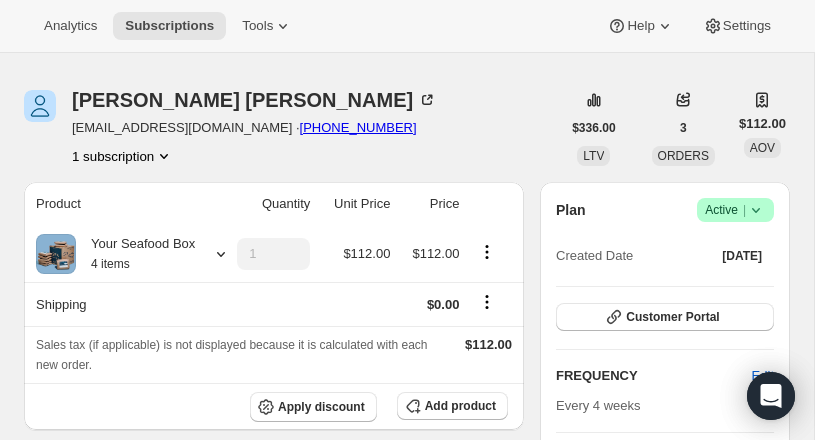scroll, scrollTop: 0, scrollLeft: 0, axis: both 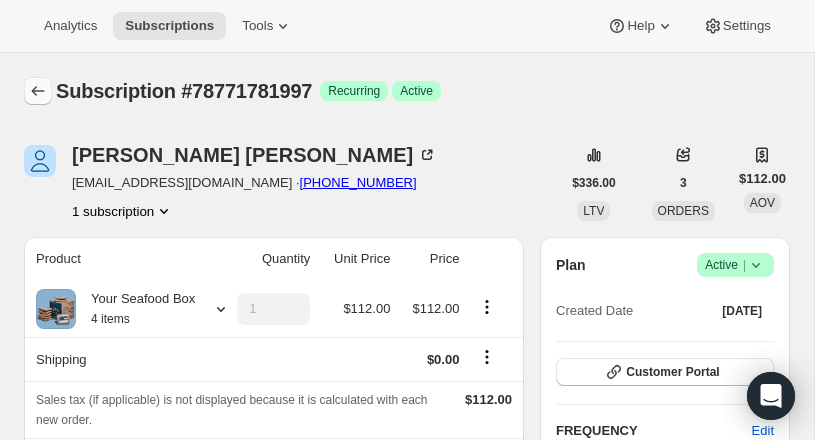 click 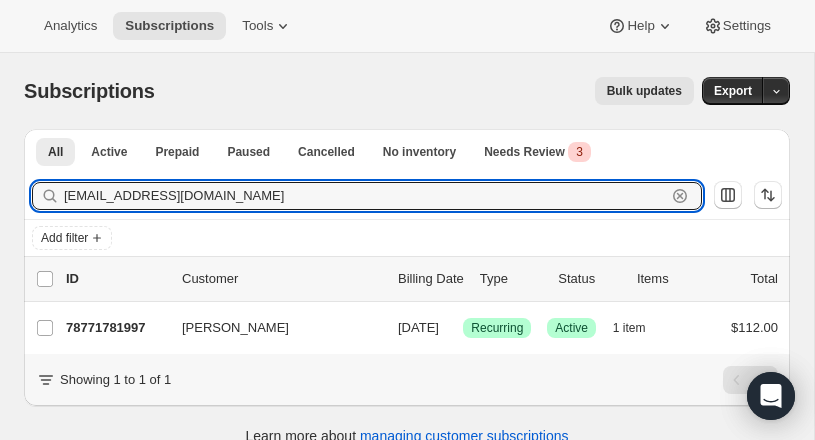 drag, startPoint x: 250, startPoint y: 199, endPoint x: 58, endPoint y: 191, distance: 192.1666 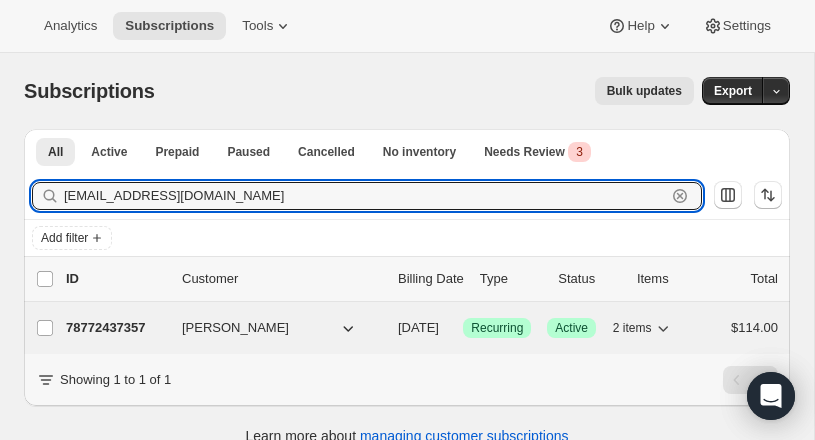 type on "ashley.mikoletic@gmail.com" 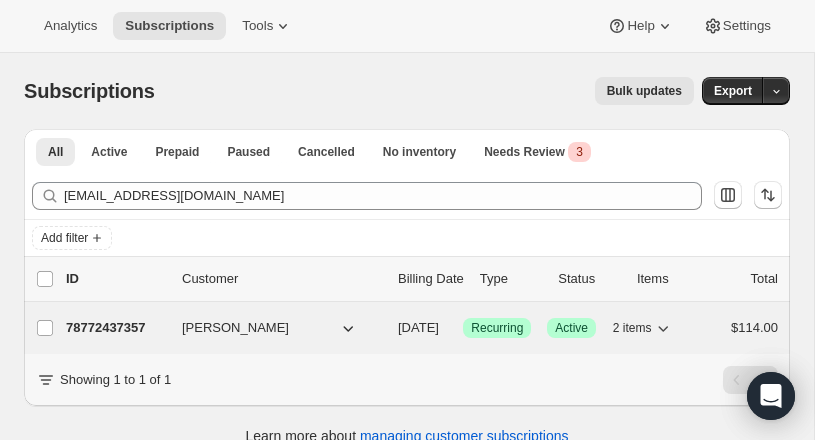 click on "78772437357" at bounding box center (116, 328) 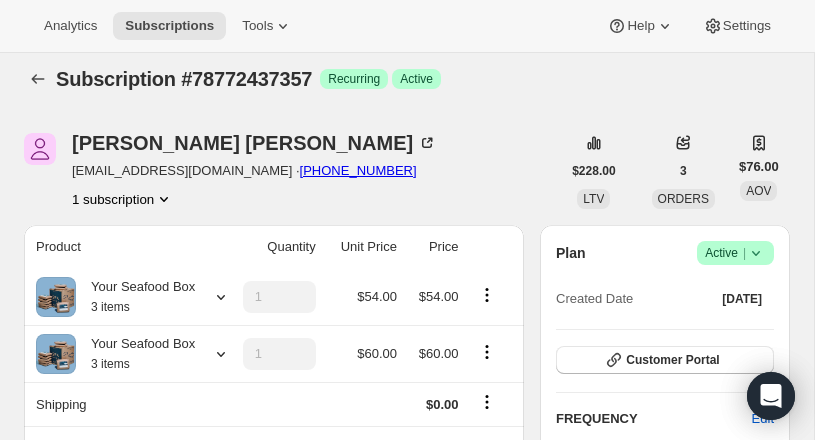 scroll, scrollTop: 0, scrollLeft: 0, axis: both 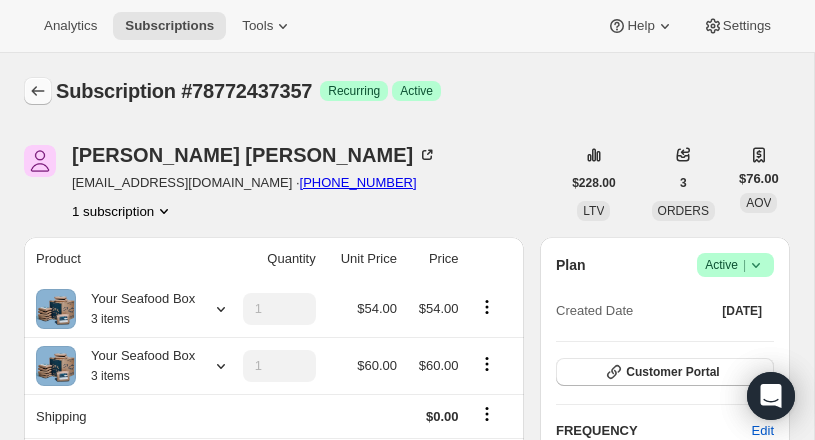 click at bounding box center [38, 91] 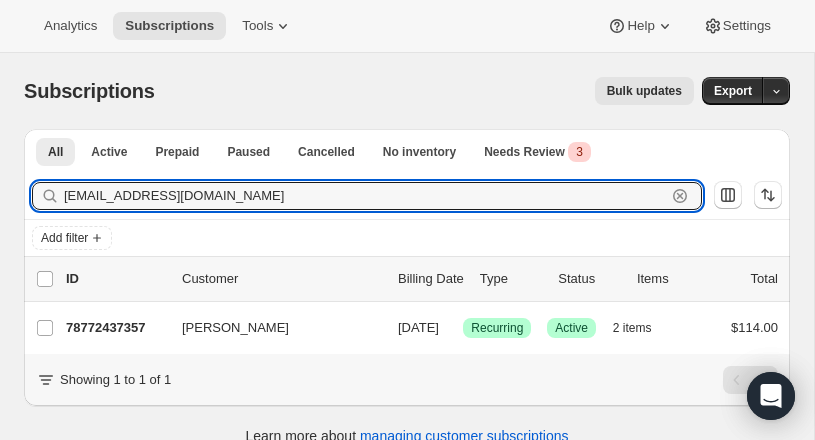drag, startPoint x: 83, startPoint y: 197, endPoint x: -55, endPoint y: 189, distance: 138.23169 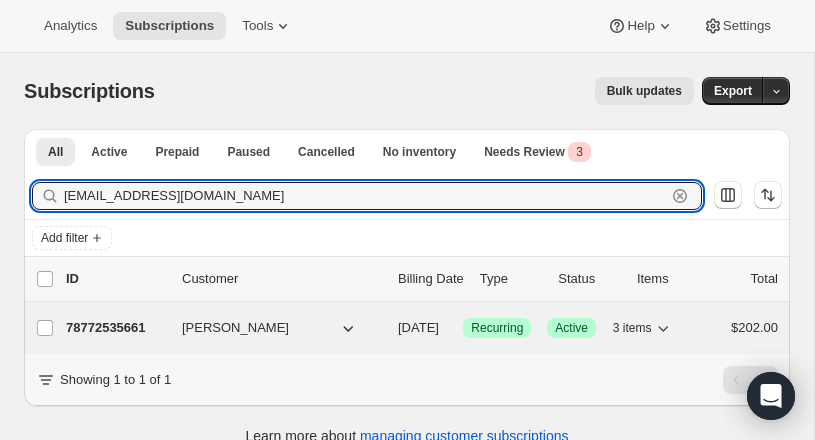 type on "kick2start@yahoo.com" 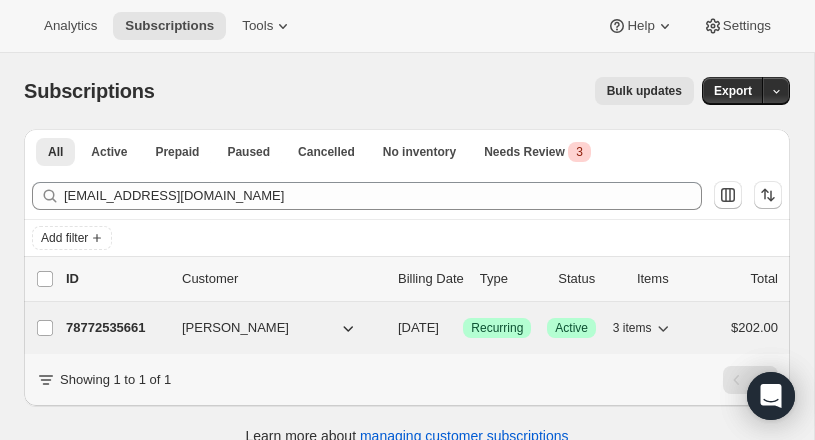 click on "78772535661" at bounding box center [116, 328] 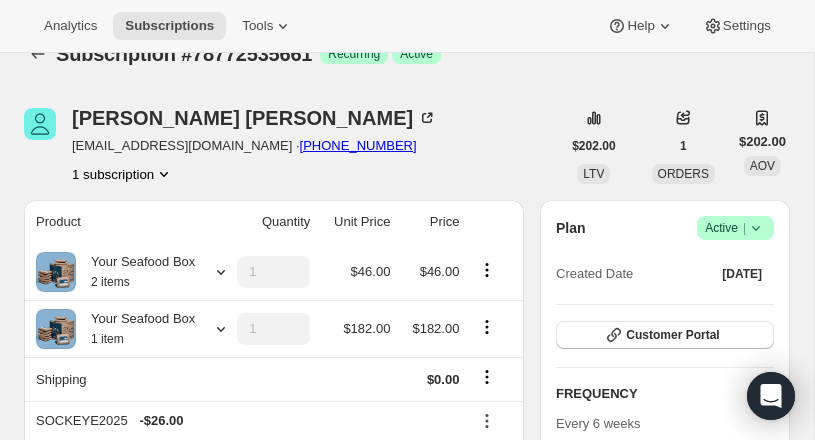 scroll, scrollTop: 0, scrollLeft: 0, axis: both 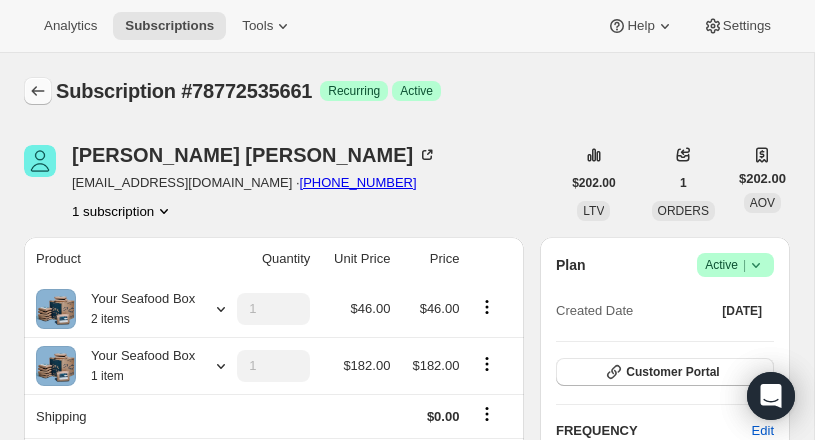 click 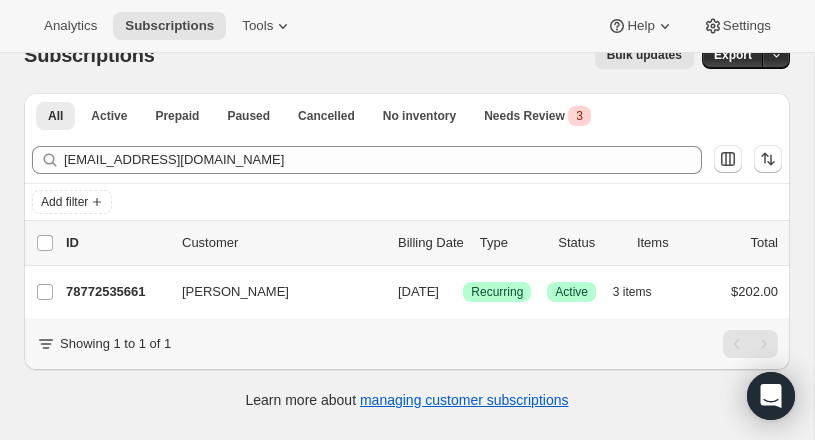 scroll, scrollTop: 60, scrollLeft: 0, axis: vertical 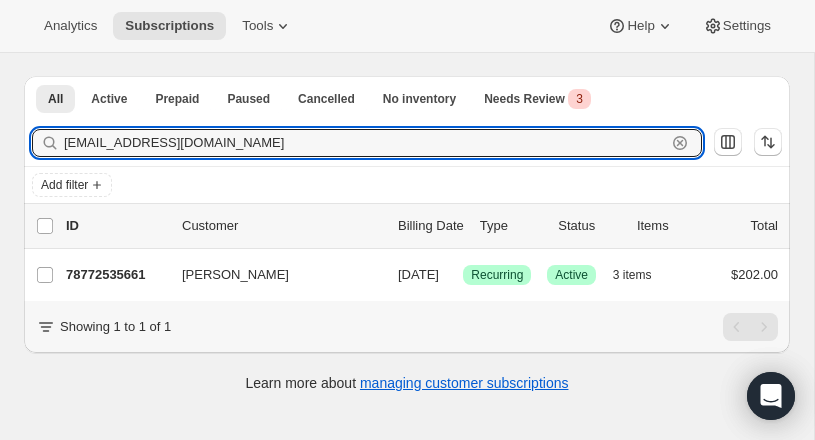 drag, startPoint x: 207, startPoint y: 137, endPoint x: 45, endPoint y: 124, distance: 162.52077 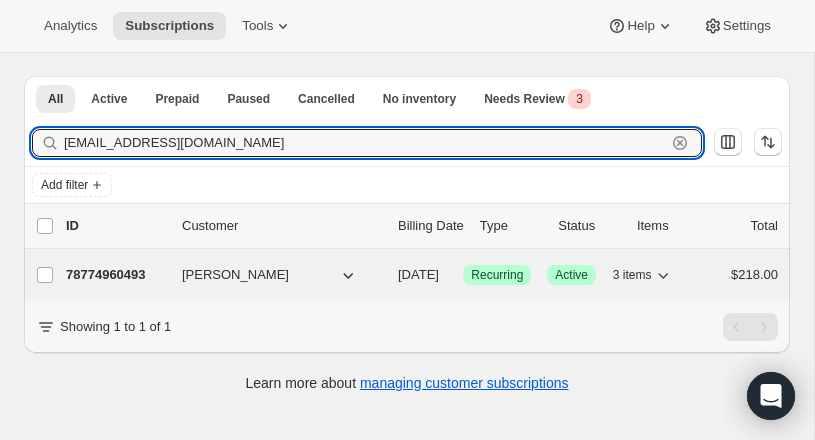type on "sp8241@yahoo.com" 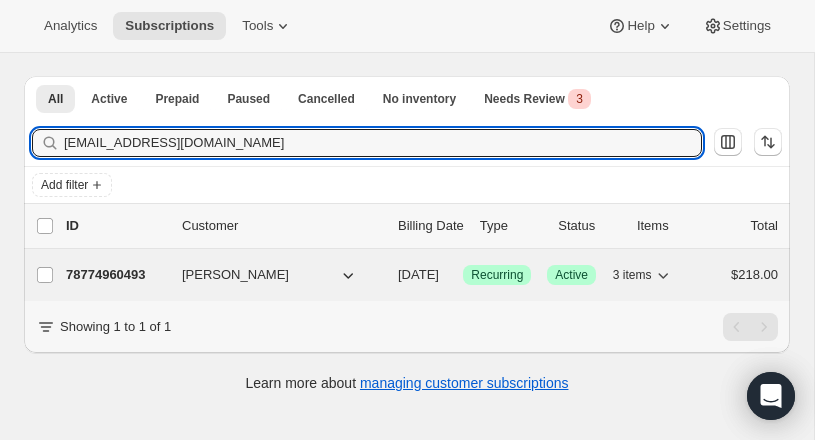 click on "78774960493" at bounding box center [116, 275] 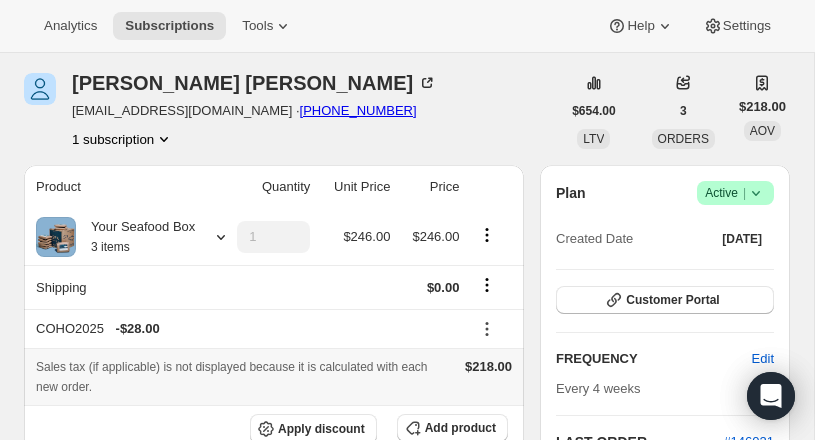 scroll, scrollTop: 0, scrollLeft: 0, axis: both 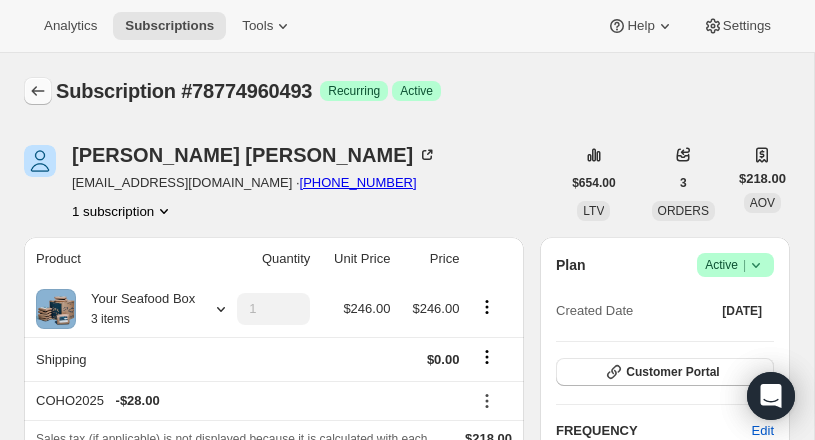 click 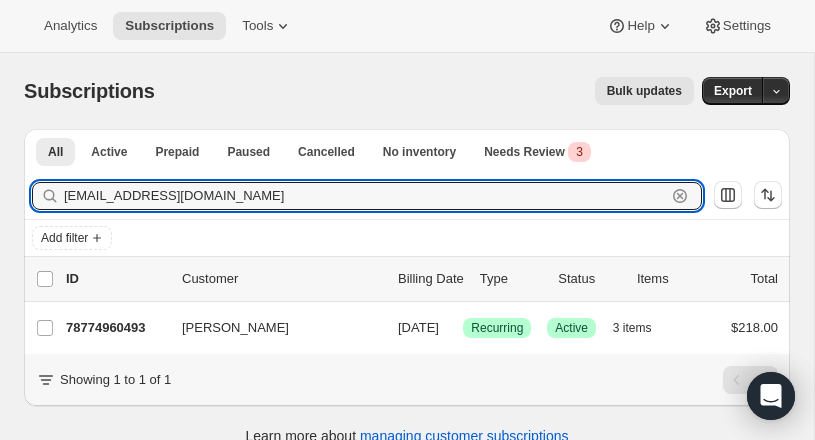 drag, startPoint x: 174, startPoint y: 195, endPoint x: -67, endPoint y: 185, distance: 241.20738 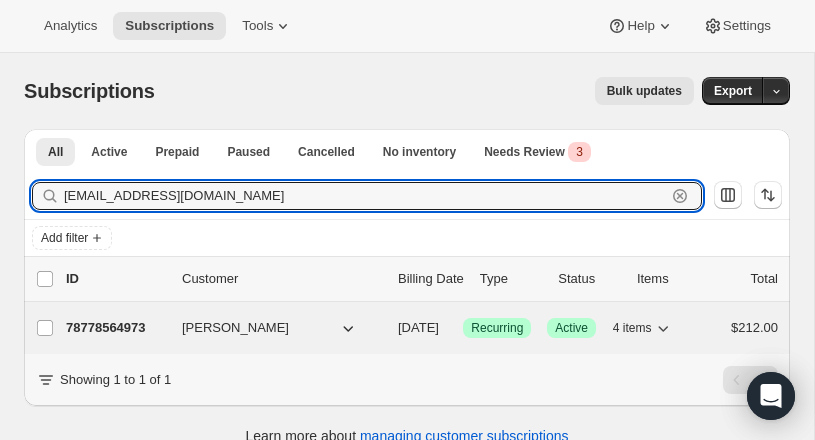 type on "natasha47@gmail.com" 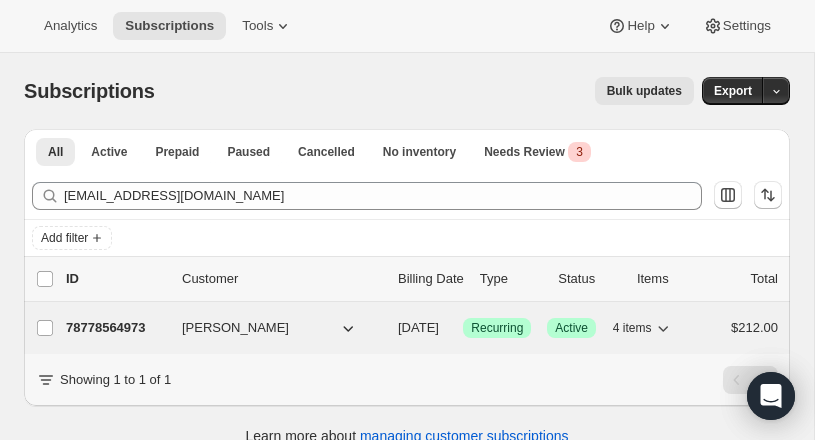 click on "78778564973" at bounding box center (116, 328) 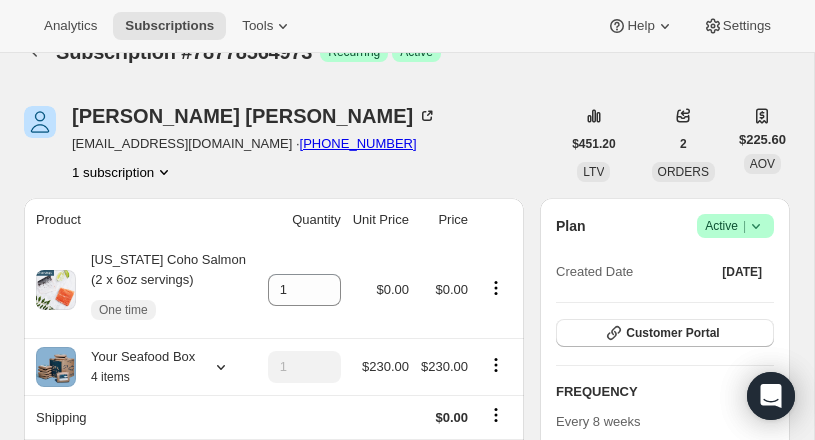 scroll, scrollTop: 0, scrollLeft: 0, axis: both 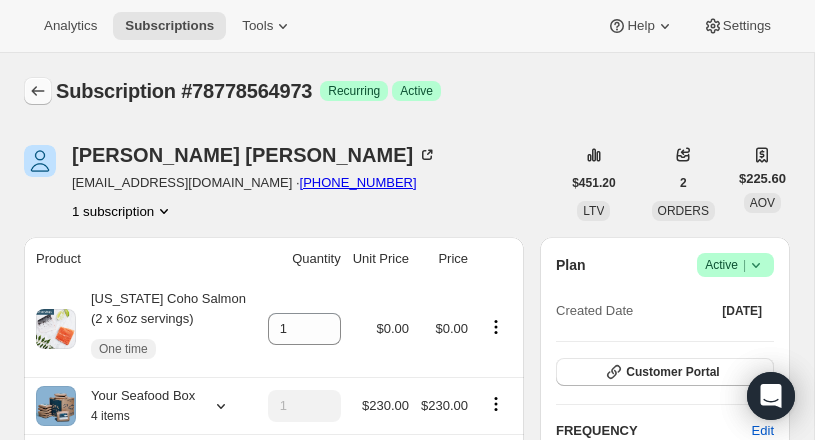 click 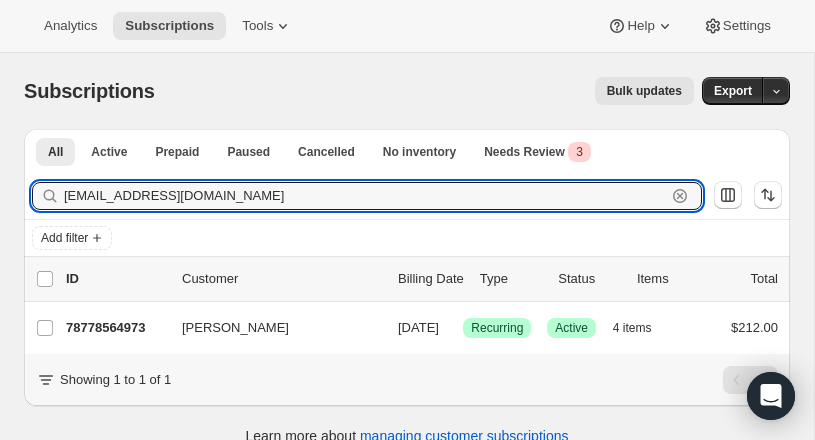 drag, startPoint x: 212, startPoint y: 200, endPoint x: 33, endPoint y: 190, distance: 179.27911 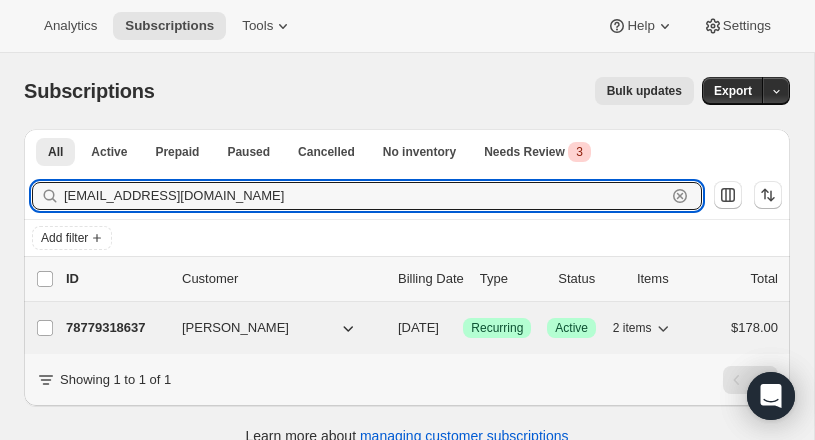 type on "kglover3@gmail.com" 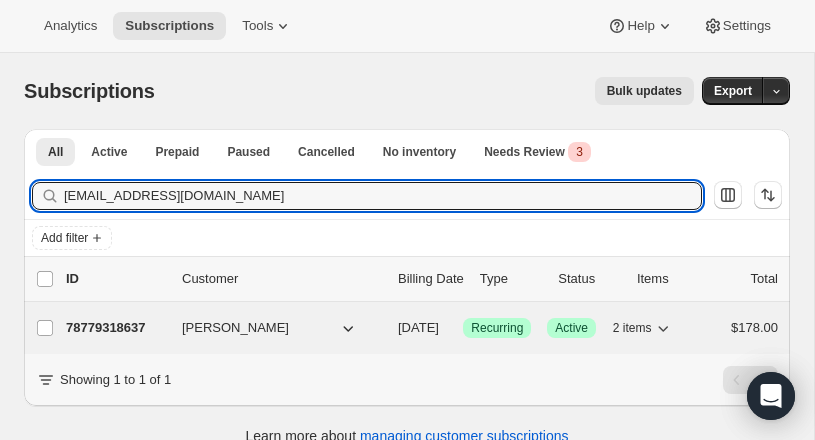 click on "78779318637" at bounding box center [116, 328] 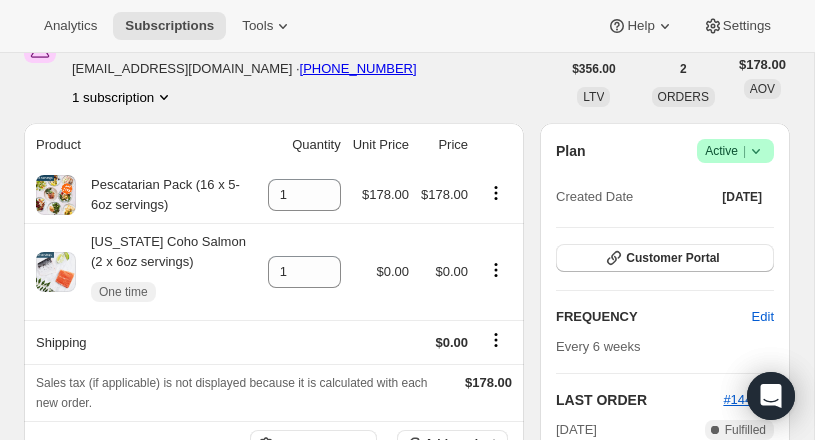 scroll, scrollTop: 0, scrollLeft: 0, axis: both 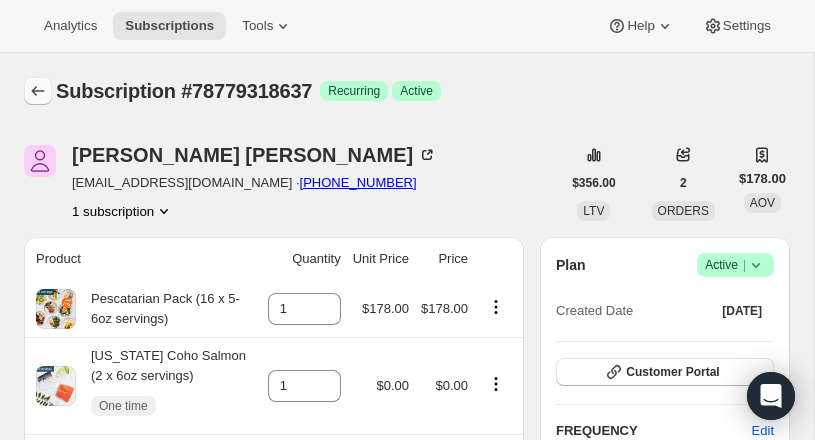 click 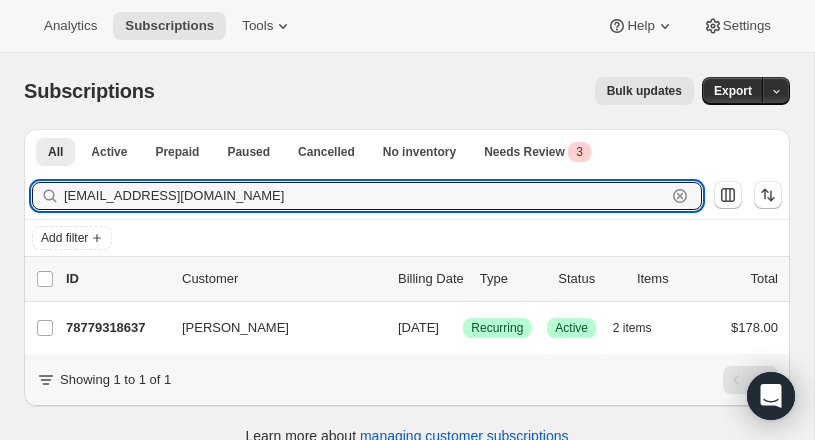 paste on "slagelbh" 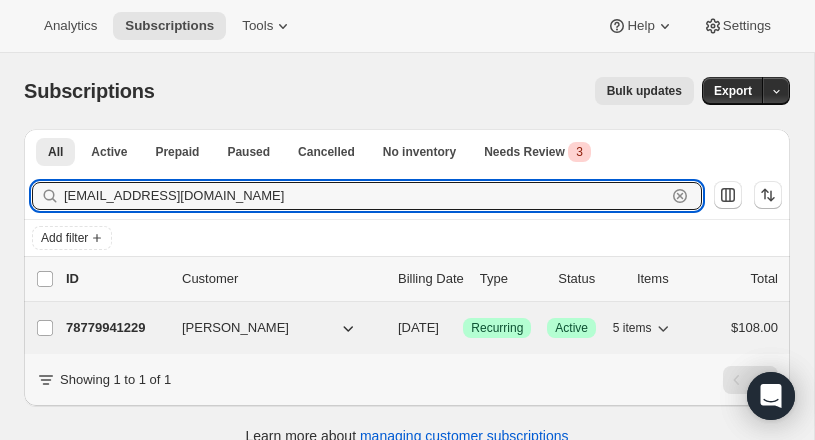type on "slagelbh@gmail.com" 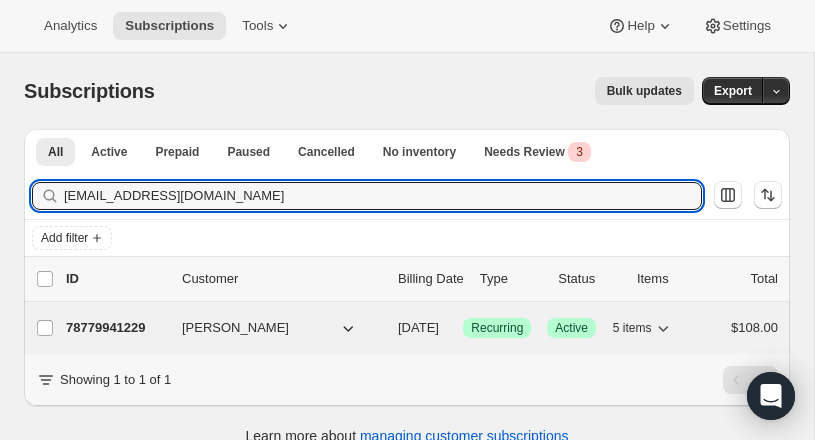 click on "78779941229" at bounding box center [116, 328] 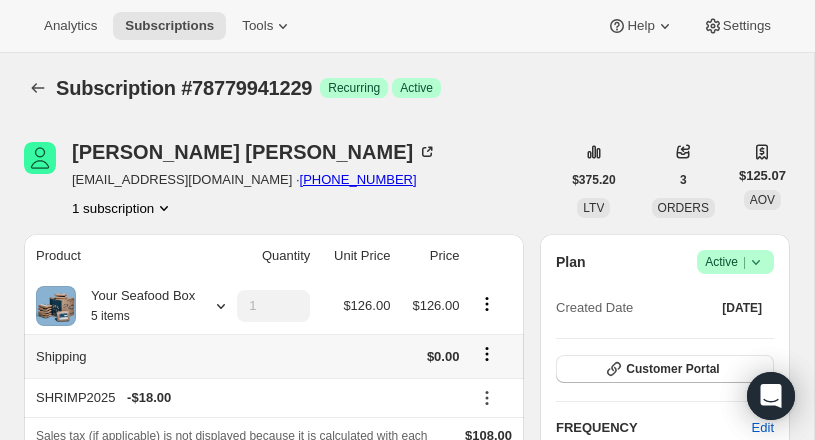 scroll, scrollTop: 0, scrollLeft: 0, axis: both 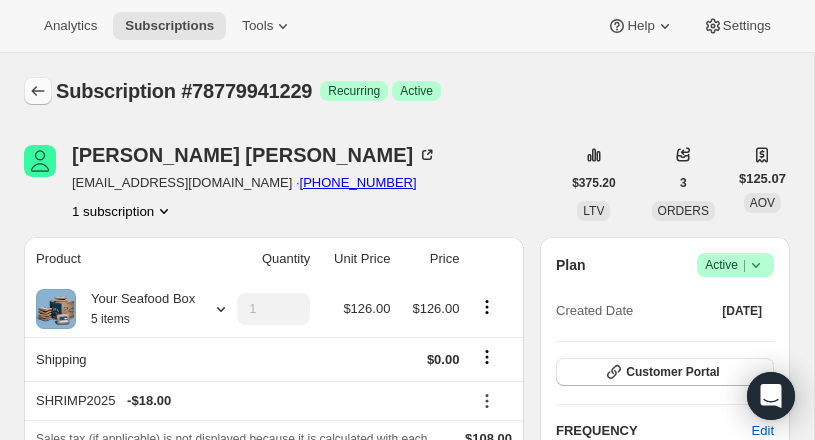 click 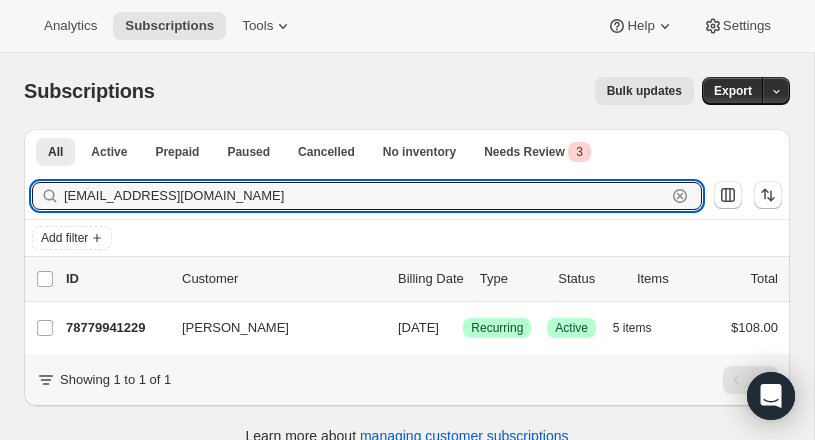 drag, startPoint x: 95, startPoint y: 190, endPoint x: 6, endPoint y: 195, distance: 89.140335 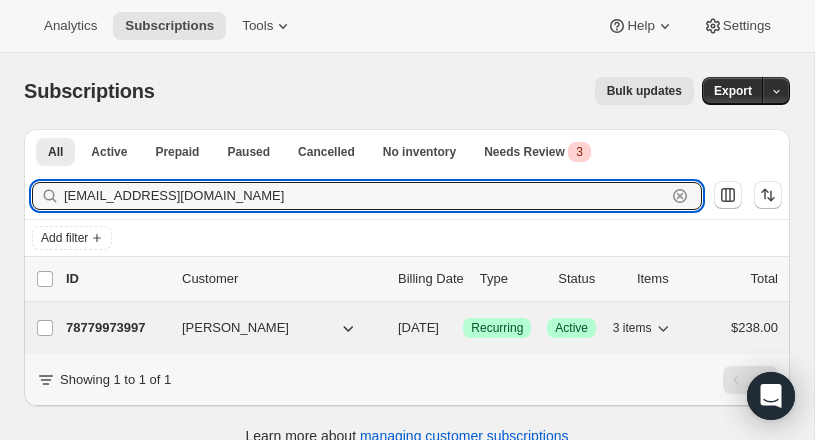 type on "aandocomputer@hotmail.com" 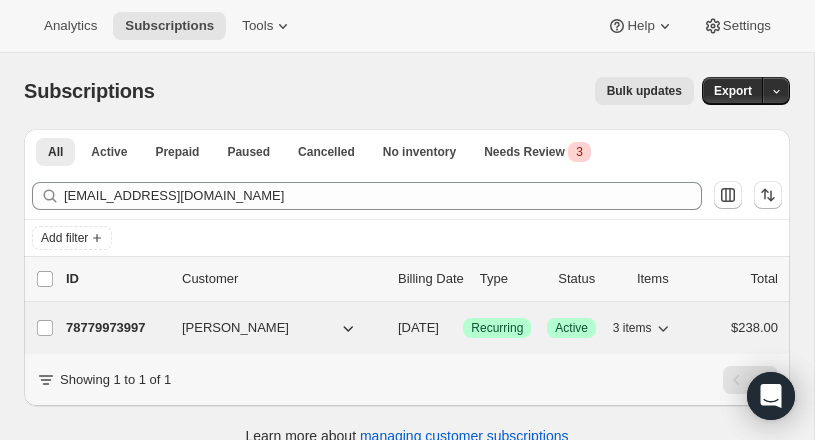 click on "78779973997" at bounding box center [116, 328] 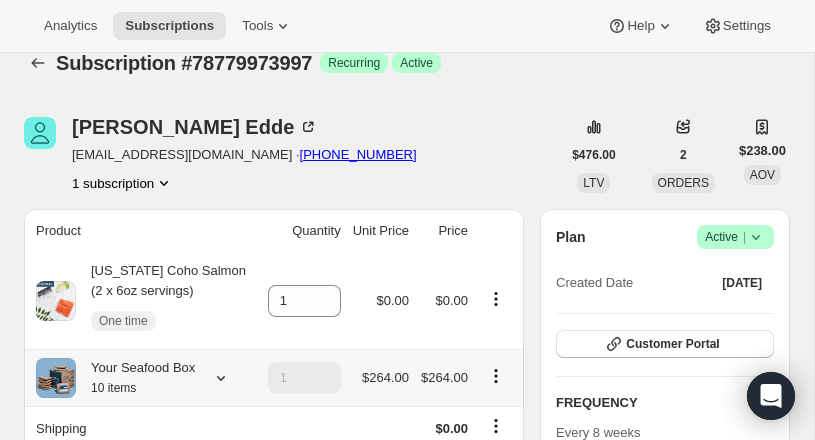 scroll, scrollTop: 4, scrollLeft: 0, axis: vertical 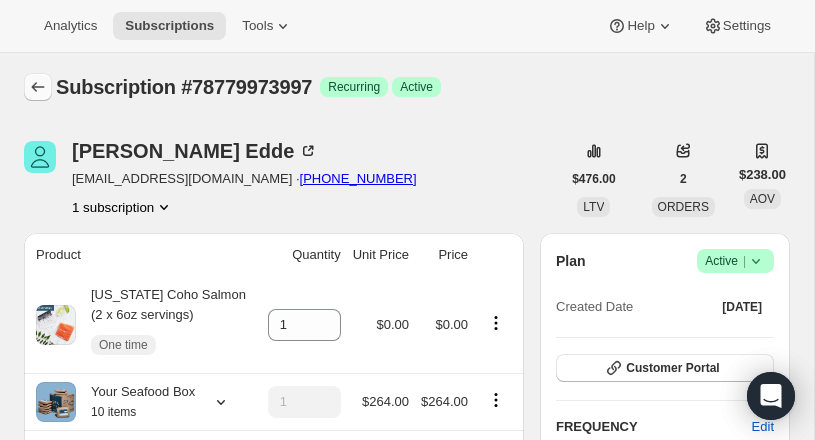 click 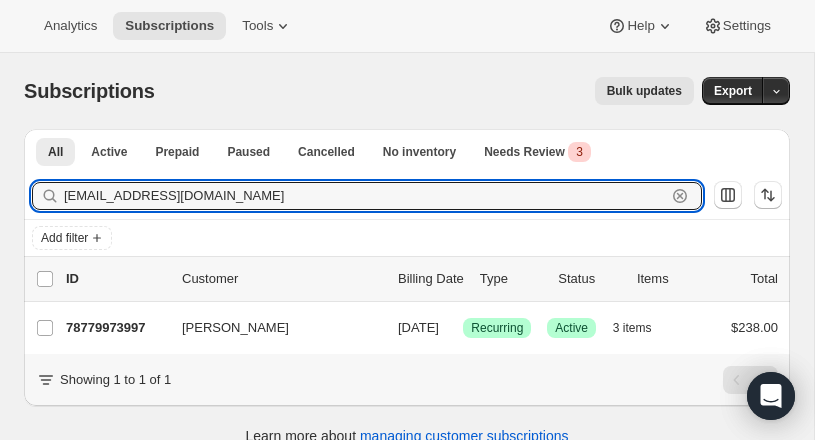 drag, startPoint x: 240, startPoint y: 197, endPoint x: 14, endPoint y: 192, distance: 226.0553 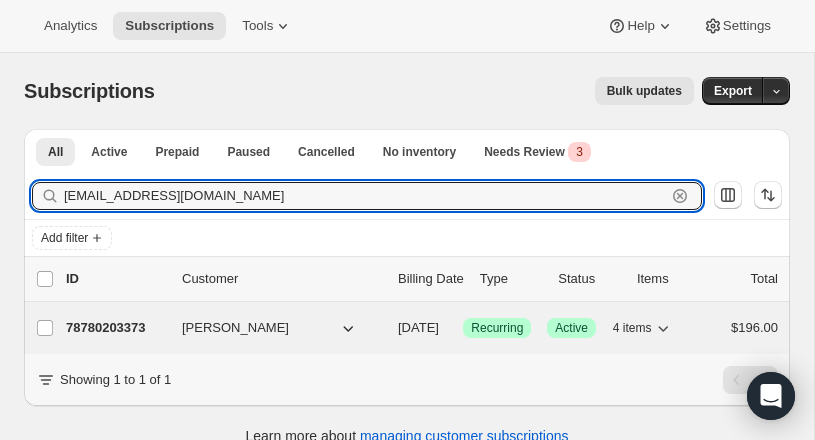 type on "trbairsr@gmail.com" 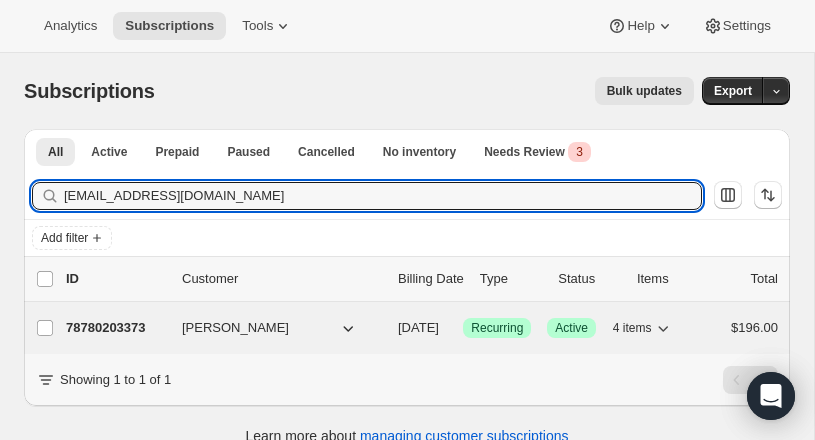 click on "78780203373" at bounding box center [116, 328] 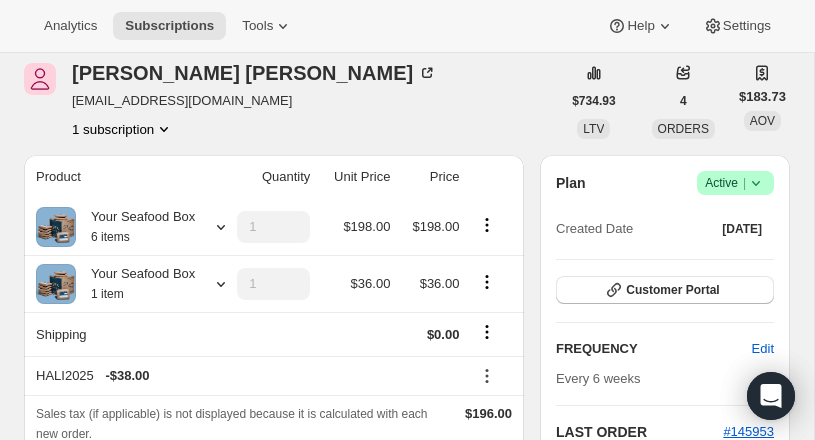 scroll, scrollTop: 0, scrollLeft: 0, axis: both 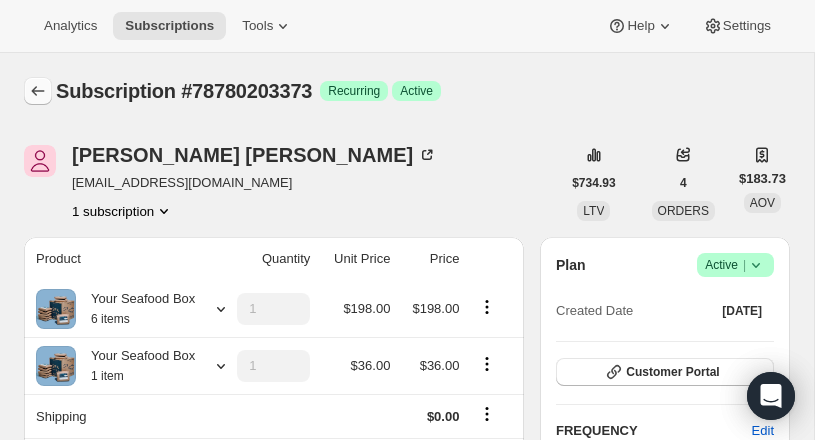 click 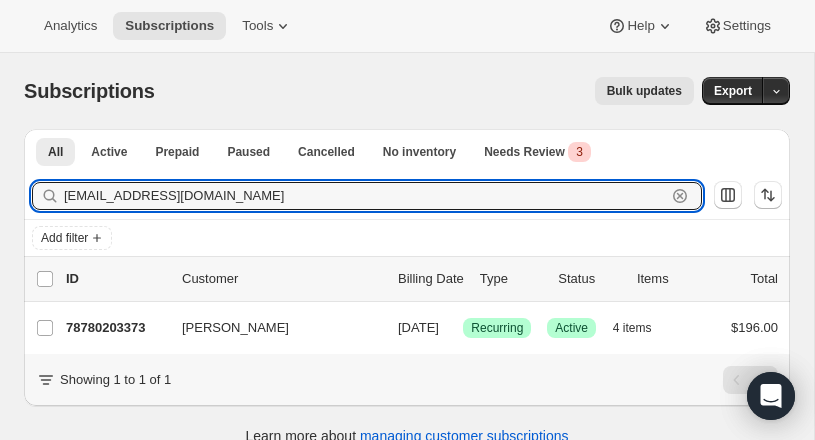 drag, startPoint x: 139, startPoint y: 184, endPoint x: -11, endPoint y: 174, distance: 150.33296 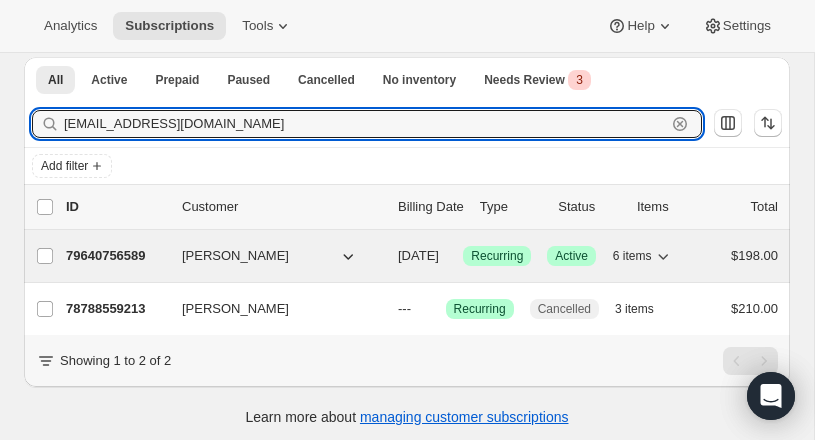 scroll, scrollTop: 78, scrollLeft: 0, axis: vertical 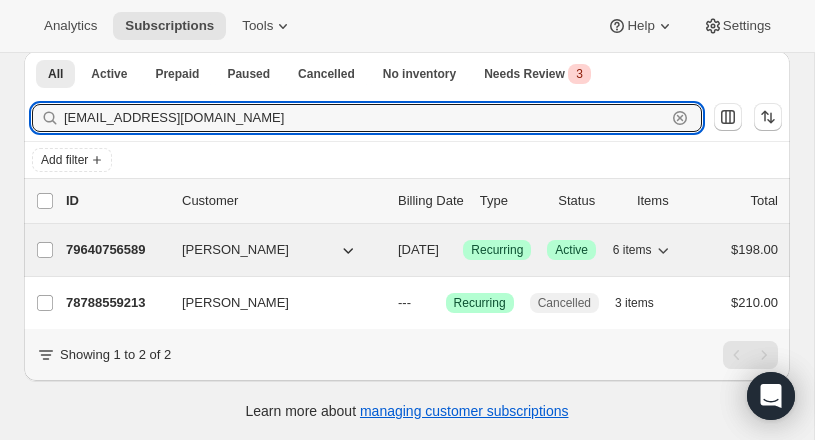 type on "margotemaurer@gmail.com" 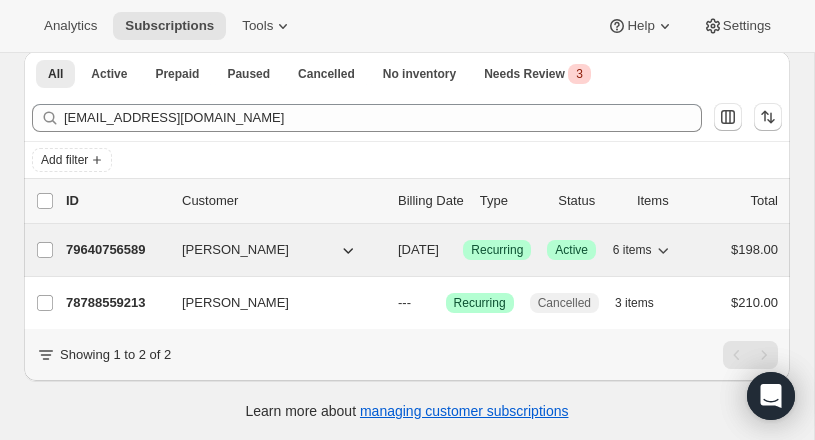 click on "79640756589" at bounding box center (116, 250) 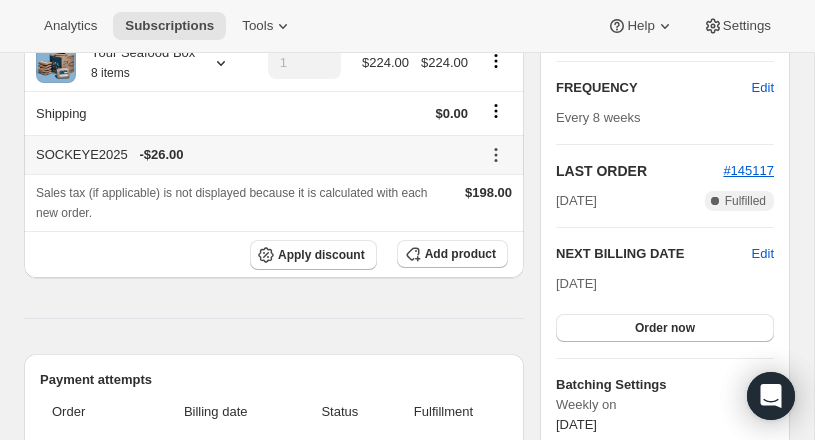 scroll, scrollTop: 0, scrollLeft: 0, axis: both 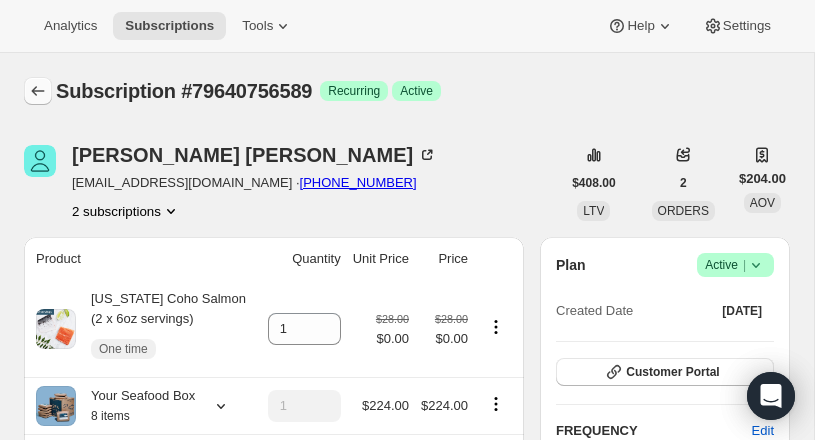 click 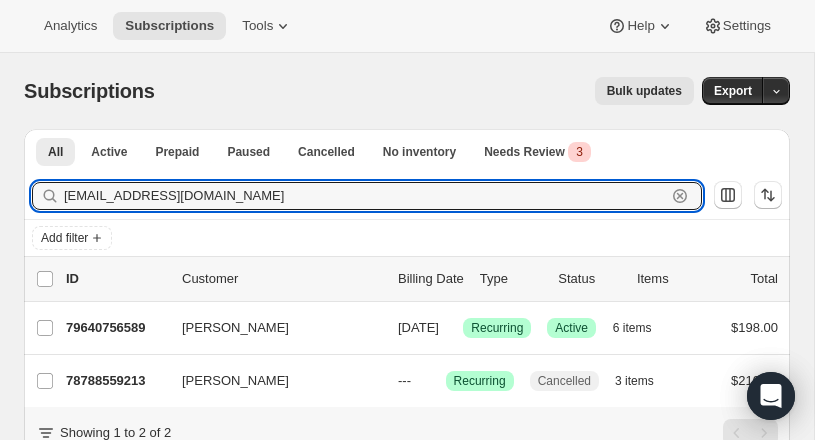 drag, startPoint x: 277, startPoint y: 200, endPoint x: 3, endPoint y: 192, distance: 274.11676 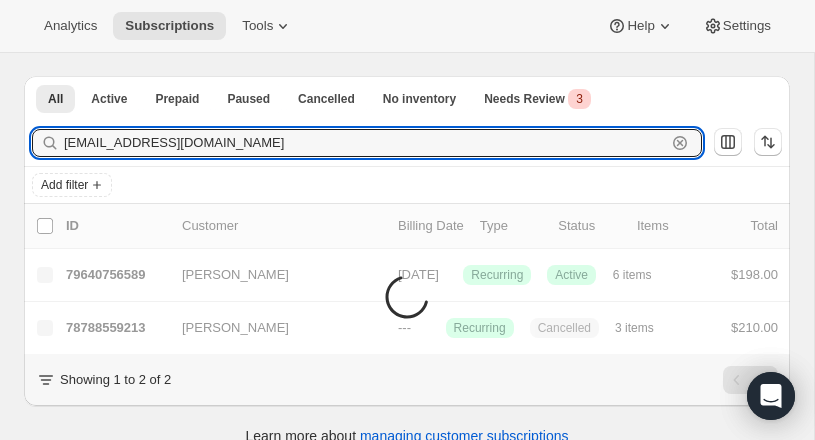 scroll, scrollTop: 60, scrollLeft: 0, axis: vertical 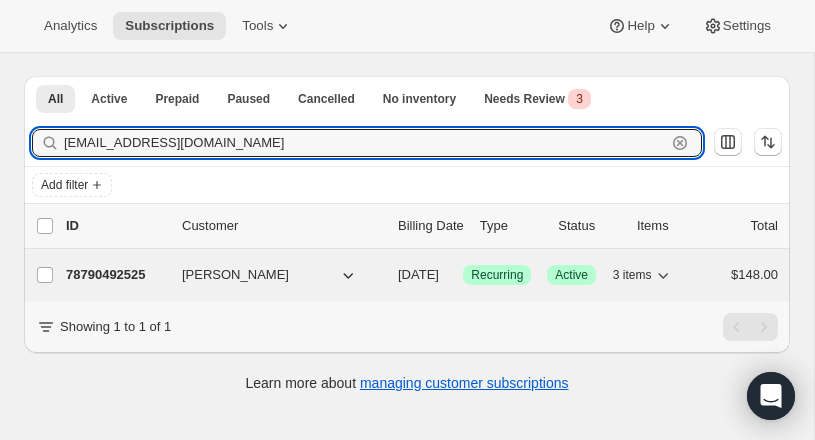 type on "roncomer86@gmail.com" 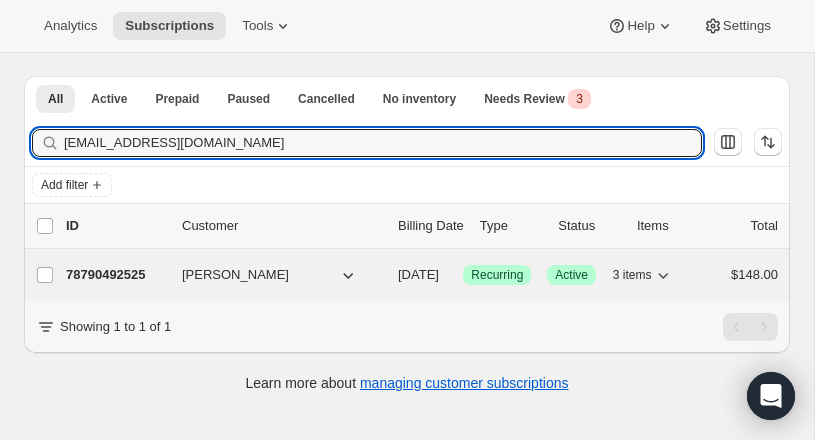 click on "78790492525" at bounding box center [116, 275] 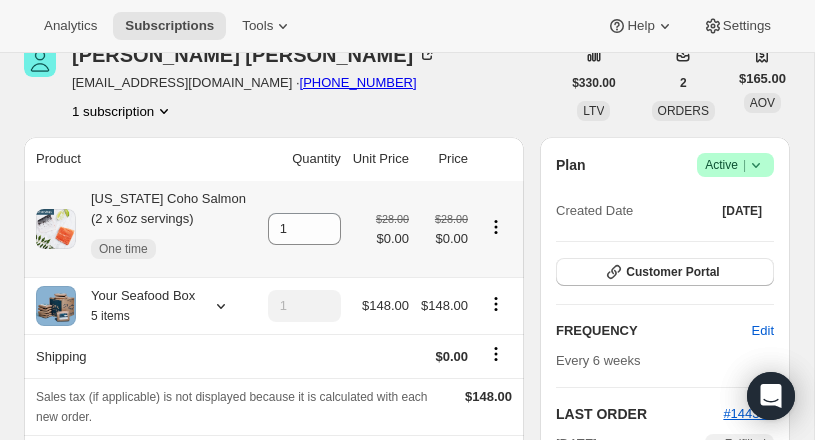 scroll, scrollTop: 0, scrollLeft: 0, axis: both 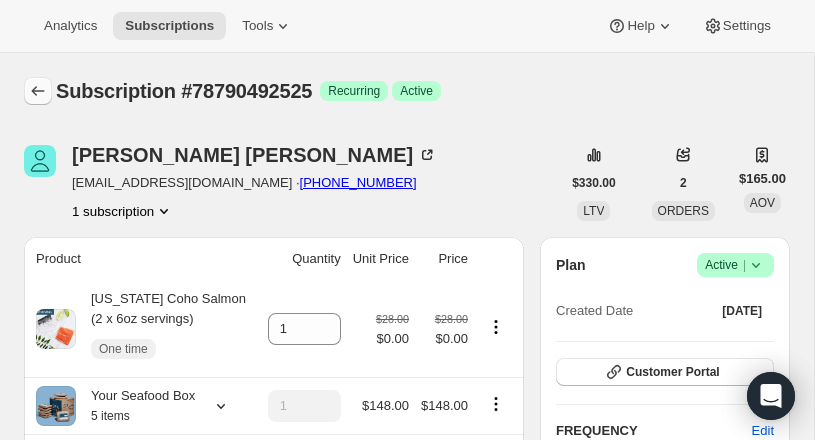 click 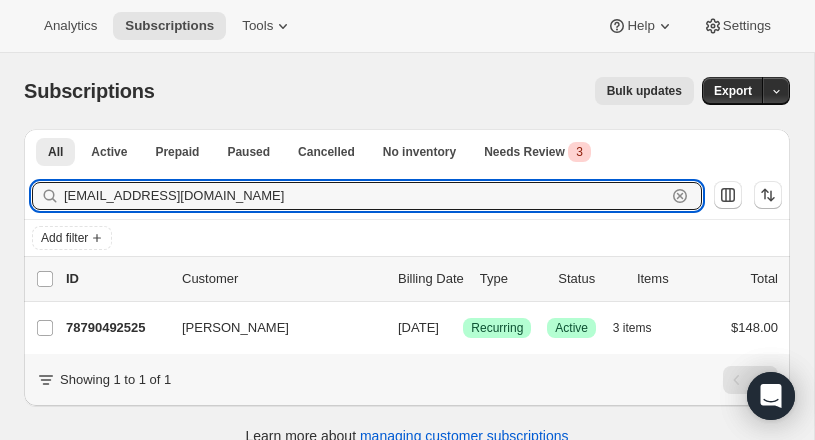 drag, startPoint x: 141, startPoint y: 188, endPoint x: 36, endPoint y: 187, distance: 105.00476 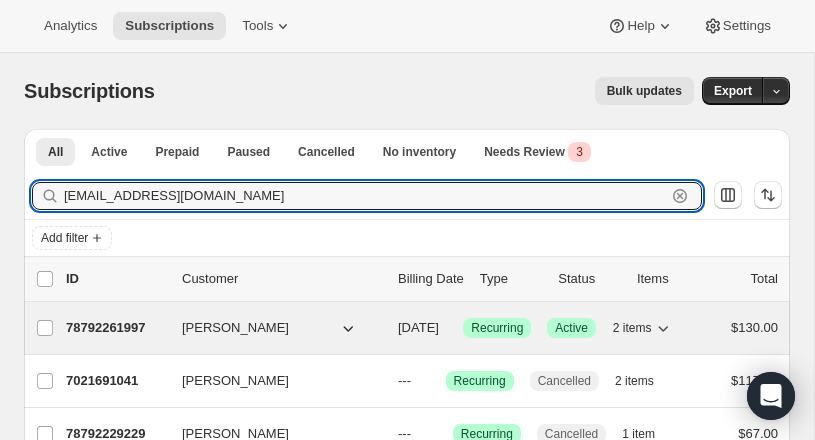 type on "ulrikerichter1@gmail.com" 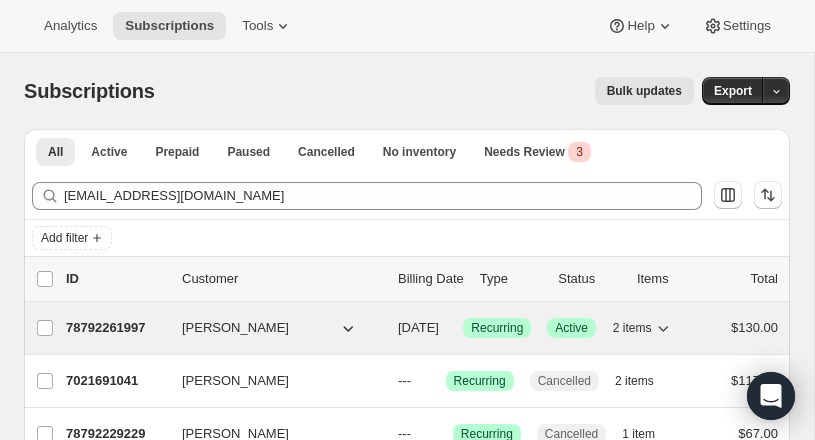 click on "78792261997" at bounding box center (116, 328) 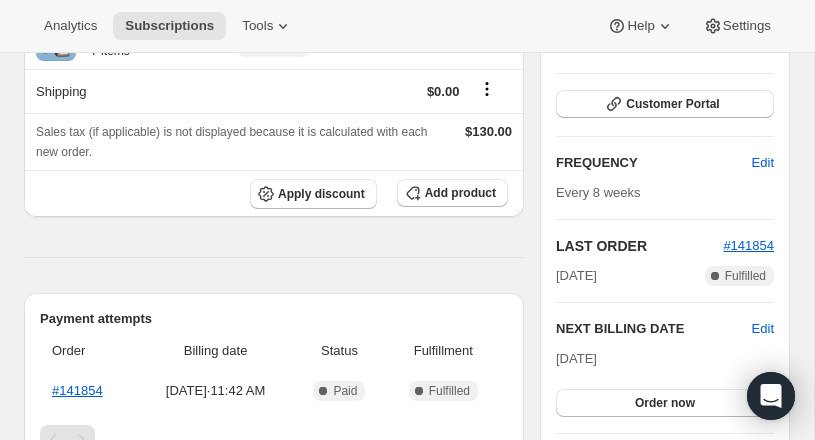scroll, scrollTop: 0, scrollLeft: 0, axis: both 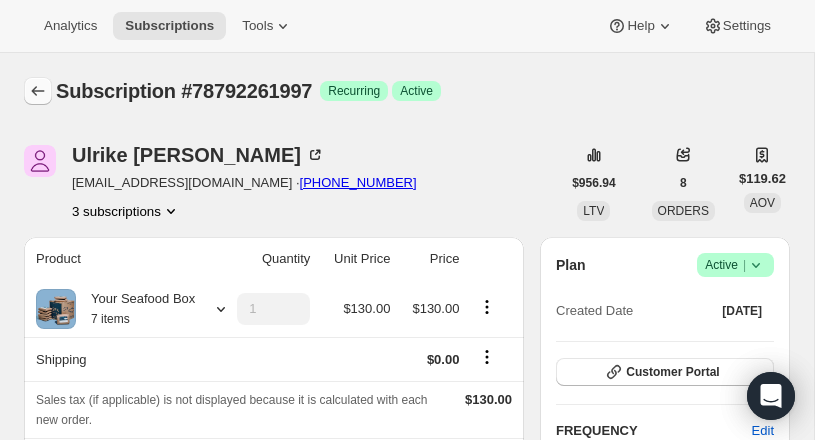 click 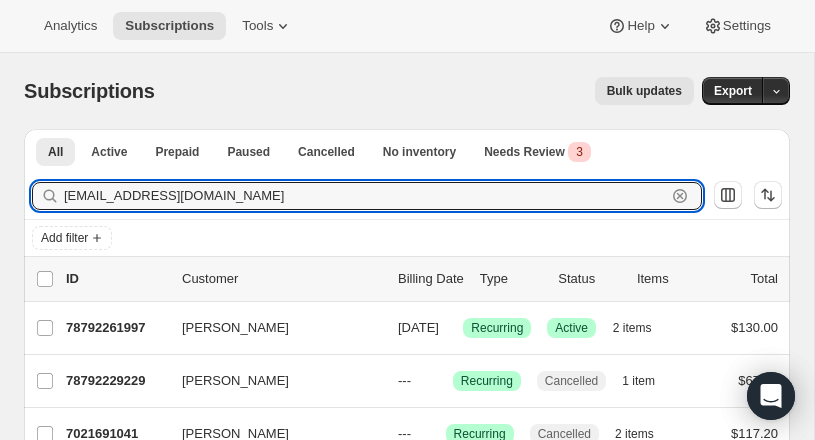 drag, startPoint x: 229, startPoint y: 197, endPoint x: -13, endPoint y: 192, distance: 242.05165 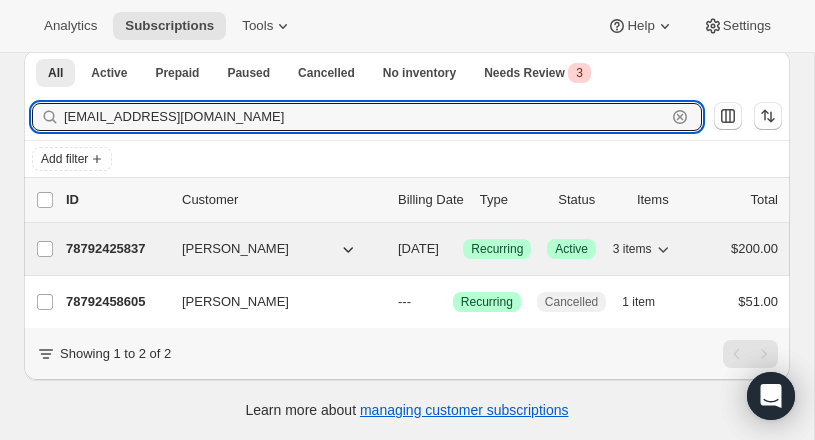 scroll, scrollTop: 104, scrollLeft: 0, axis: vertical 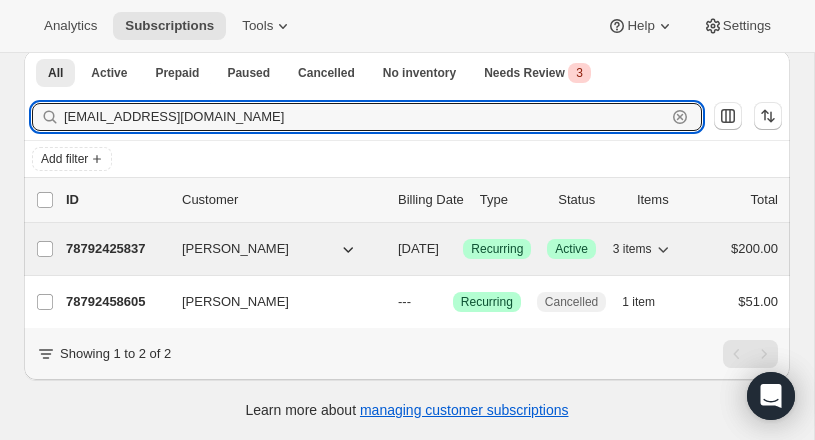 type on "pereraab@gmail.com" 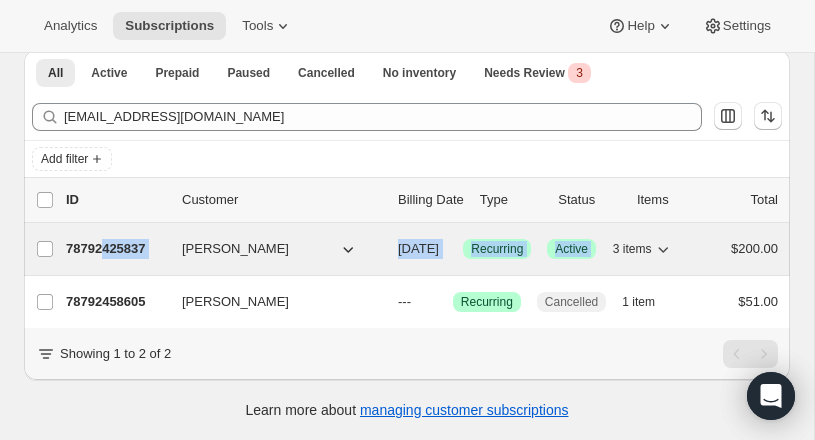 drag, startPoint x: 109, startPoint y: 225, endPoint x: 108, endPoint y: 246, distance: 21.023796 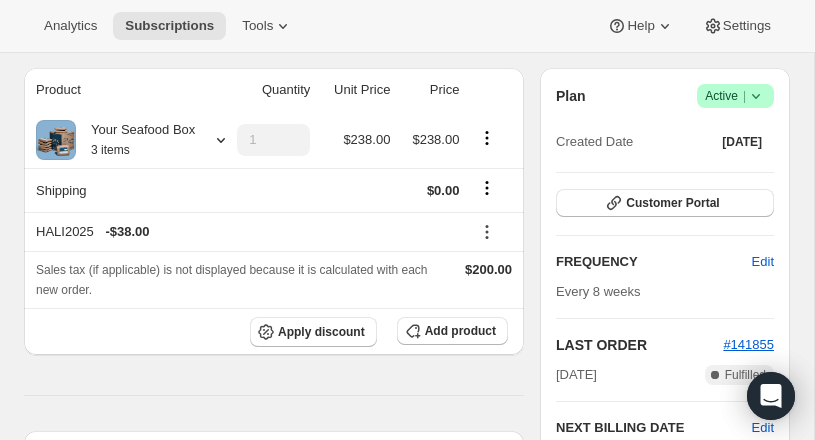 scroll, scrollTop: 0, scrollLeft: 0, axis: both 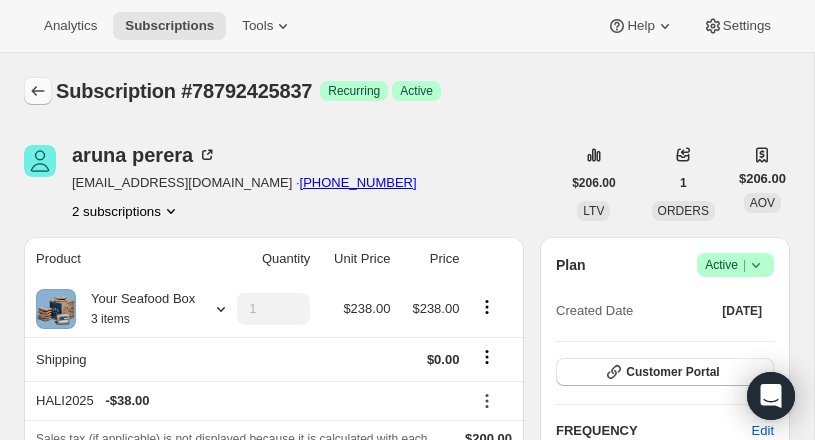 click 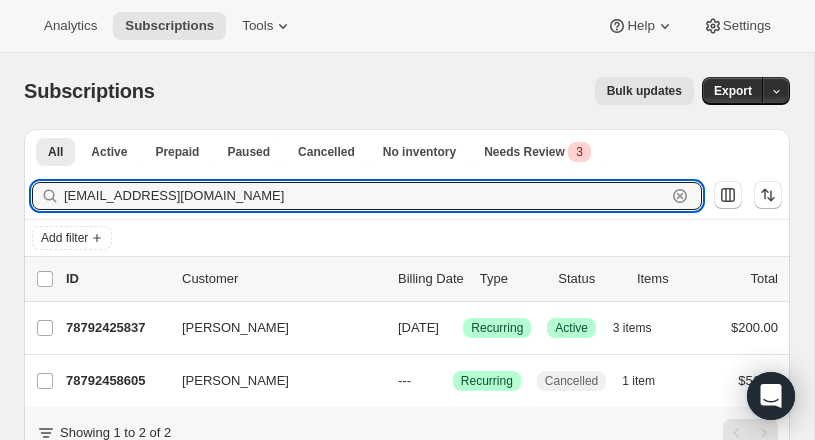 paste on "Coys4jmj@ao" 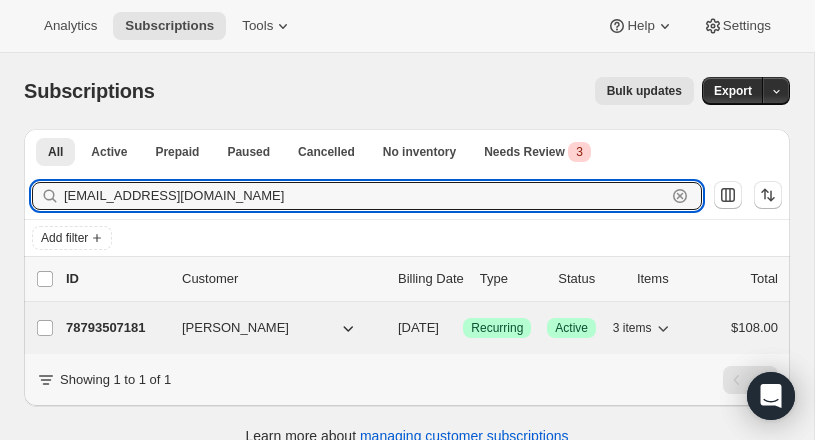 type on "Coys4jmj@aol.com" 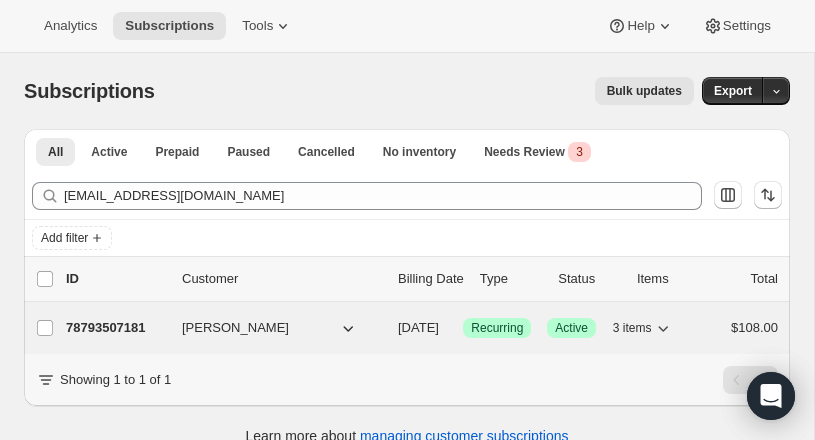 click on "78793507181" at bounding box center (116, 328) 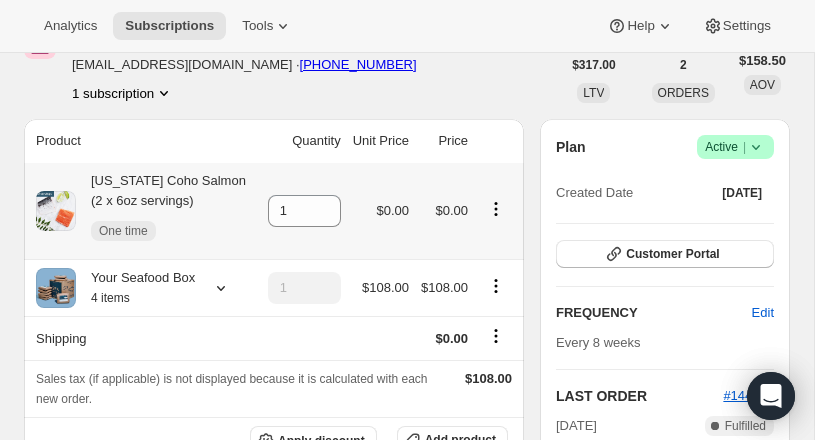 scroll, scrollTop: 0, scrollLeft: 0, axis: both 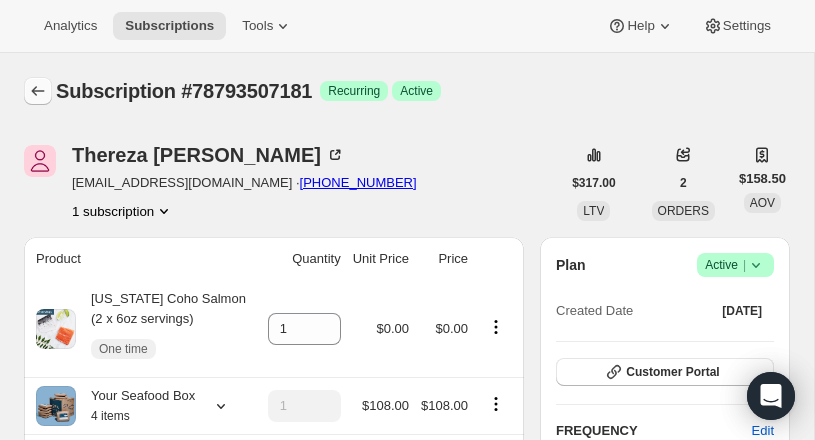 click 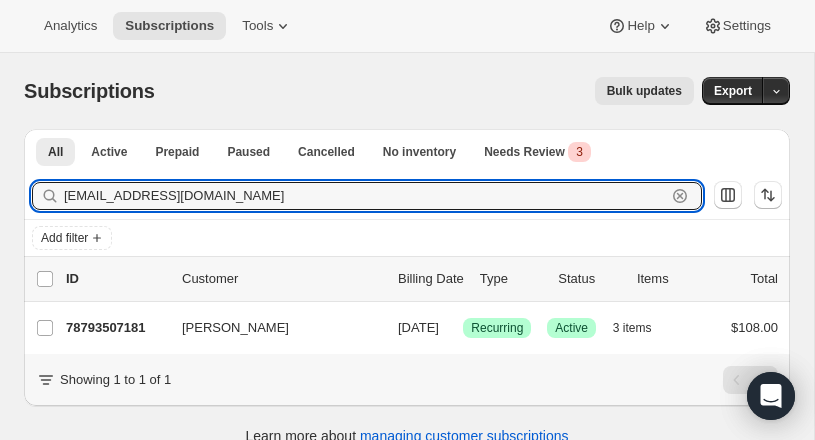 drag, startPoint x: 174, startPoint y: 198, endPoint x: -46, endPoint y: 193, distance: 220.05681 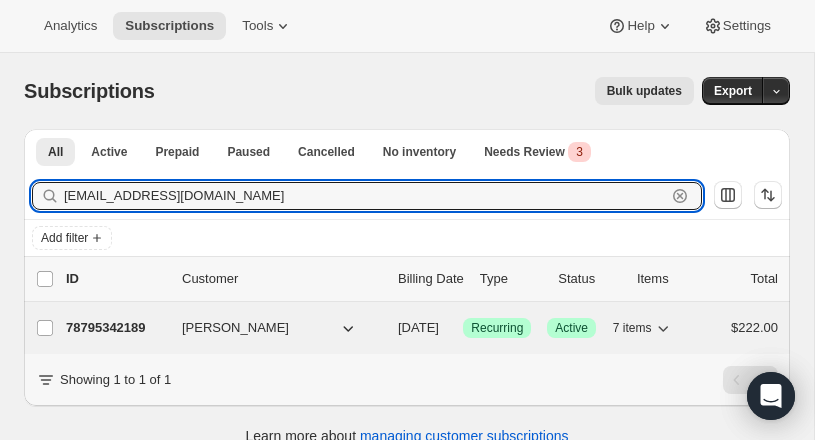 type on "swstewart01@gmail.com" 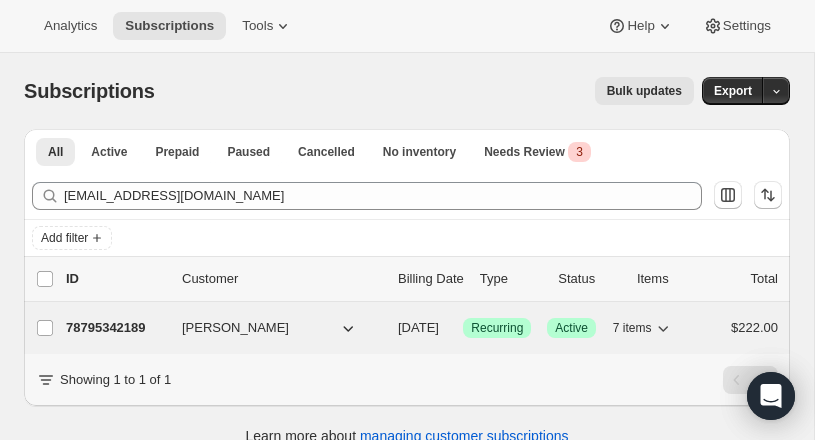 click on "78795342189" at bounding box center (116, 328) 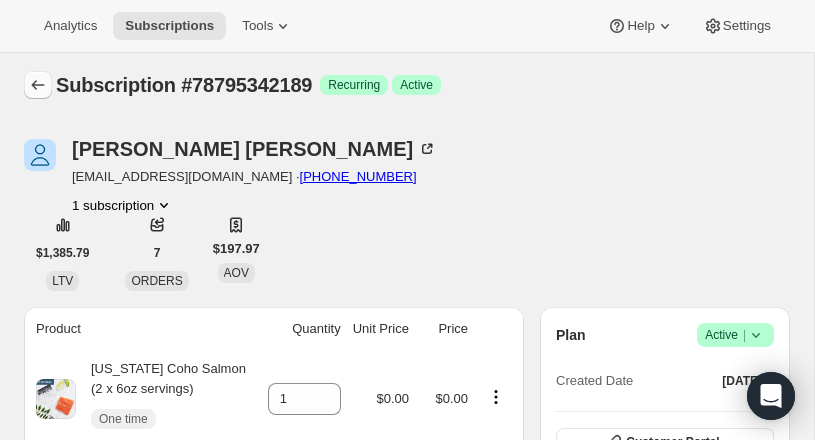 scroll, scrollTop: 0, scrollLeft: 0, axis: both 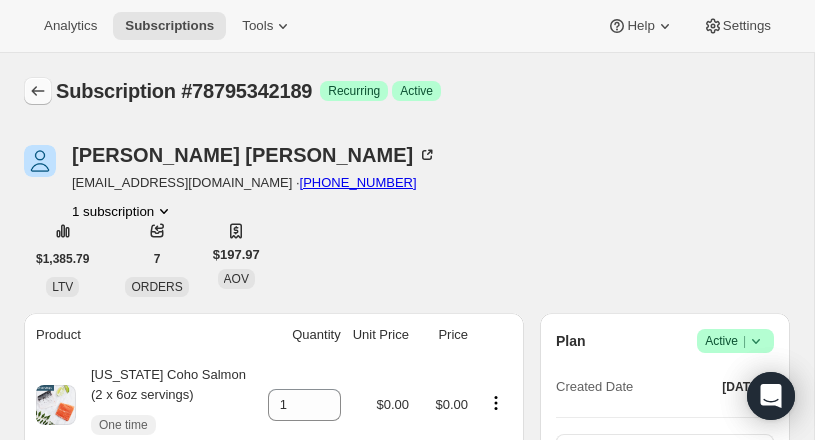 click at bounding box center [38, 91] 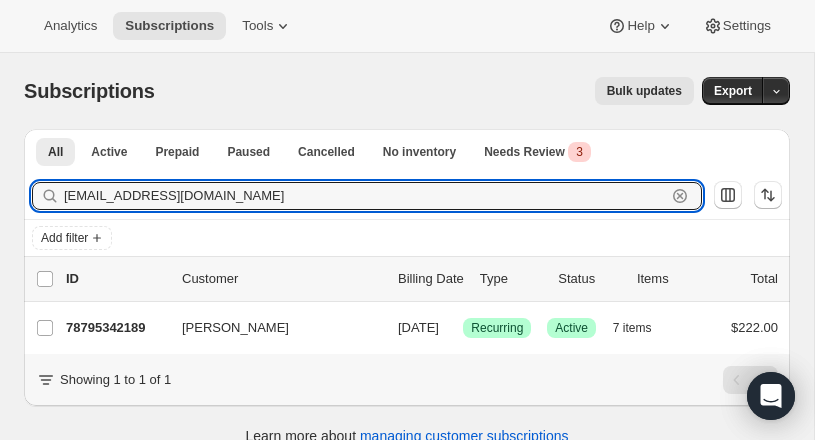 drag, startPoint x: 10, startPoint y: 196, endPoint x: -10, endPoint y: 197, distance: 20.024984 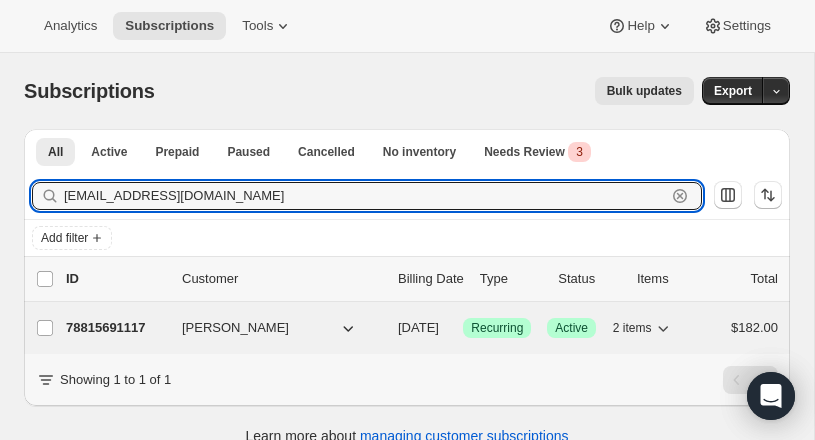 type on "jpsalyer@frontier.com" 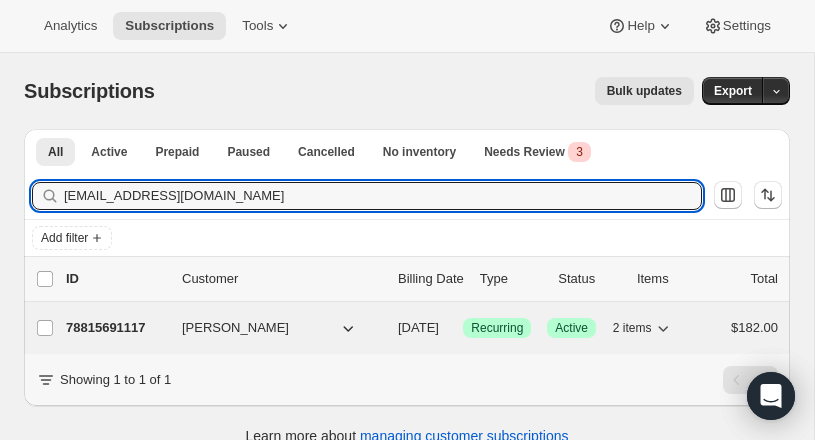 click on "78815691117" at bounding box center (116, 328) 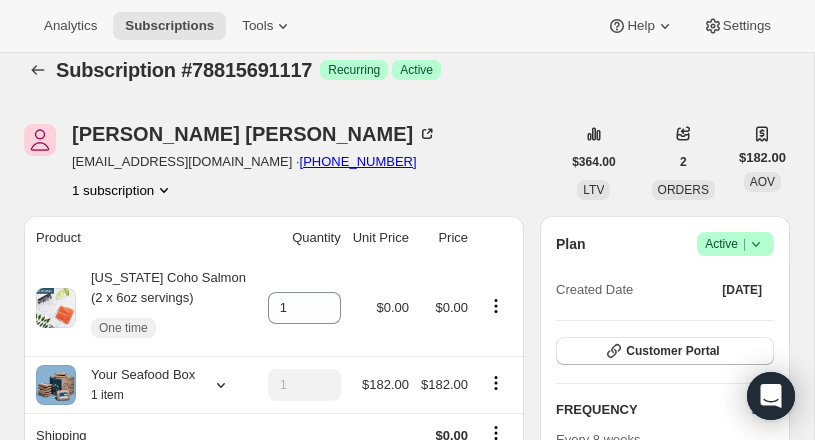 scroll, scrollTop: 0, scrollLeft: 0, axis: both 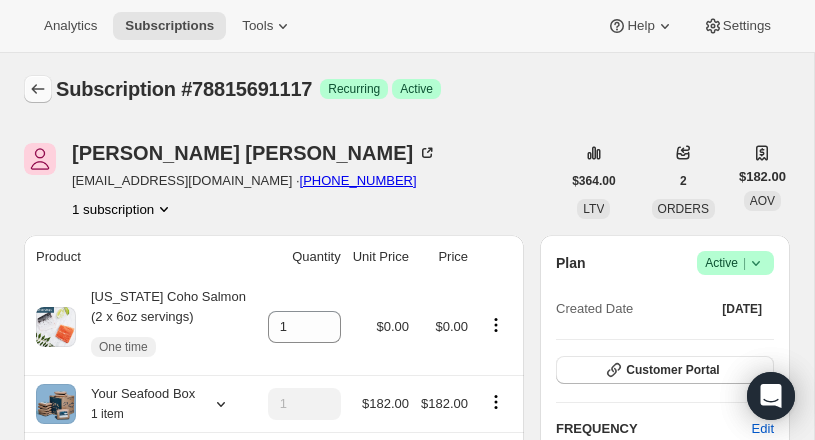 click 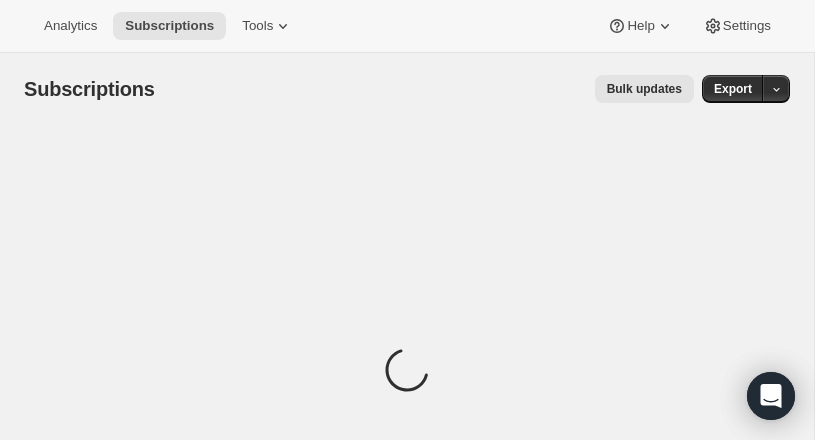 scroll, scrollTop: 0, scrollLeft: 0, axis: both 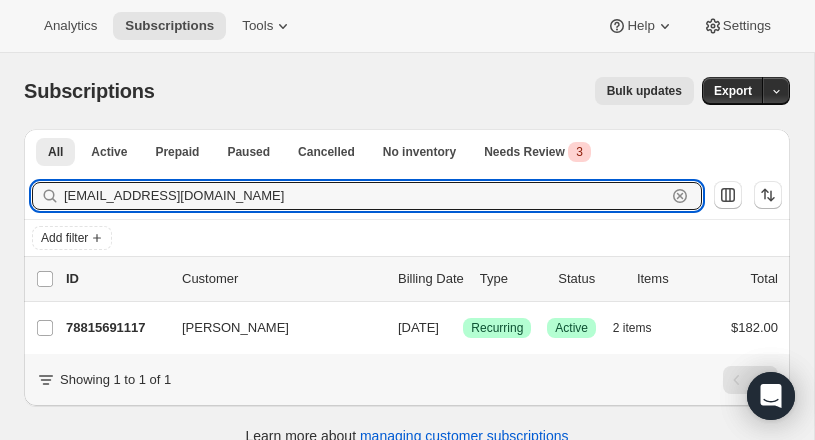 drag, startPoint x: -1, startPoint y: 179, endPoint x: -54, endPoint y: 179, distance: 53 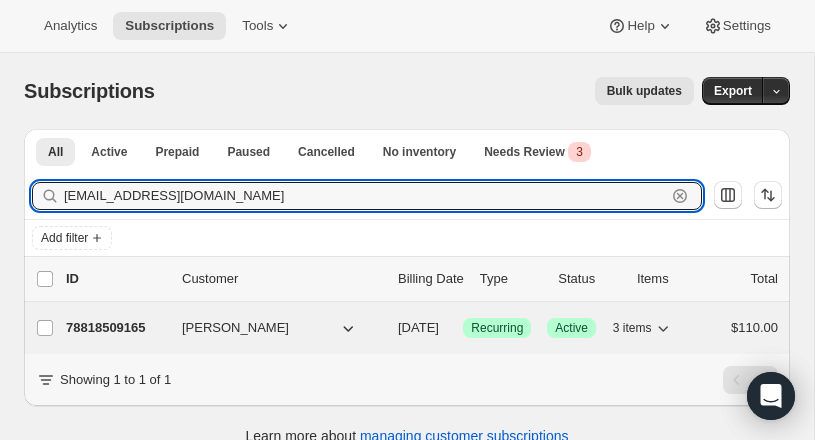 type on "starrka100@gmail.com" 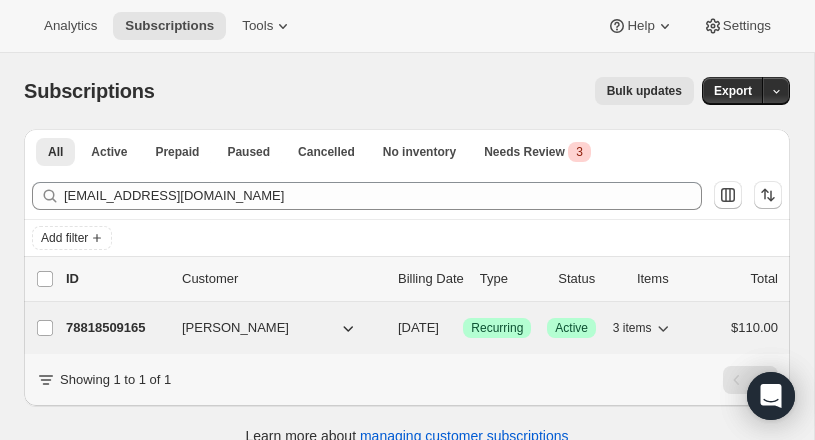 click on "78818509165" at bounding box center (116, 328) 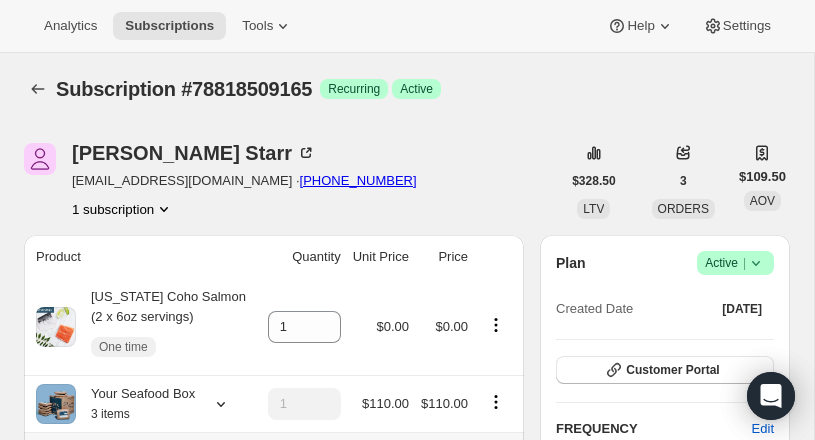 scroll, scrollTop: 0, scrollLeft: 0, axis: both 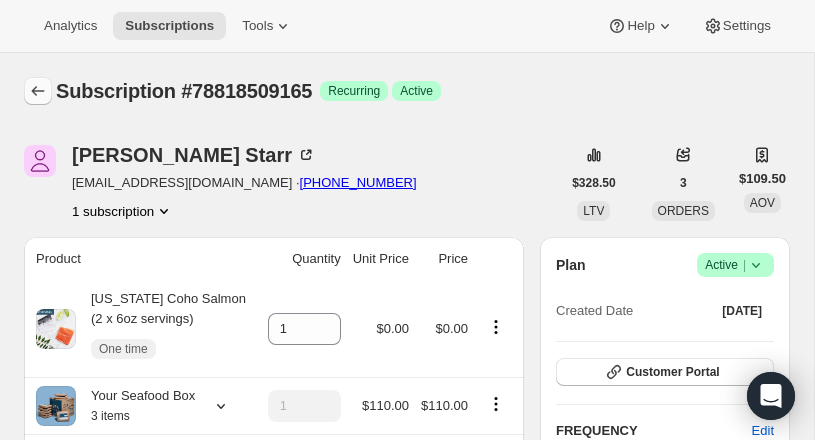click 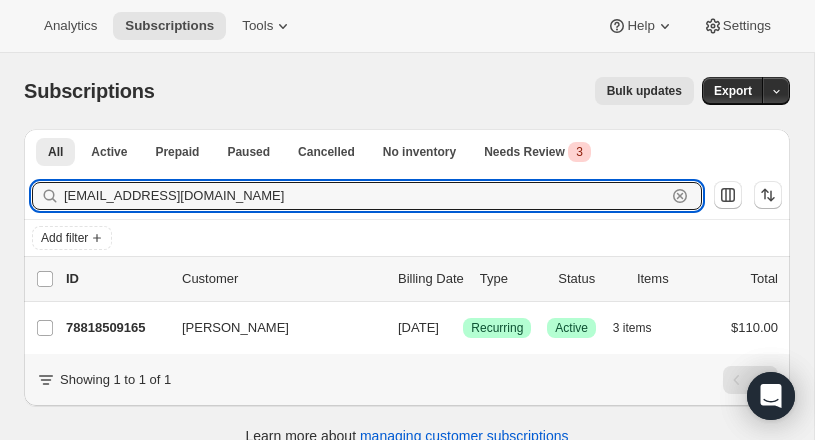 drag, startPoint x: 215, startPoint y: 197, endPoint x: 12, endPoint y: 196, distance: 203.00246 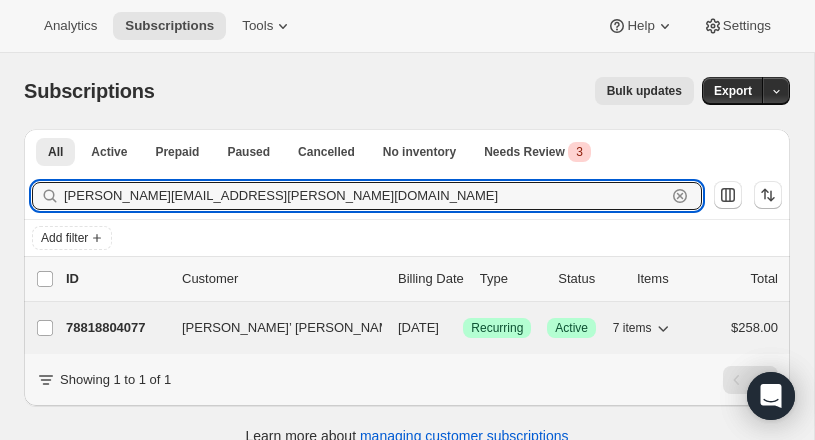 type on "charissa.messer@hotmail.com" 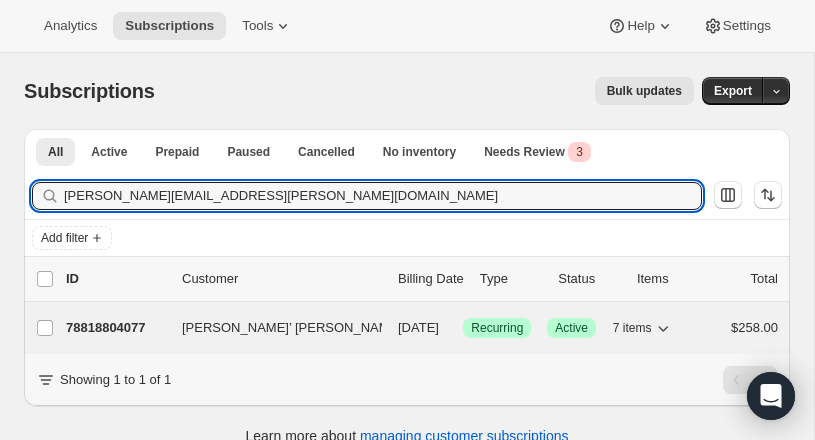 click on "78818804077" at bounding box center (116, 328) 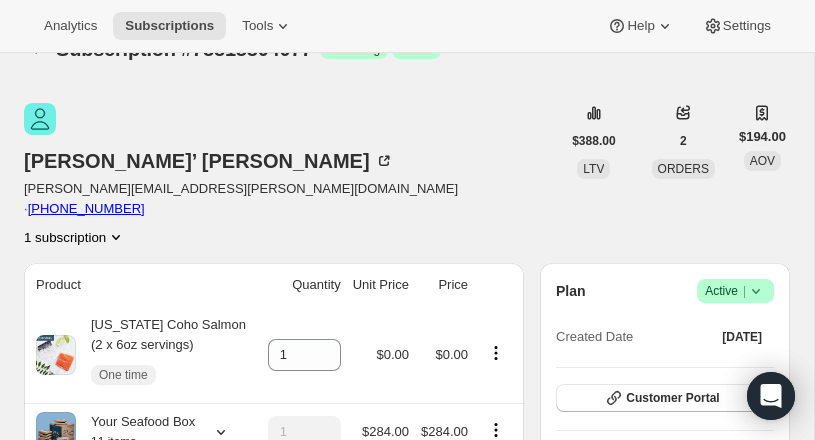 scroll, scrollTop: 0, scrollLeft: 0, axis: both 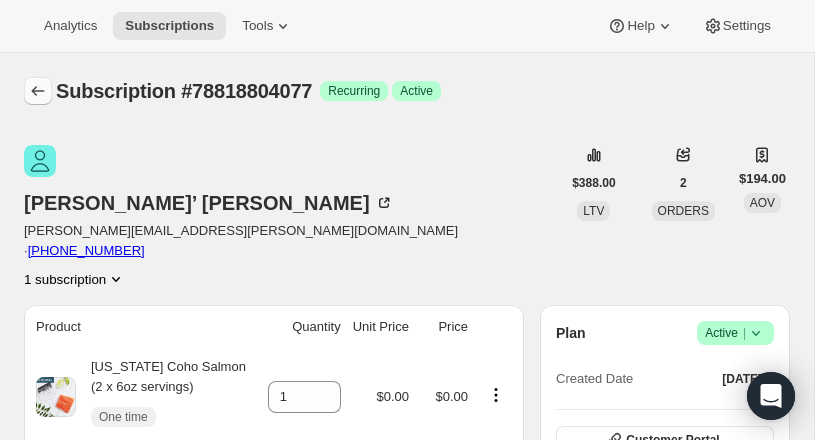 click 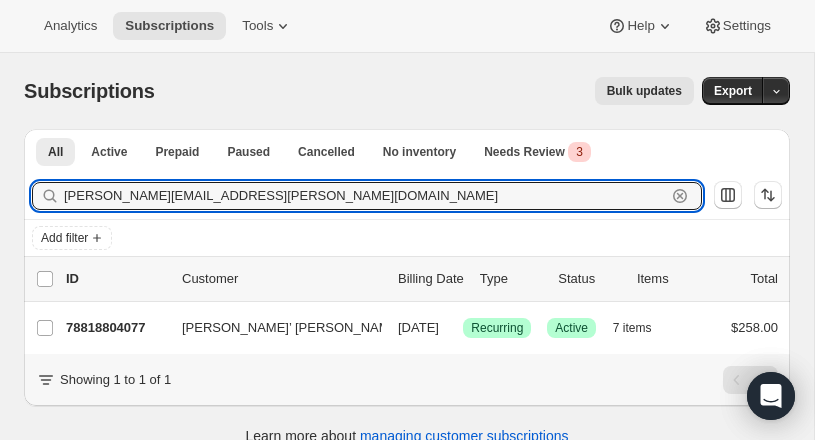 drag, startPoint x: 249, startPoint y: 199, endPoint x: 2, endPoint y: 203, distance: 247.03238 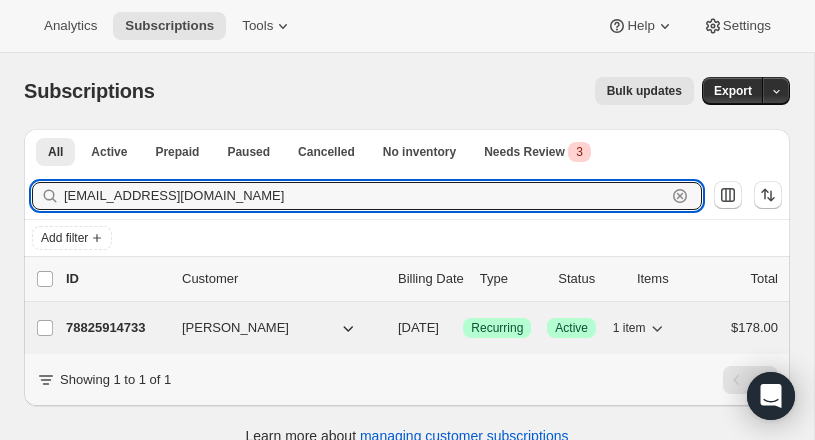type on "twsmith14@yahoo.com" 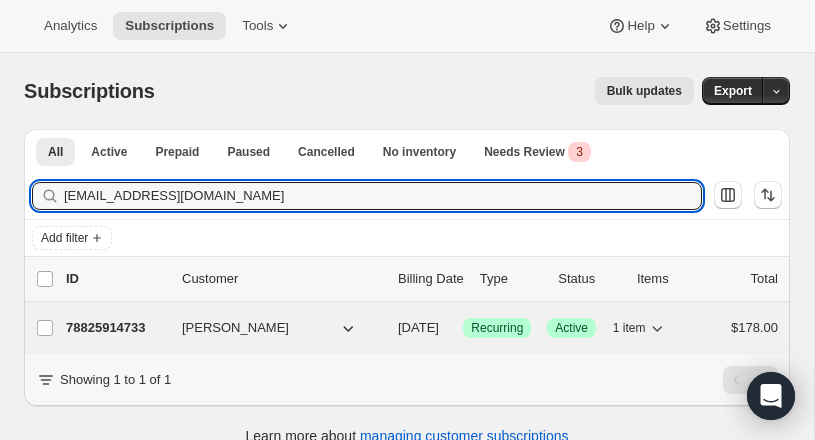 click on "78825914733" at bounding box center [116, 328] 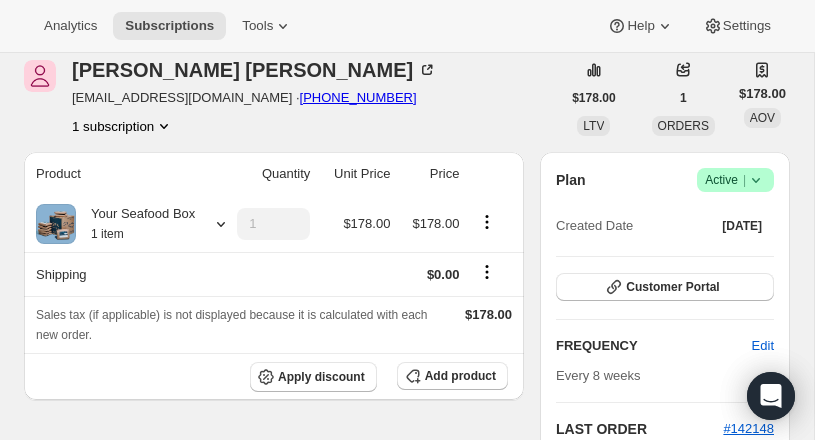 scroll, scrollTop: 0, scrollLeft: 0, axis: both 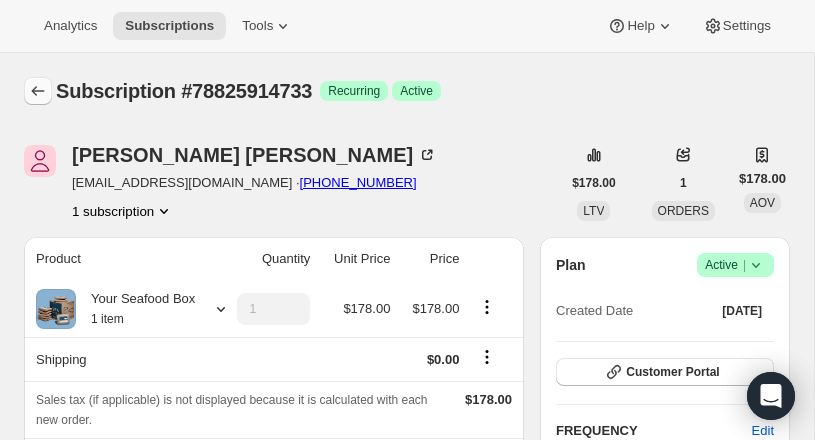 click 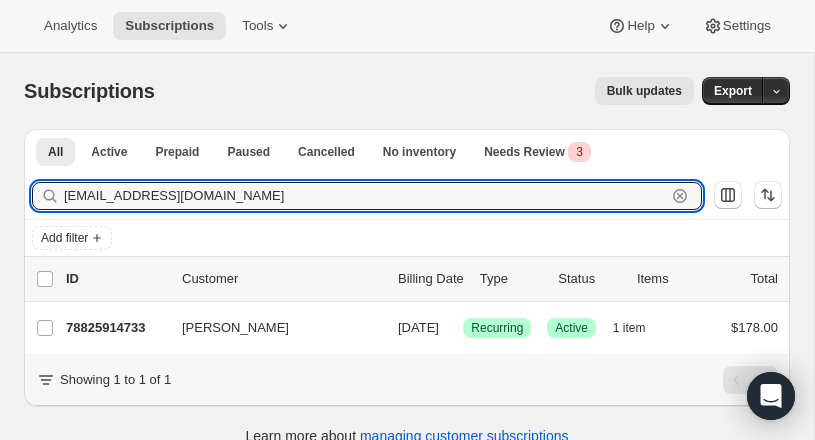 drag, startPoint x: 191, startPoint y: 195, endPoint x: -47, endPoint y: 190, distance: 238.05252 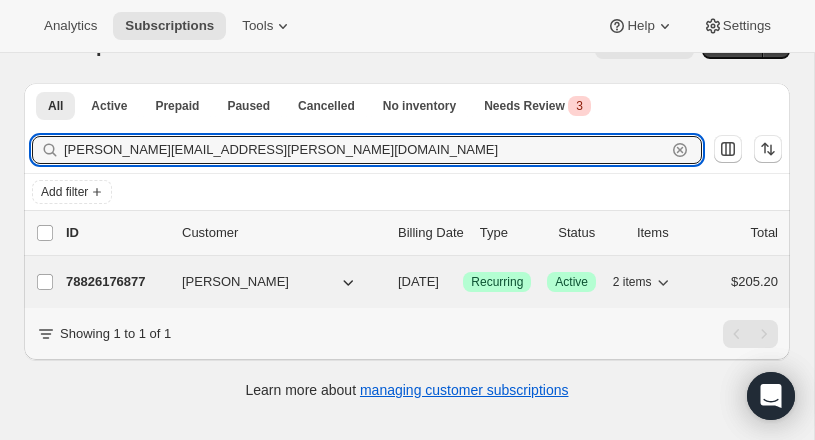 scroll, scrollTop: 60, scrollLeft: 0, axis: vertical 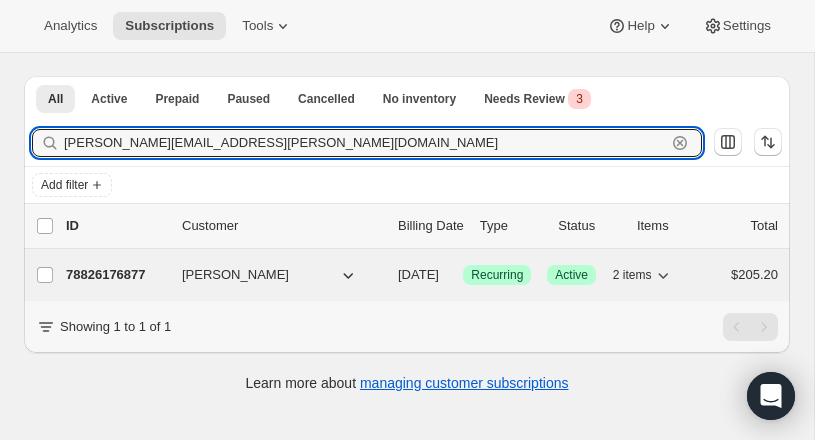 type on "nicole.archambault@gmail.com" 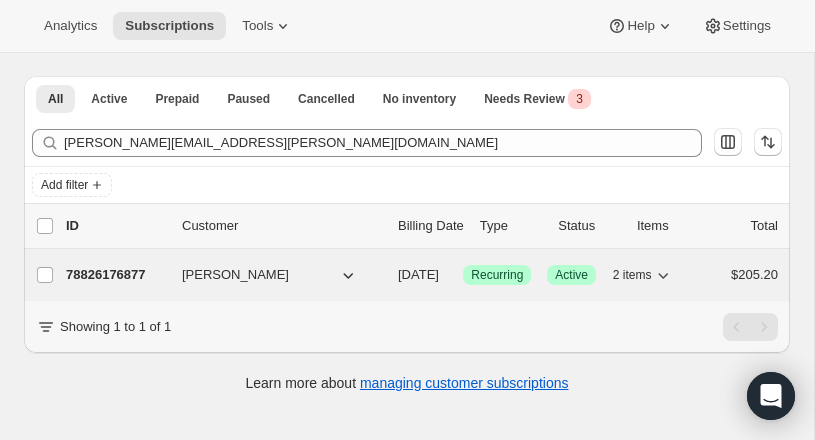 click on "78826176877" at bounding box center [116, 275] 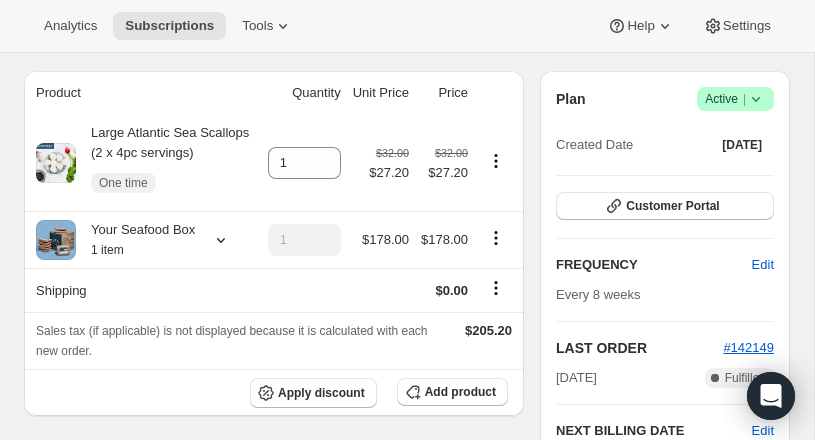scroll, scrollTop: 0, scrollLeft: 0, axis: both 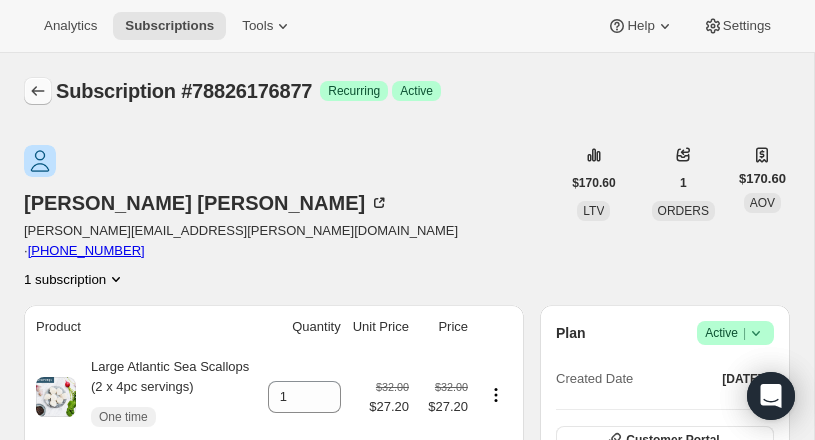 click 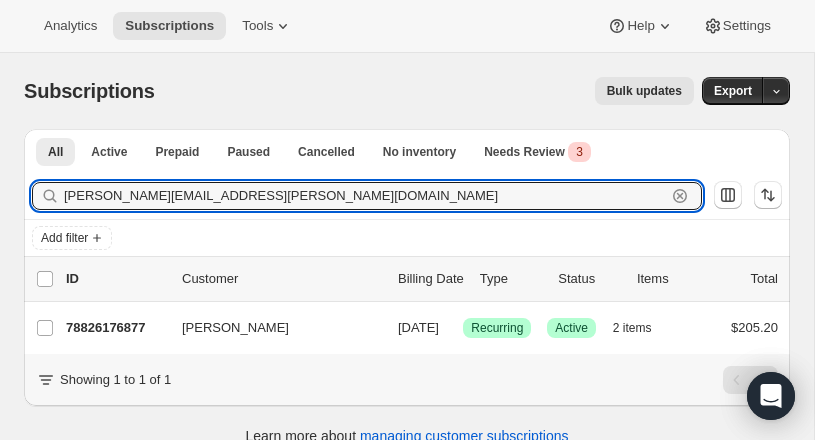 drag, startPoint x: 199, startPoint y: 195, endPoint x: 42, endPoint y: 193, distance: 157.01274 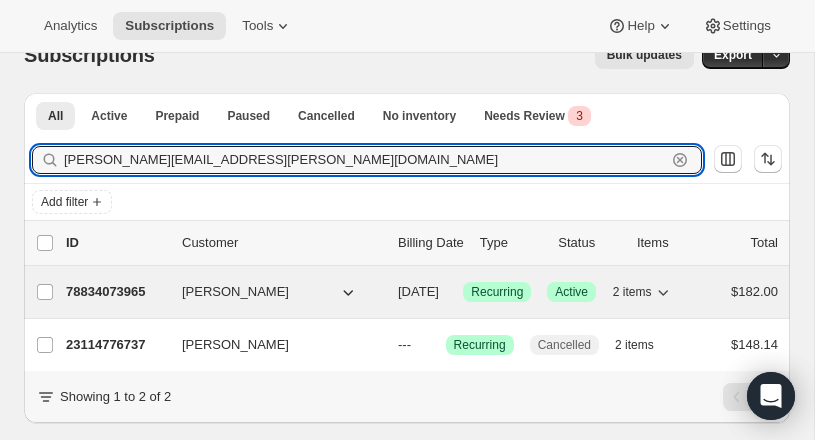 scroll, scrollTop: 75, scrollLeft: 0, axis: vertical 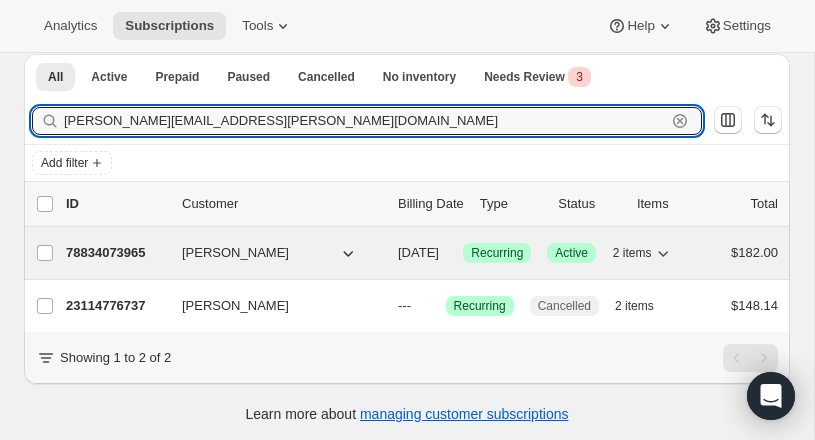 type on "kevin.verhoff@gmail.com" 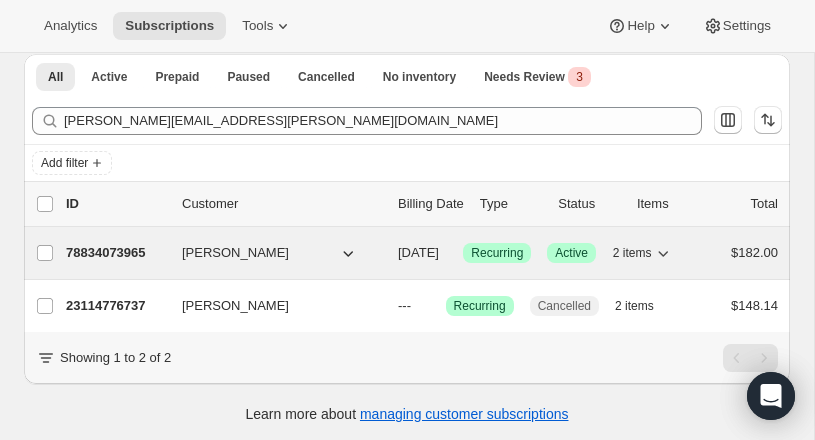 click on "78834073965" at bounding box center (116, 253) 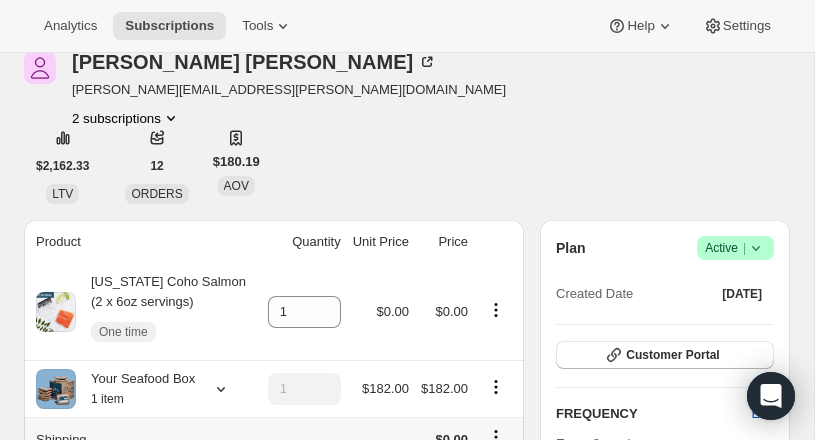 scroll, scrollTop: 0, scrollLeft: 0, axis: both 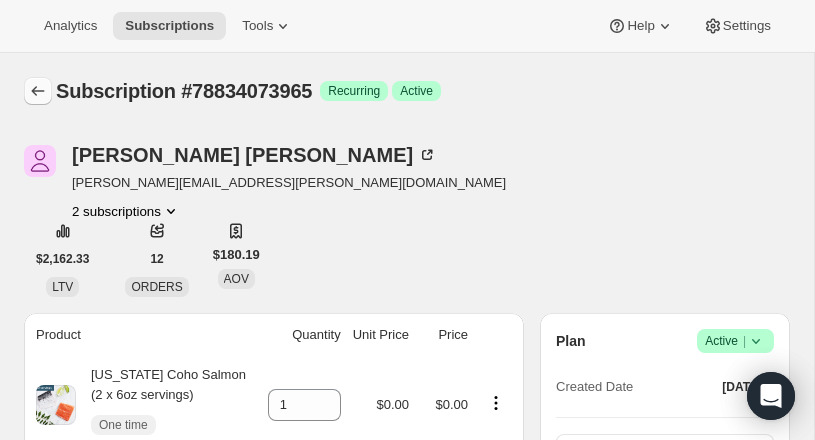 click 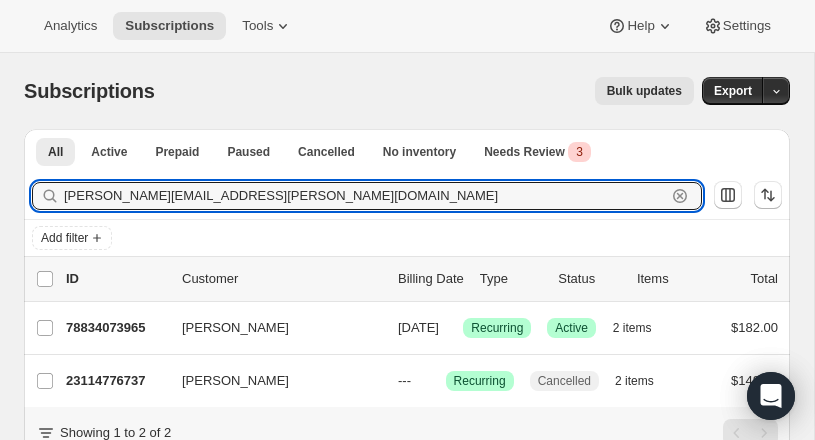 drag, startPoint x: 232, startPoint y: 197, endPoint x: 7, endPoint y: 196, distance: 225.00223 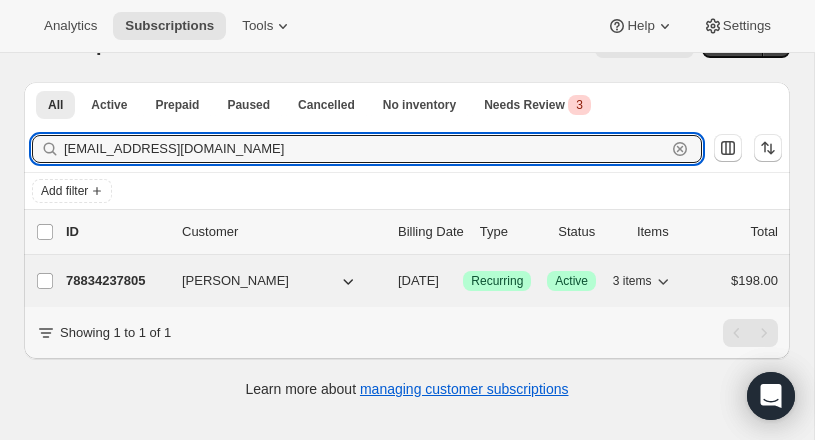 scroll, scrollTop: 60, scrollLeft: 0, axis: vertical 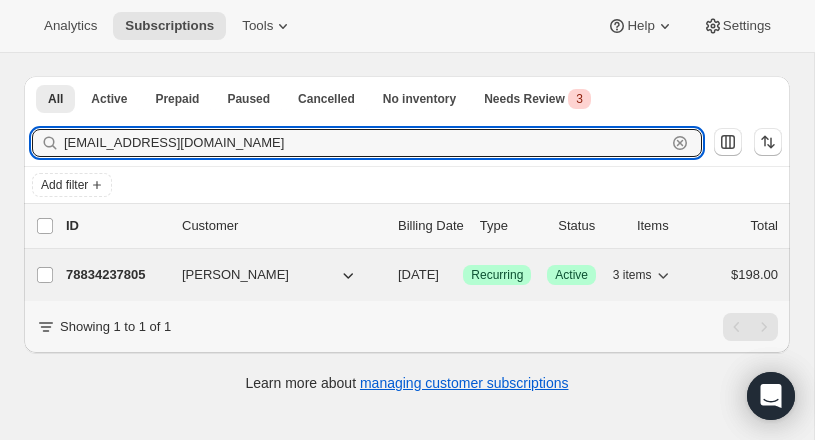 type on "jerrymakison@sbcglobal.net" 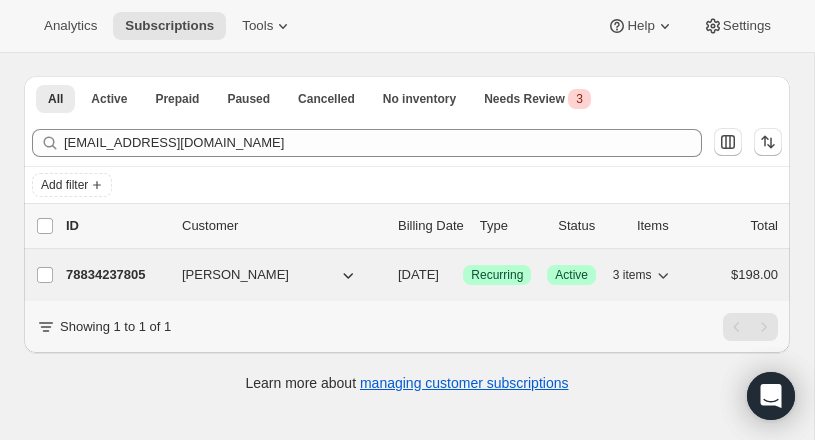 click on "78834237805" at bounding box center (116, 275) 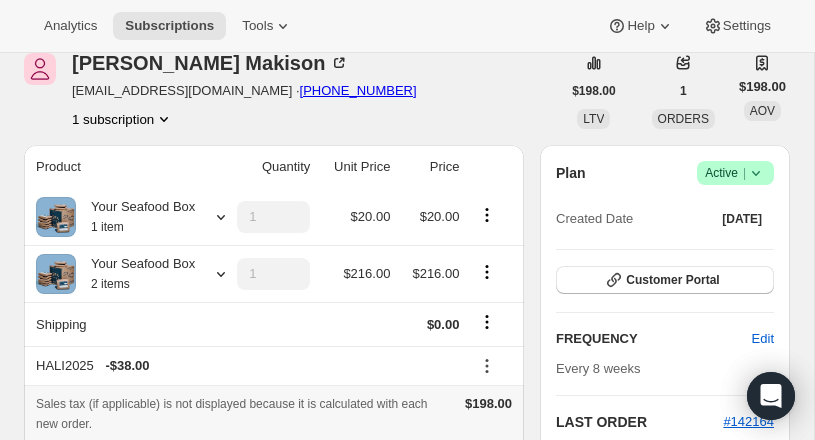 scroll, scrollTop: 0, scrollLeft: 0, axis: both 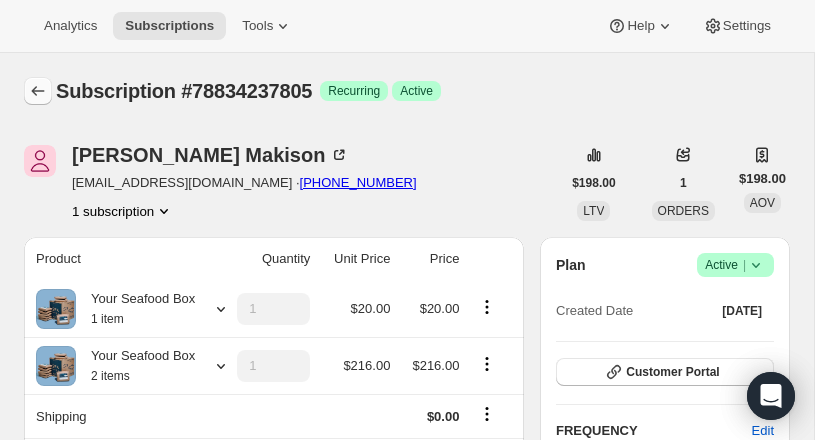 click at bounding box center [38, 91] 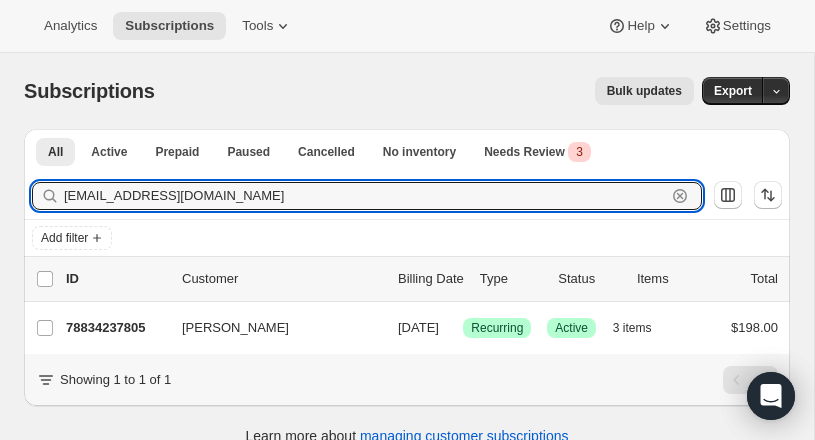 drag, startPoint x: 247, startPoint y: 200, endPoint x: -6, endPoint y: 194, distance: 253.07114 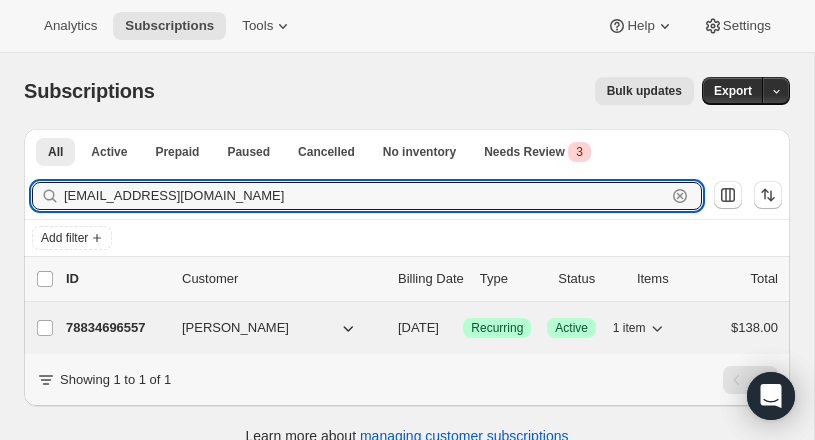type on "vickieroden@ymail.com" 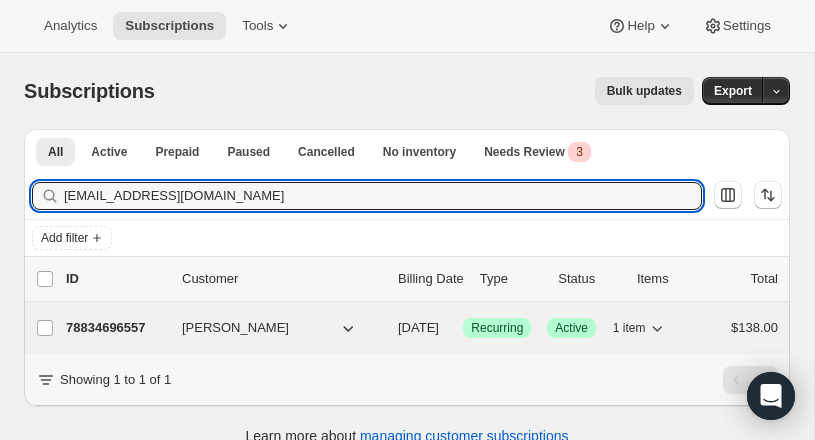 click on "78834696557" at bounding box center [116, 328] 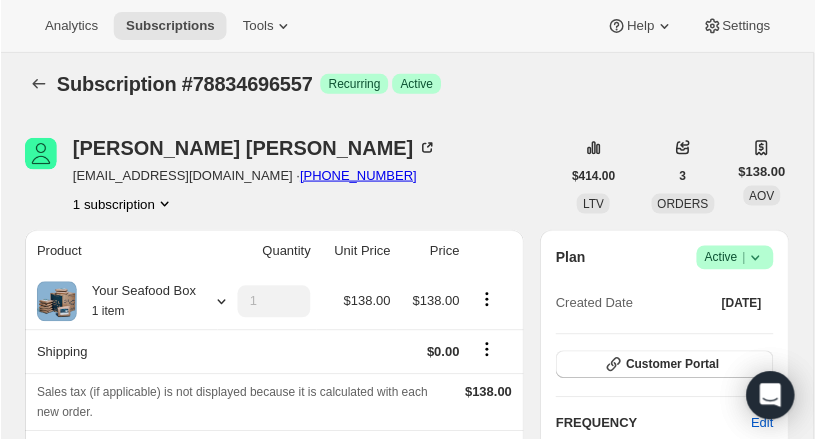 scroll, scrollTop: 0, scrollLeft: 0, axis: both 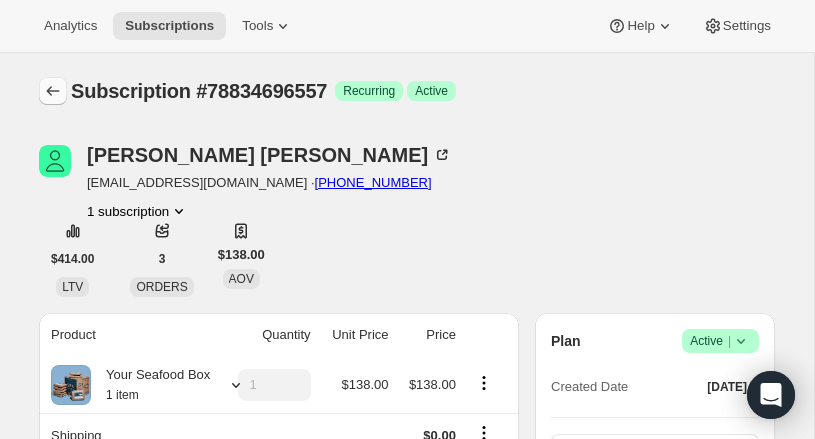 click 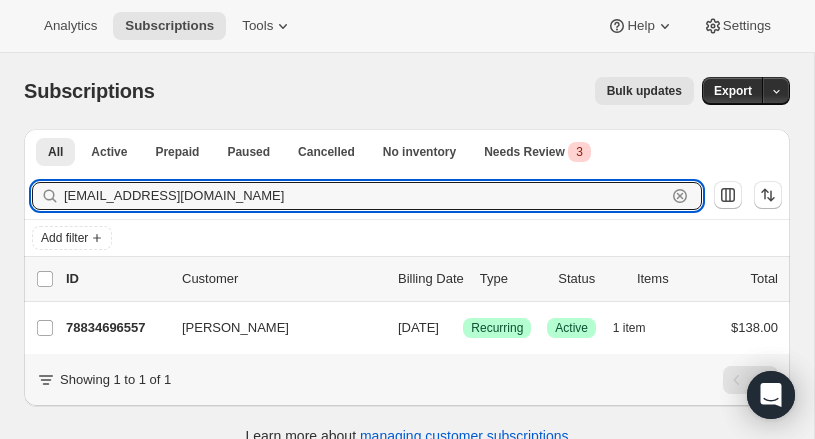 drag, startPoint x: 5, startPoint y: 179, endPoint x: -22, endPoint y: 177, distance: 27.073973 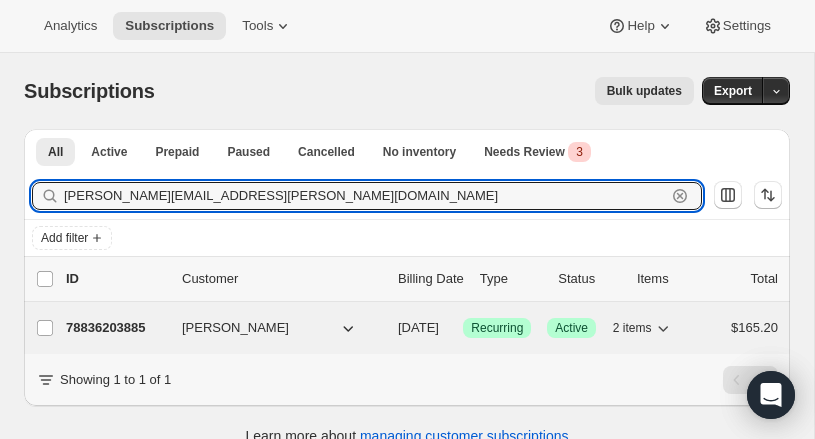 type on "[PERSON_NAME][EMAIL_ADDRESS][PERSON_NAME][DOMAIN_NAME]" 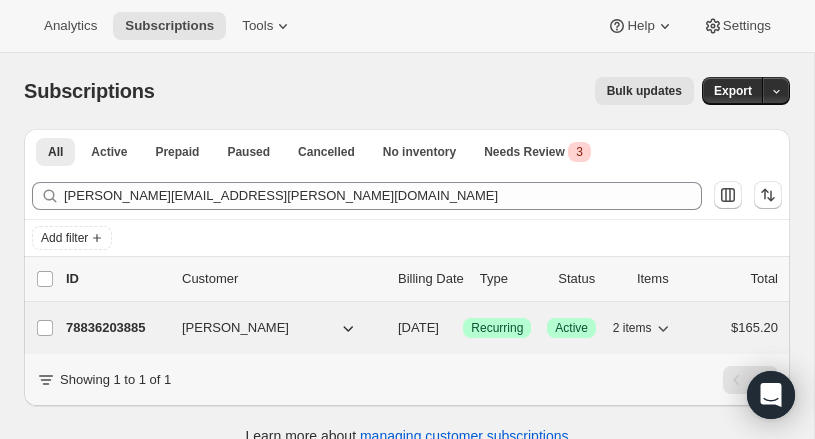 click on "78836203885" at bounding box center (116, 328) 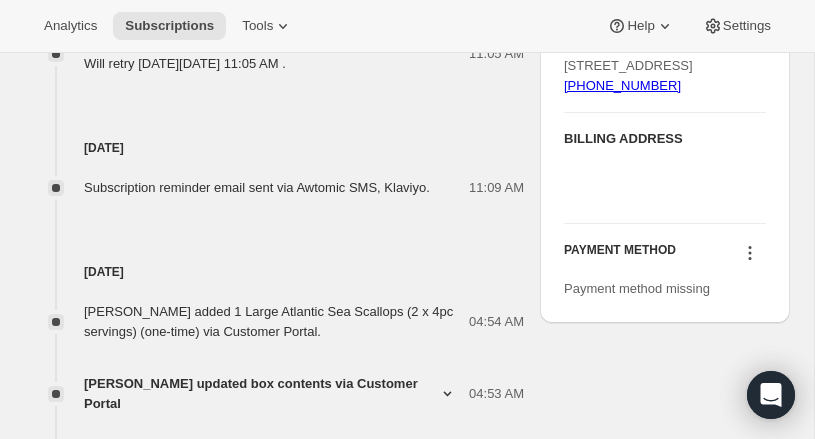 scroll, scrollTop: 1300, scrollLeft: 0, axis: vertical 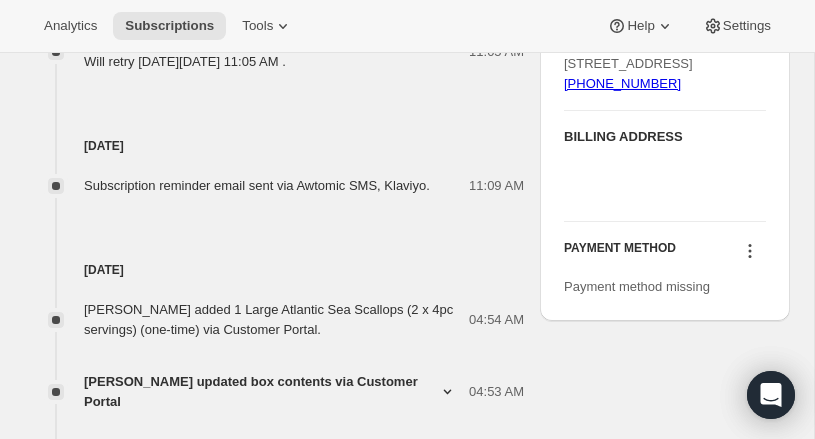 click 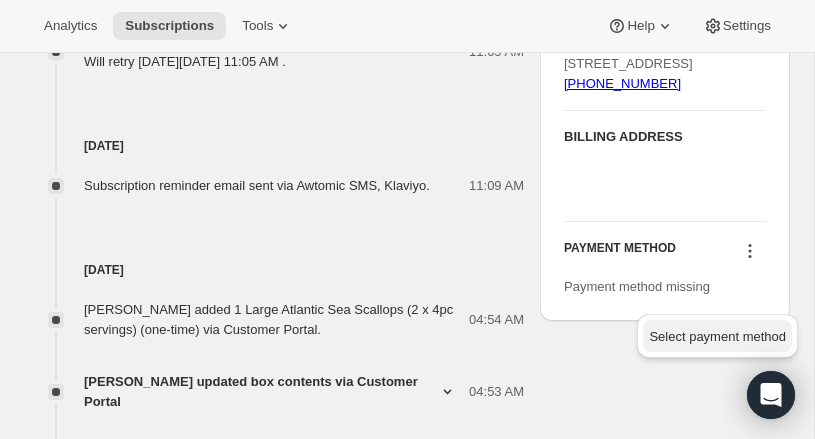 click on "Select payment method" at bounding box center (717, 336) 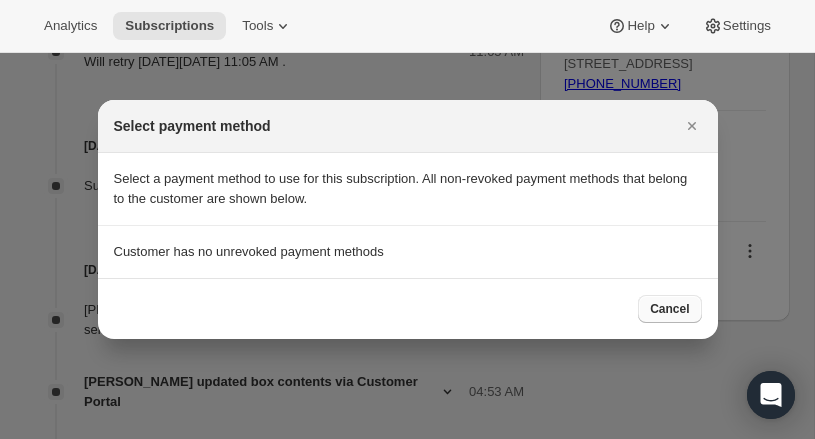 click on "Cancel" at bounding box center [669, 309] 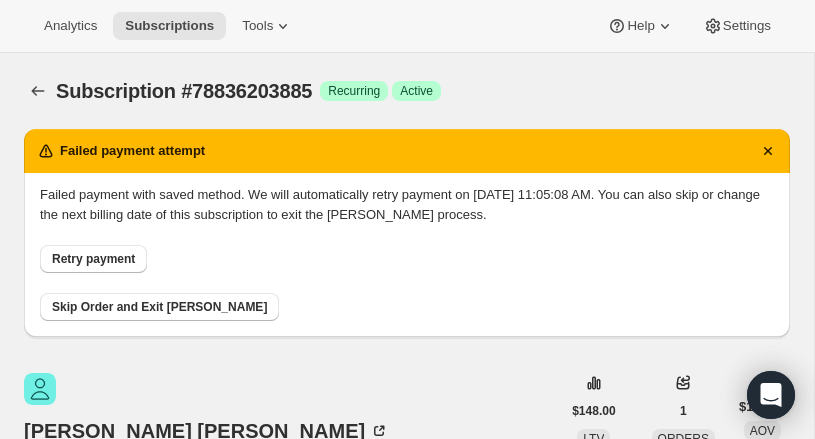 scroll, scrollTop: 1300, scrollLeft: 0, axis: vertical 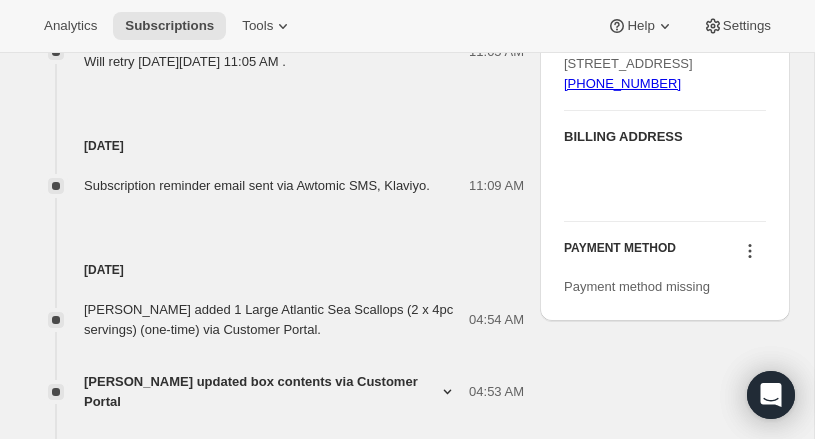 click 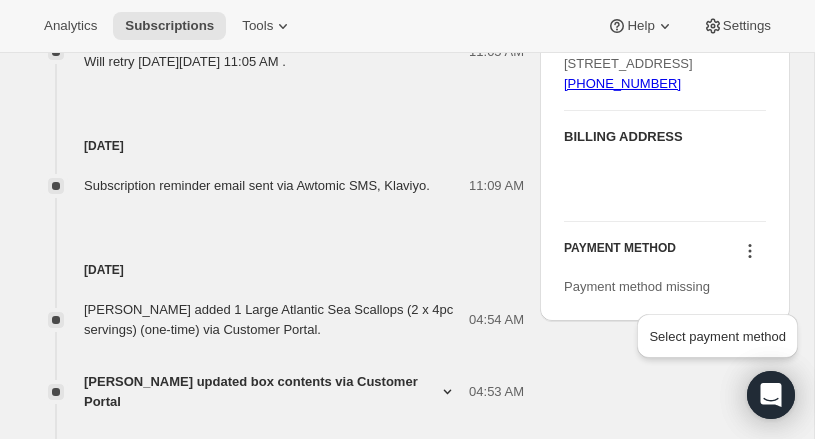 click 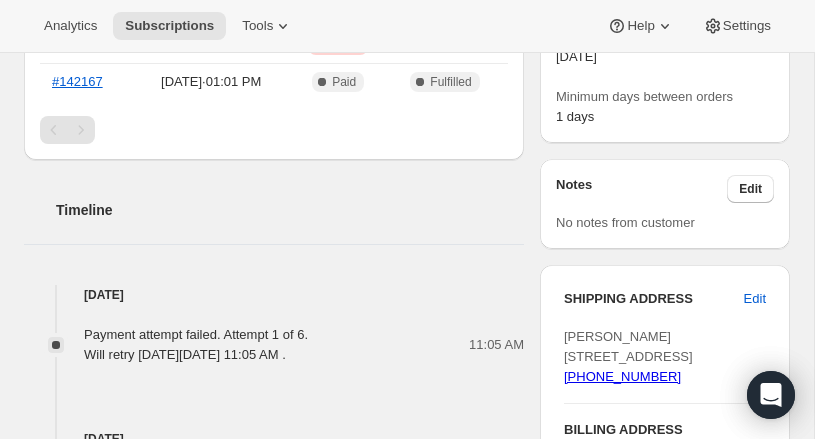 scroll, scrollTop: 994, scrollLeft: 0, axis: vertical 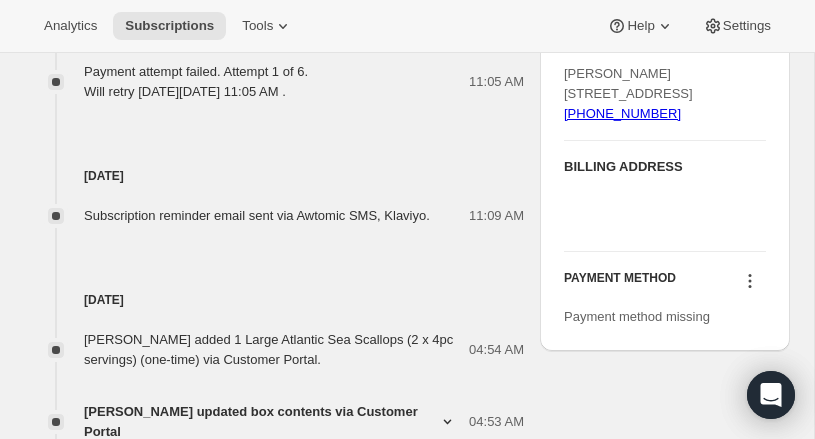 click 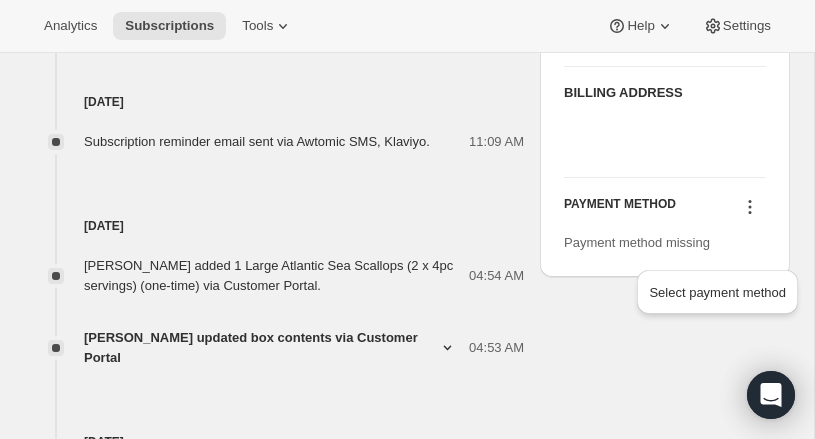scroll, scrollTop: 1357, scrollLeft: 0, axis: vertical 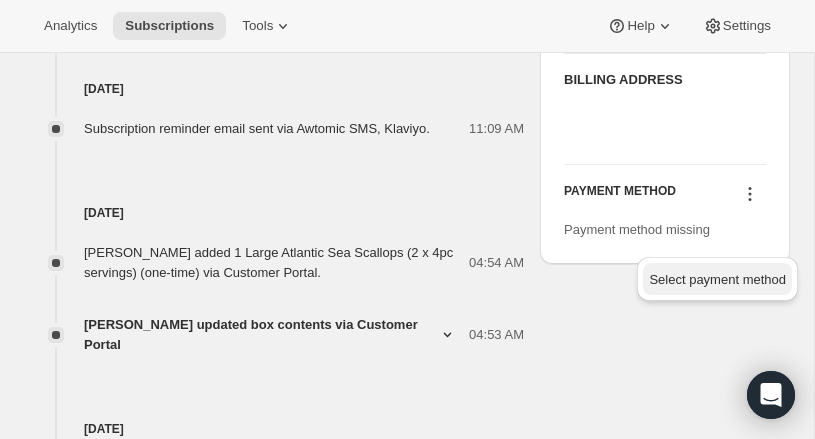 click on "Select payment method" at bounding box center (717, 279) 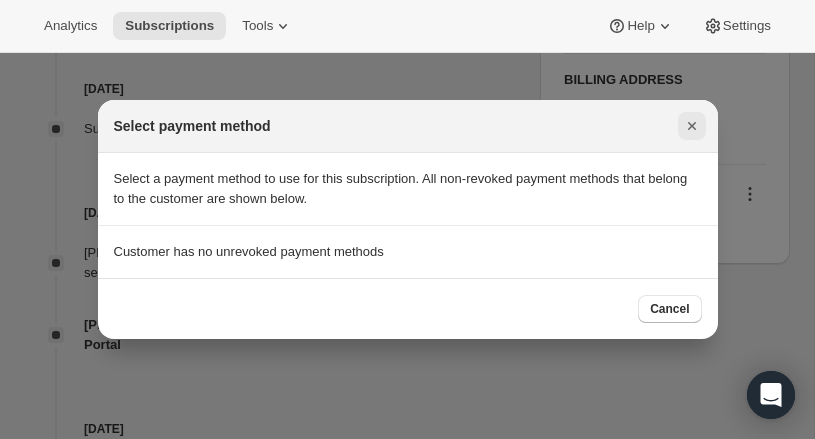 click 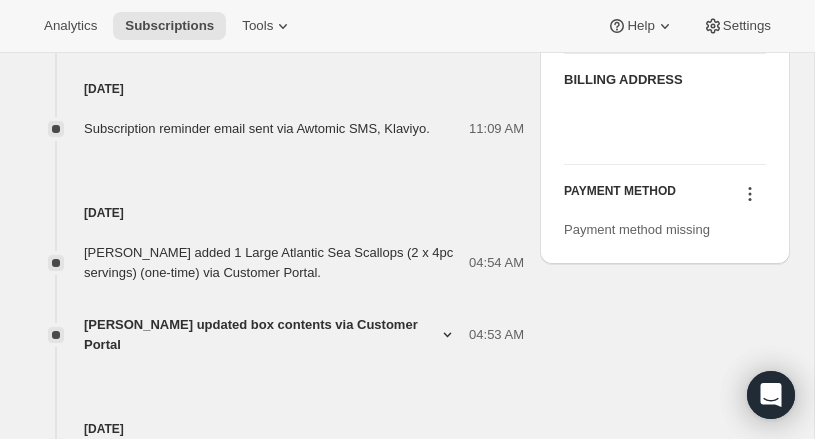 click on "Jul 6, 2025 Subscription reminder email sent via Awtomic SMS, Klaviyo. 11:09 AM" at bounding box center [274, 77] 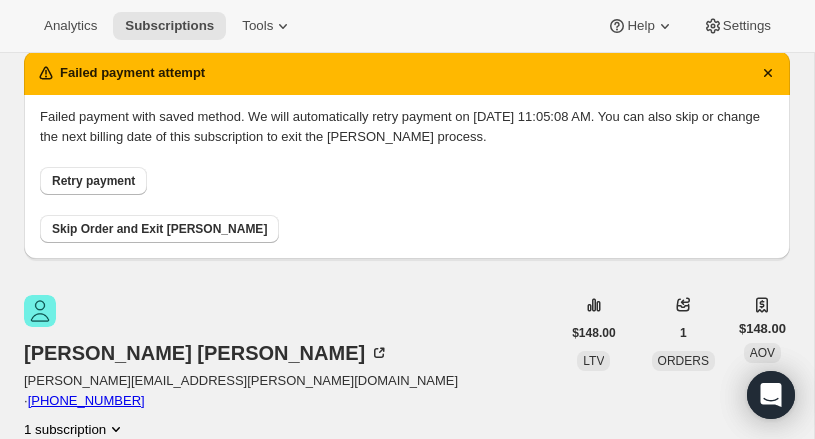 scroll, scrollTop: 0, scrollLeft: 0, axis: both 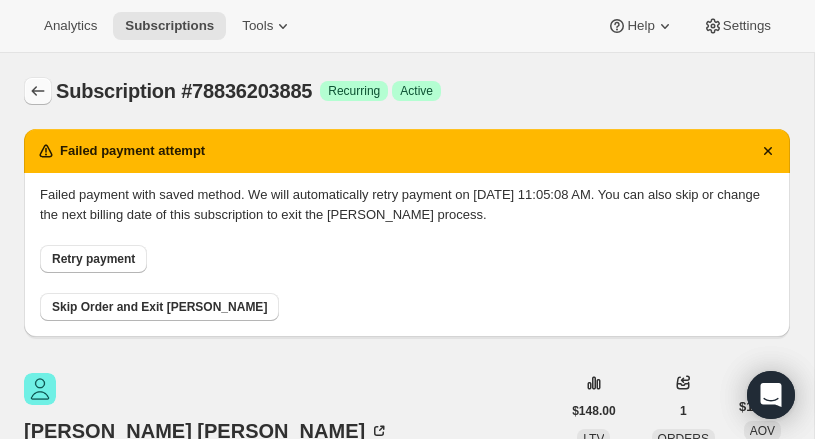 click 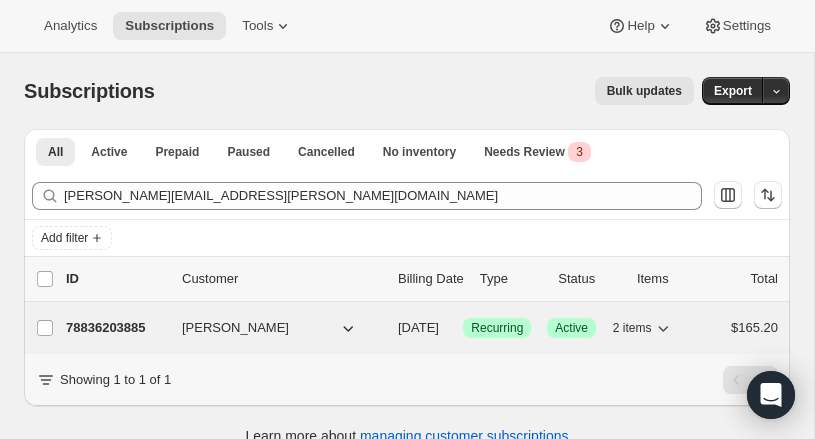 click on "78836203885" at bounding box center (116, 328) 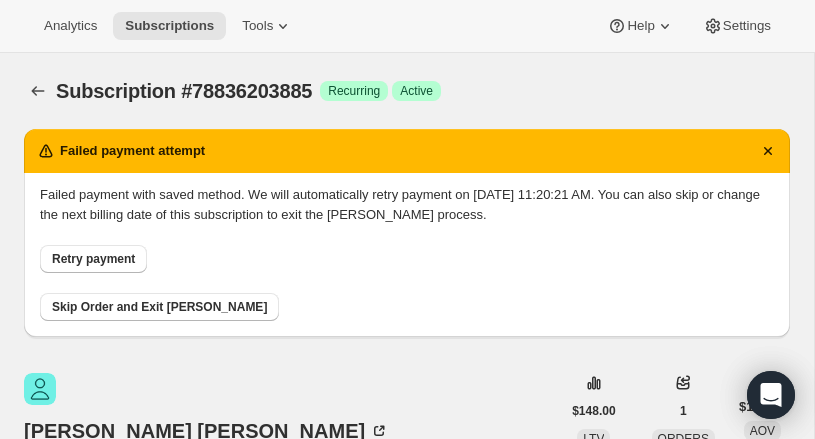 click on "Retry payment" at bounding box center [93, 259] 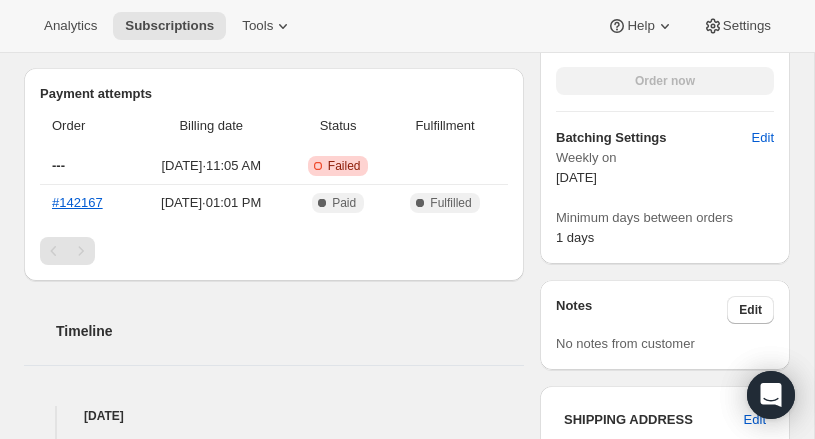 scroll, scrollTop: 736, scrollLeft: 0, axis: vertical 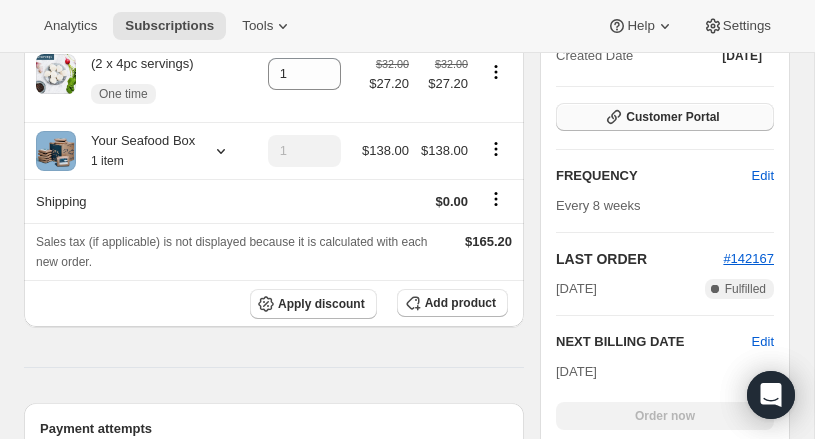 click on "Customer Portal" at bounding box center (672, 117) 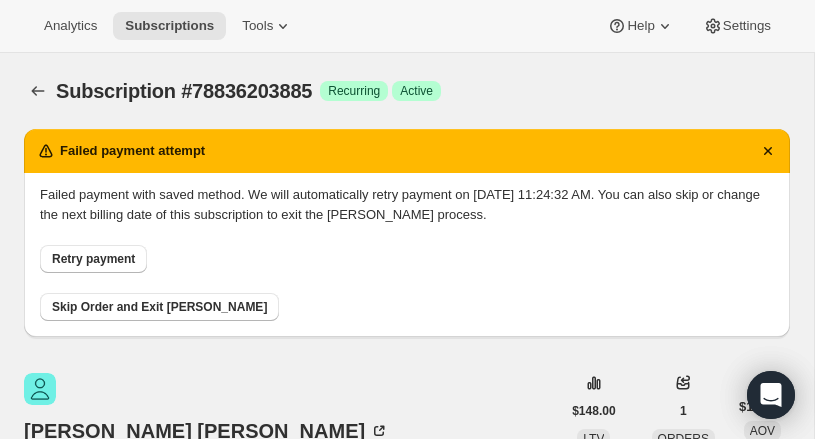 scroll, scrollTop: 551, scrollLeft: 0, axis: vertical 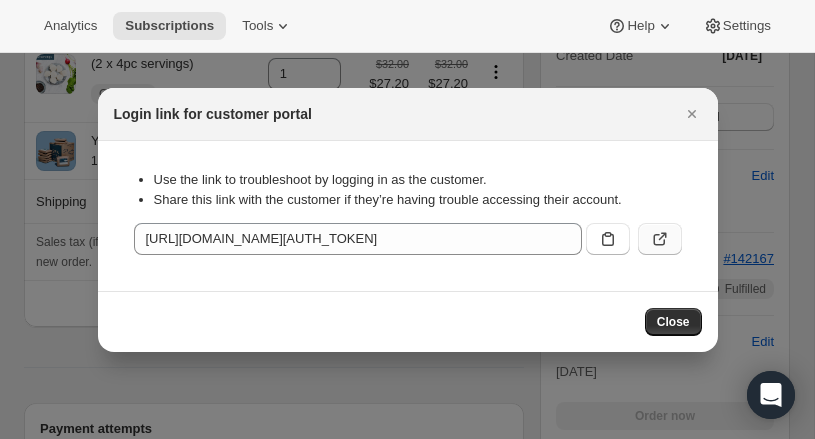 click 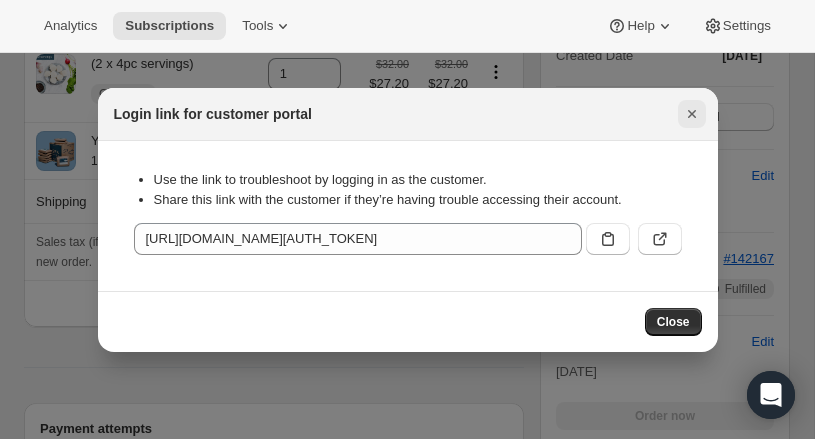 click 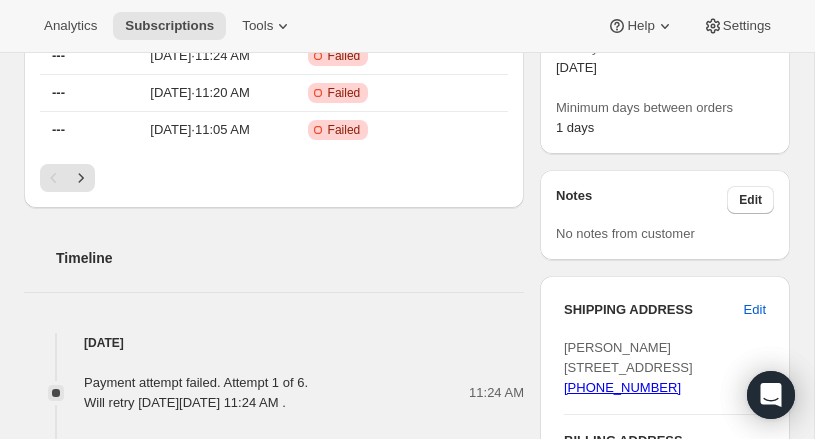 scroll, scrollTop: 1032, scrollLeft: 0, axis: vertical 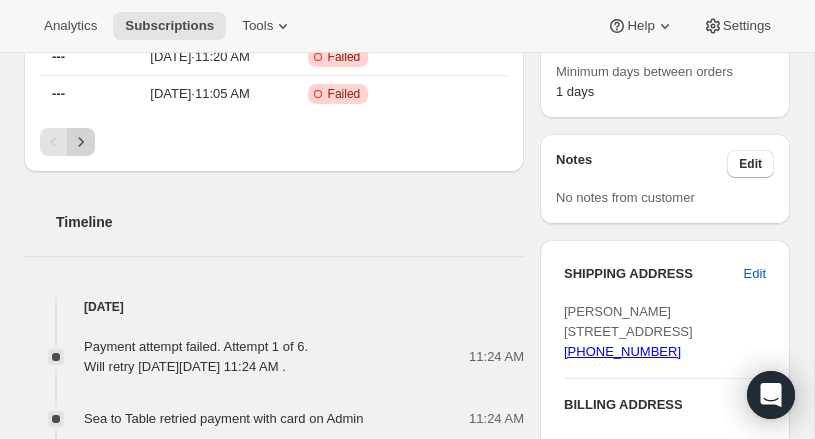 click 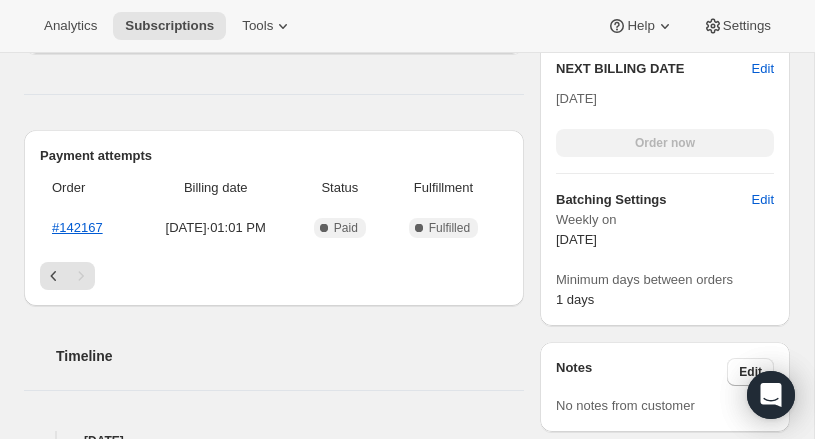 scroll, scrollTop: 767, scrollLeft: 0, axis: vertical 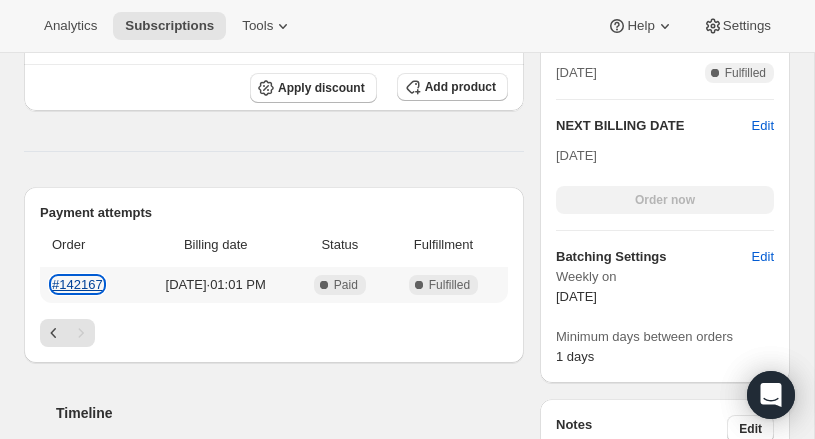 click on "#142167" at bounding box center (77, 284) 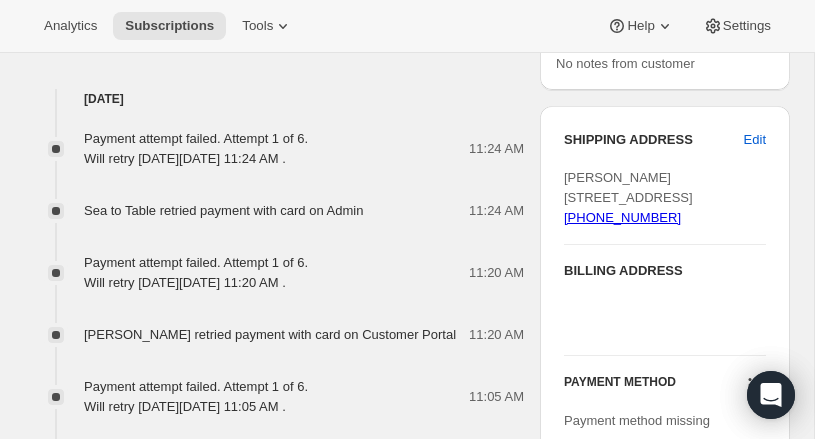 scroll, scrollTop: 1190, scrollLeft: 0, axis: vertical 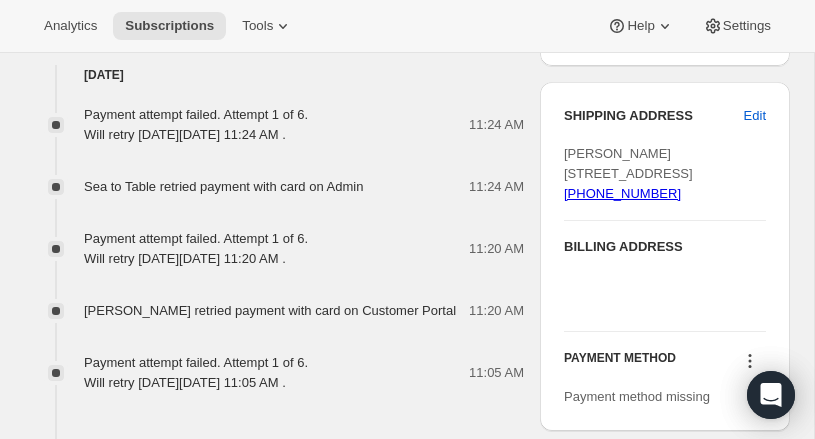 drag, startPoint x: 568, startPoint y: 179, endPoint x: 669, endPoint y: 202, distance: 103.58572 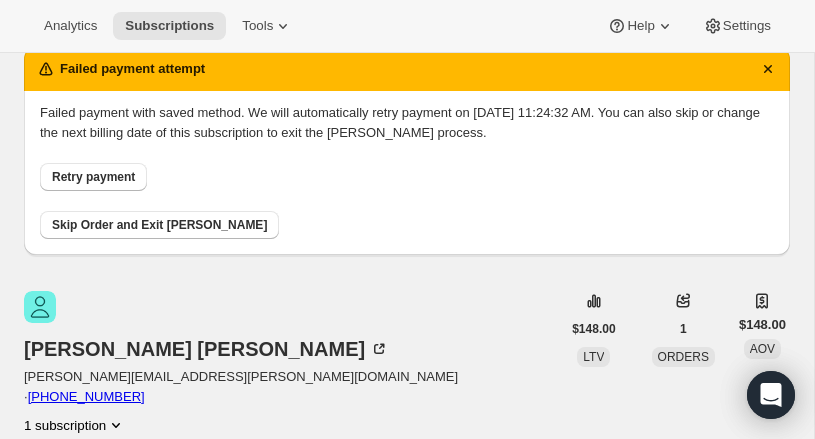 scroll, scrollTop: 0, scrollLeft: 0, axis: both 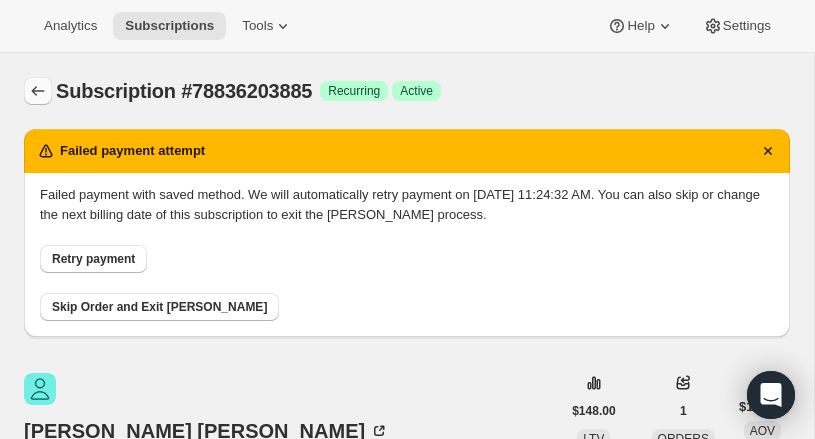 click 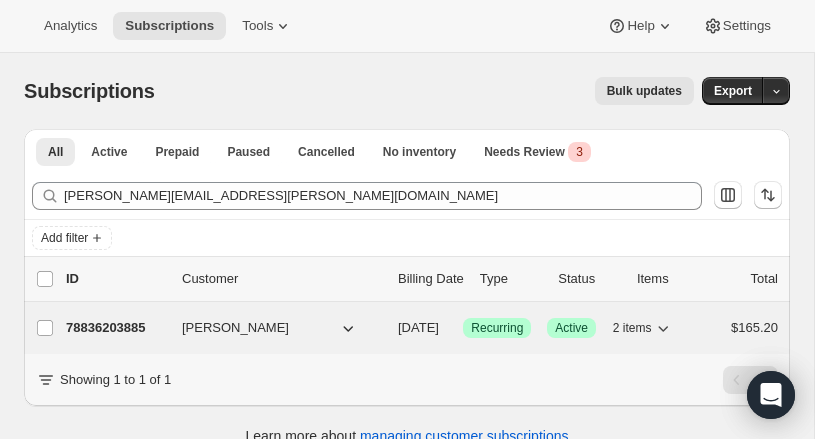 click on "78836203885" at bounding box center [116, 328] 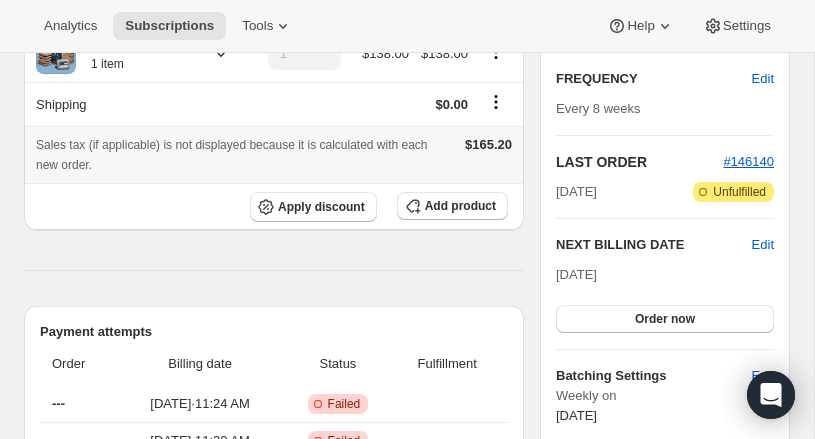 scroll, scrollTop: 415, scrollLeft: 0, axis: vertical 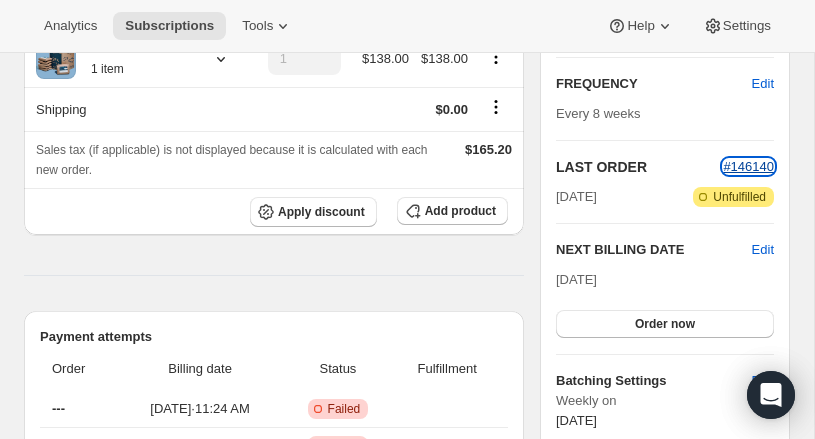 click on "#146140" at bounding box center [748, 166] 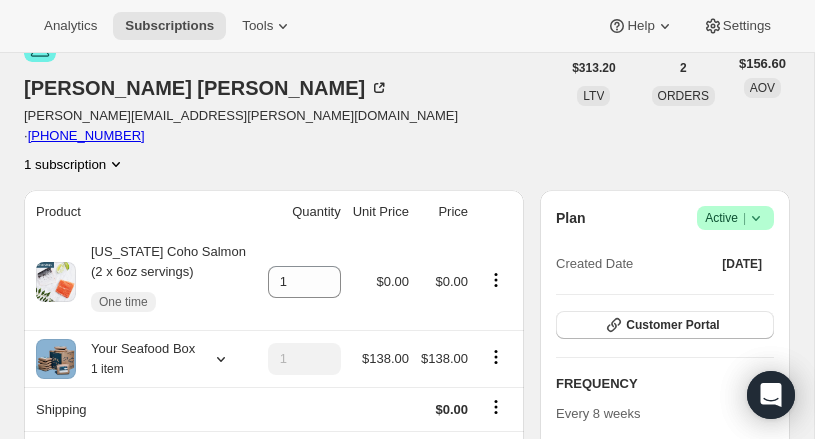 scroll, scrollTop: 0, scrollLeft: 0, axis: both 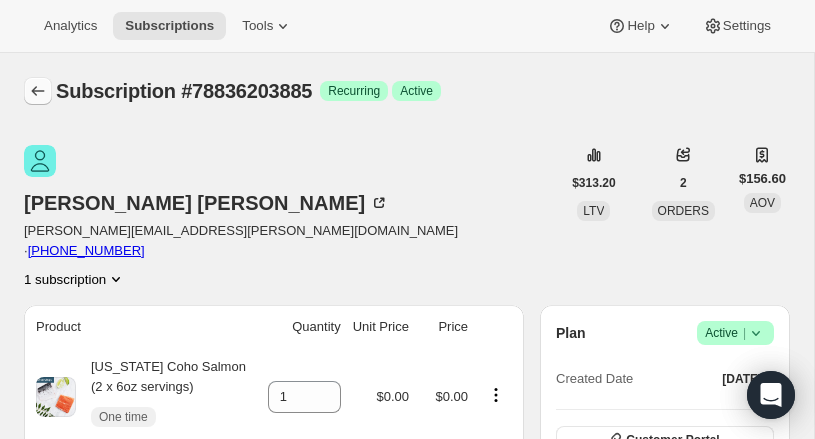 click 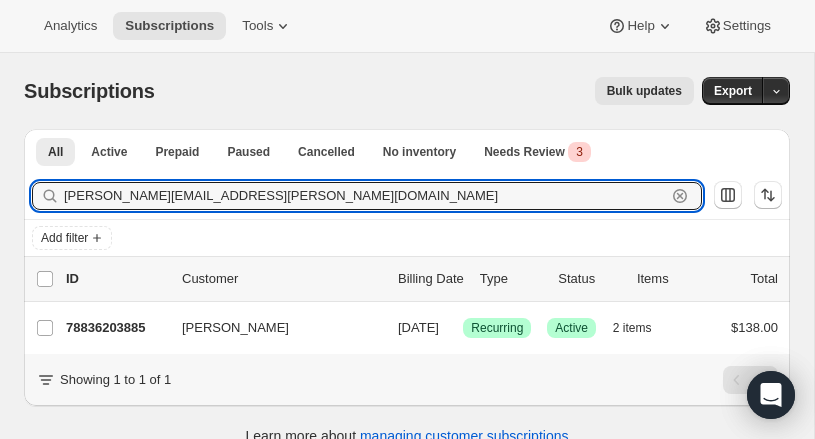 drag, startPoint x: 270, startPoint y: 196, endPoint x: -56, endPoint y: 186, distance: 326.15335 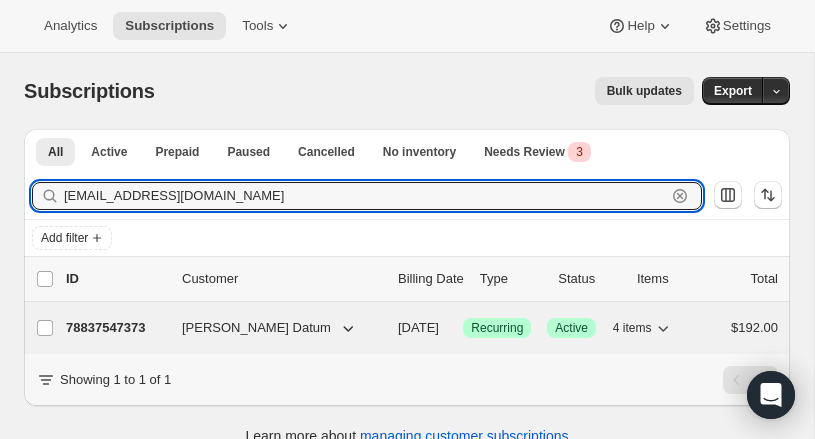 type on "[EMAIL_ADDRESS][DOMAIN_NAME]" 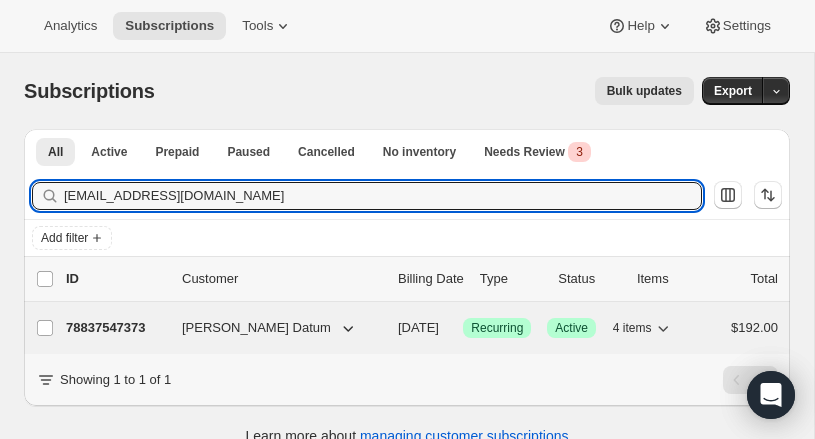 click on "78837547373" at bounding box center [116, 328] 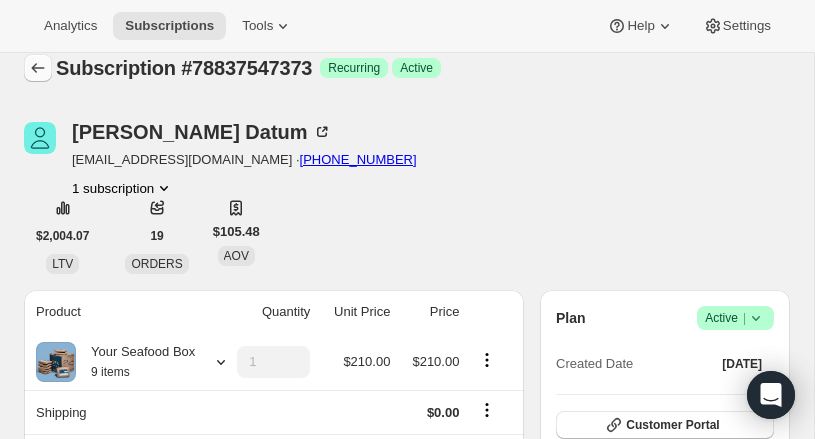 scroll, scrollTop: 0, scrollLeft: 0, axis: both 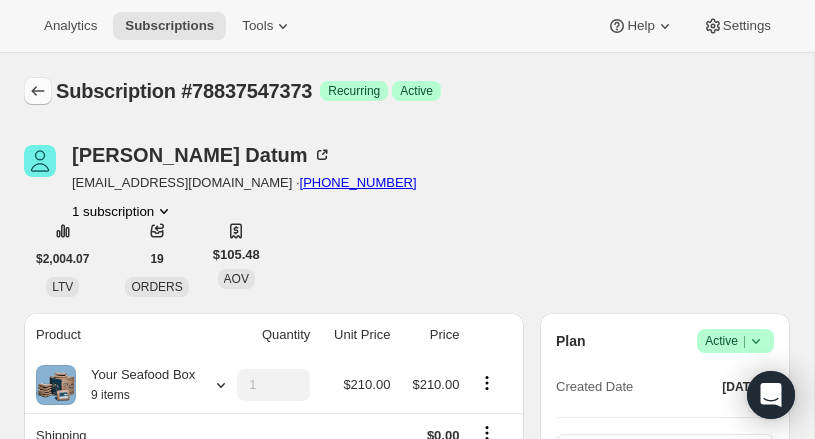 click 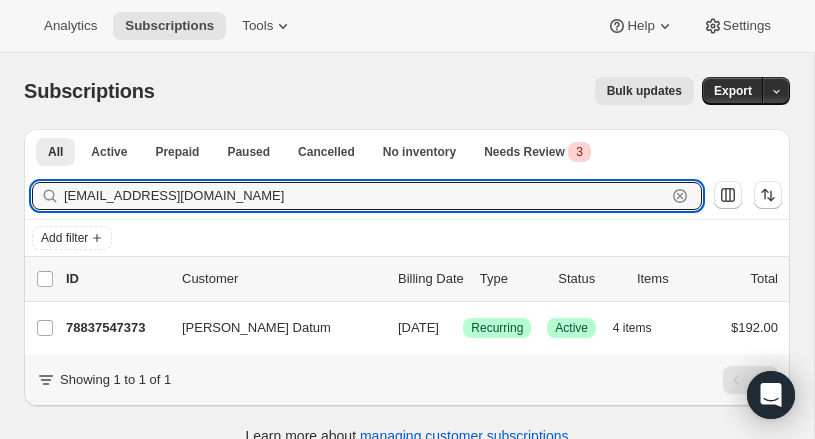 drag, startPoint x: 219, startPoint y: 197, endPoint x: 46, endPoint y: 182, distance: 173.64908 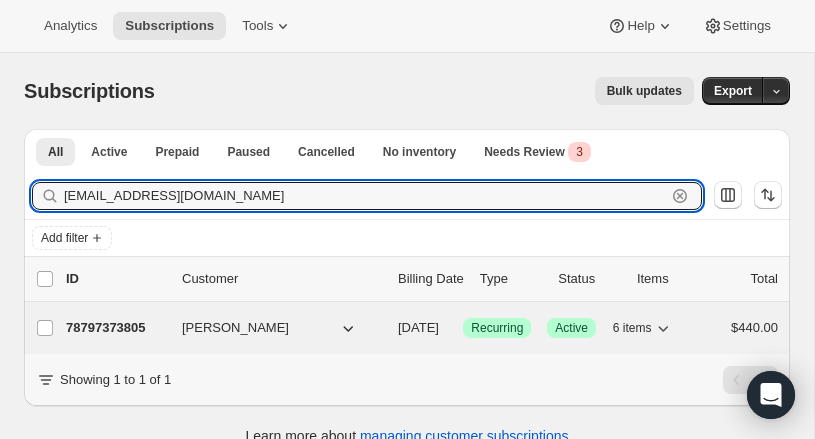 type on "[EMAIL_ADDRESS][DOMAIN_NAME]" 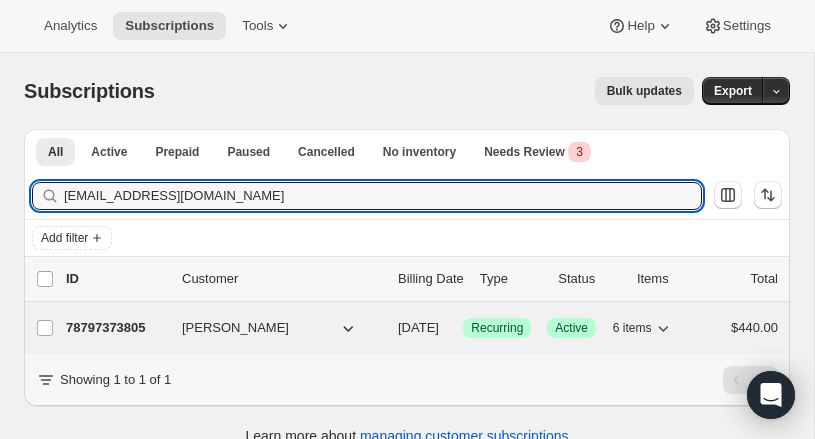 click on "78797373805" at bounding box center (116, 328) 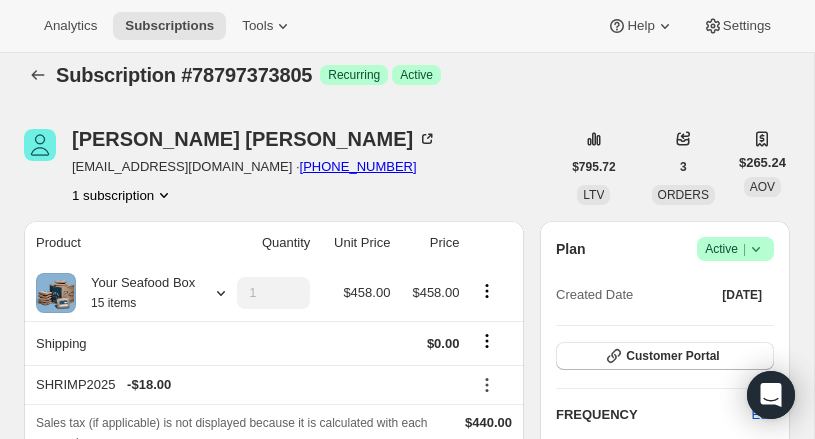 scroll, scrollTop: 0, scrollLeft: 0, axis: both 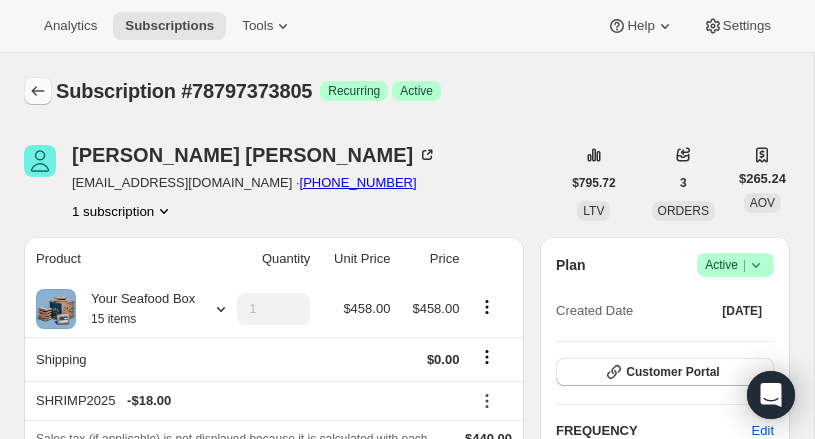 click 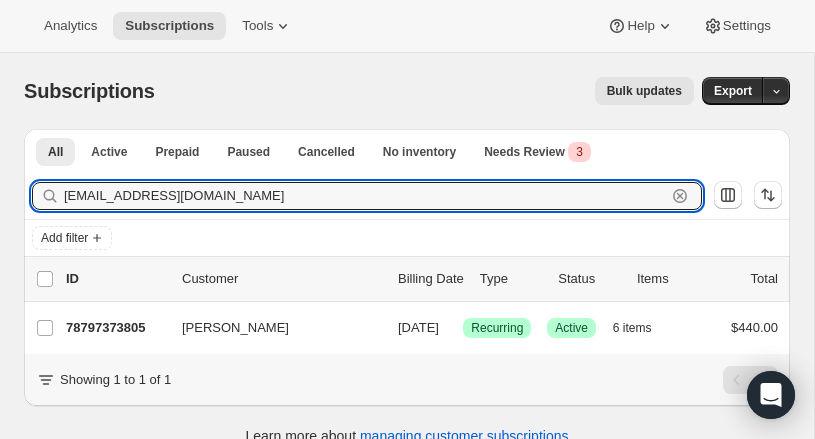 drag, startPoint x: 67, startPoint y: 186, endPoint x: 22, endPoint y: 183, distance: 45.099888 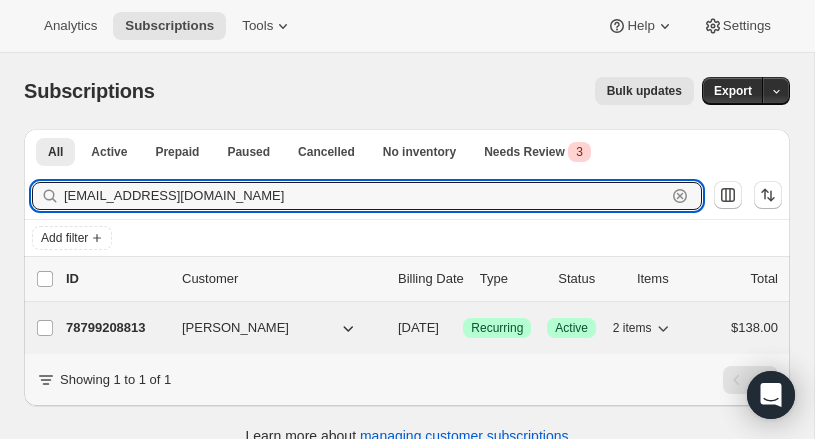type on "[EMAIL_ADDRESS][DOMAIN_NAME]" 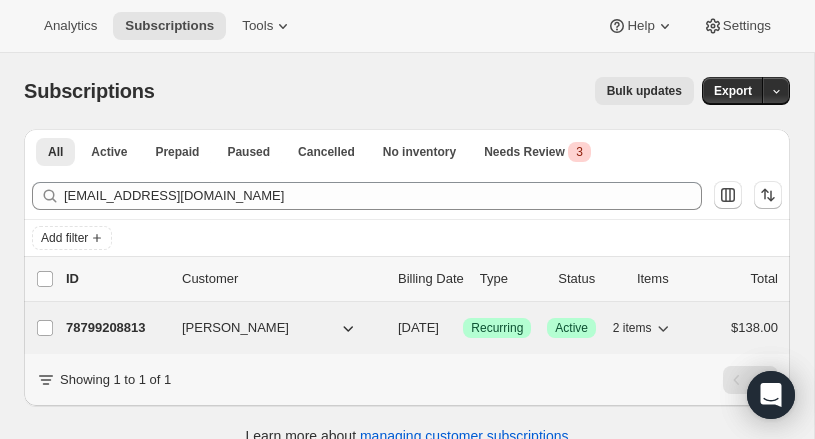 click on "78799208813" at bounding box center (116, 328) 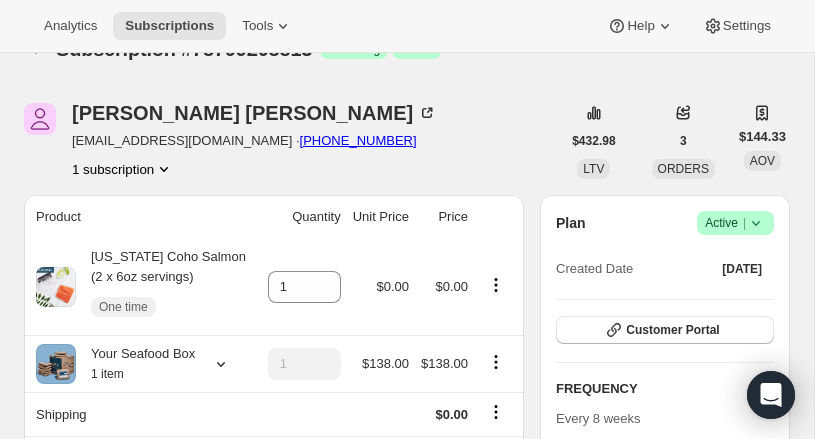 scroll, scrollTop: 34, scrollLeft: 0, axis: vertical 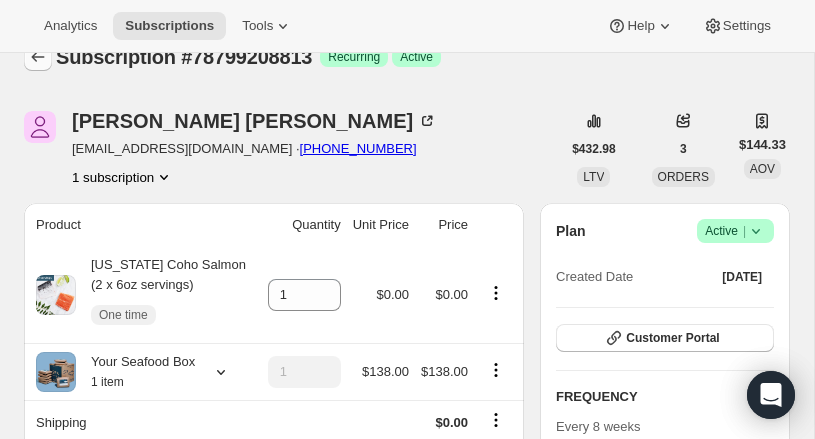click 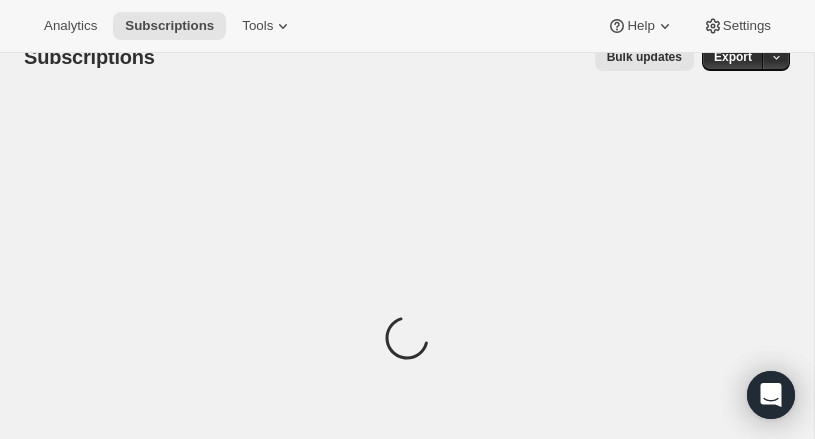 scroll, scrollTop: 0, scrollLeft: 0, axis: both 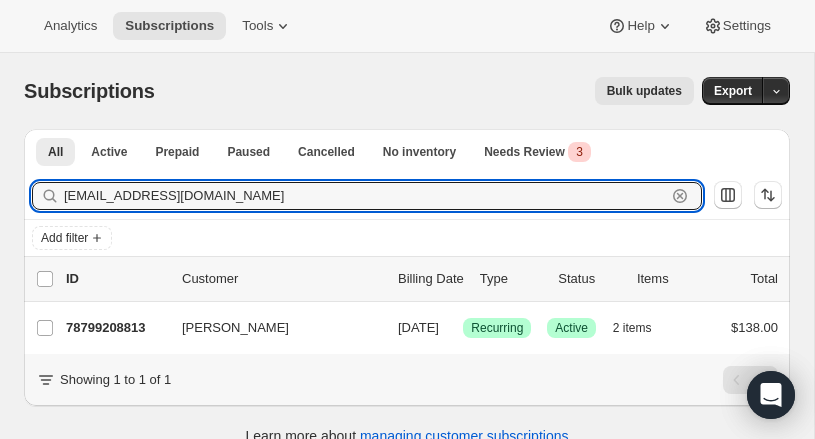 paste on "caseytelenko" 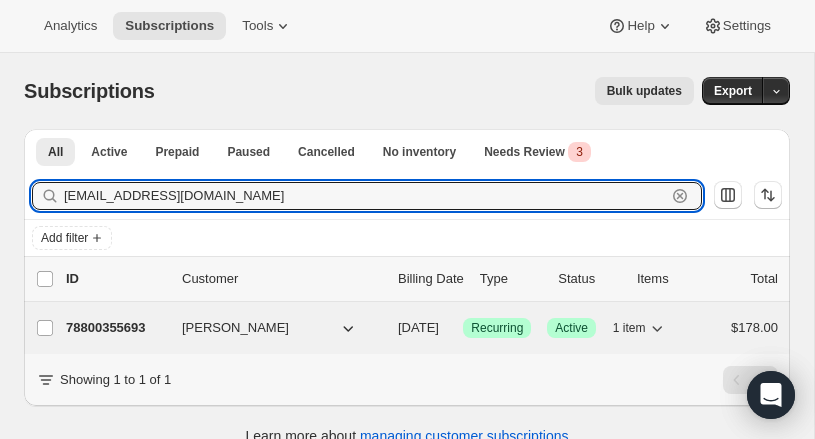 type on "[EMAIL_ADDRESS][DOMAIN_NAME]" 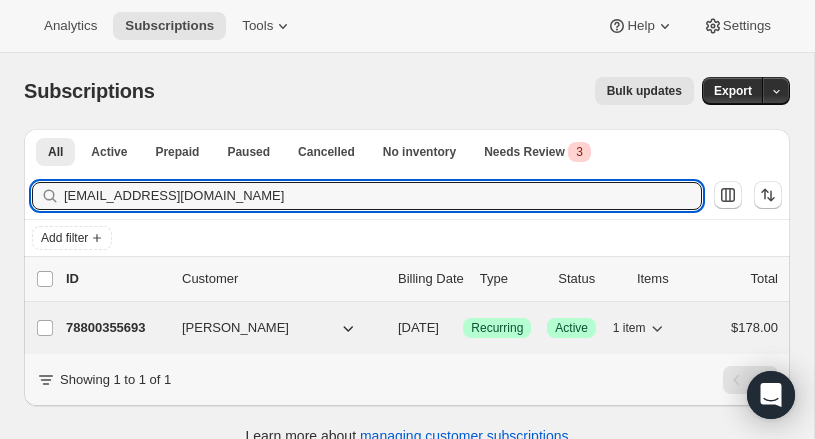 click on "78800355693" at bounding box center (116, 328) 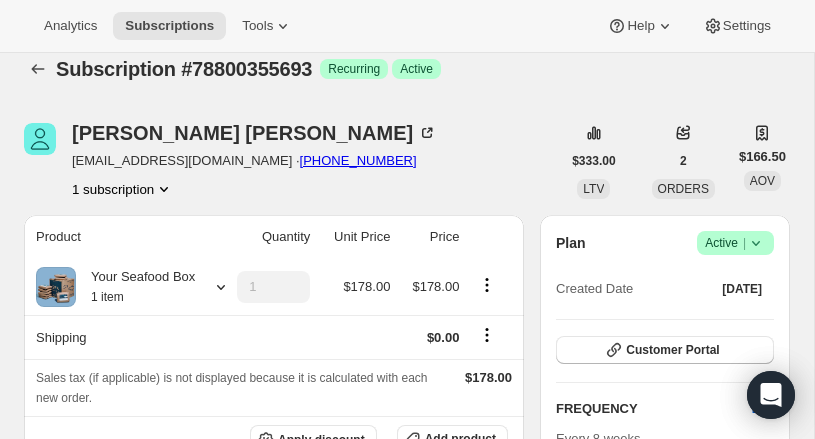 scroll, scrollTop: 0, scrollLeft: 0, axis: both 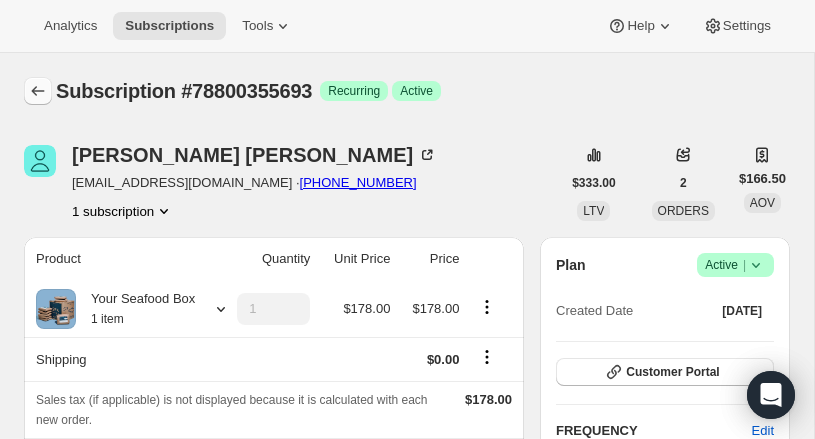 click at bounding box center (38, 91) 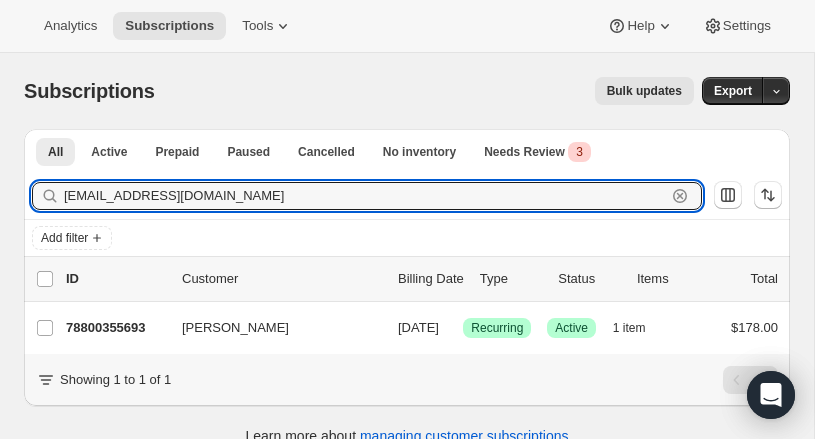 drag, startPoint x: 40, startPoint y: 189, endPoint x: 13, endPoint y: 190, distance: 27.018513 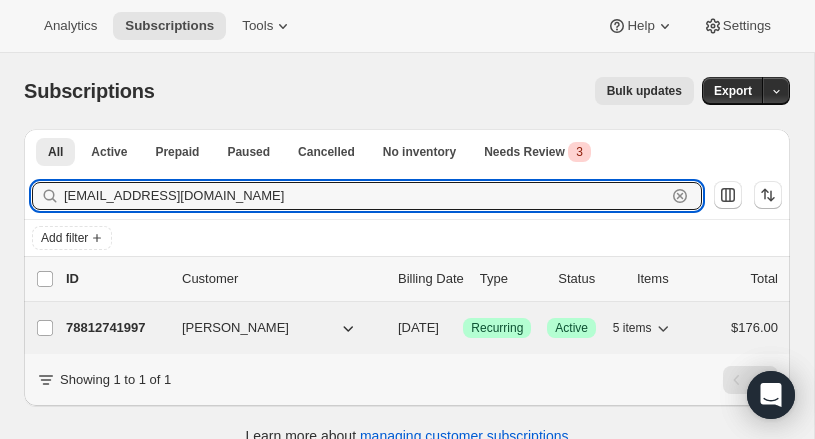type on "[EMAIL_ADDRESS][DOMAIN_NAME]" 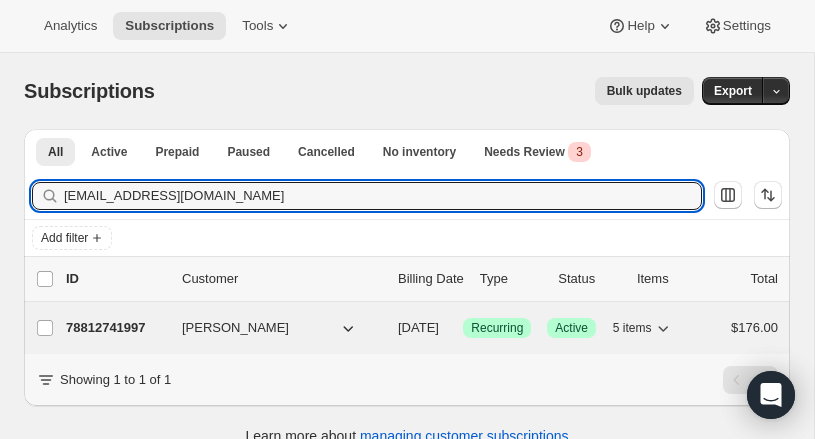 click on "78812741997" at bounding box center [116, 328] 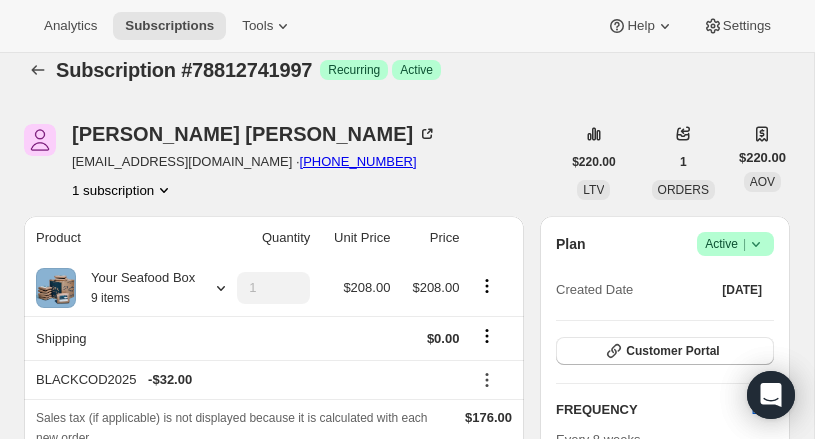 scroll, scrollTop: 0, scrollLeft: 0, axis: both 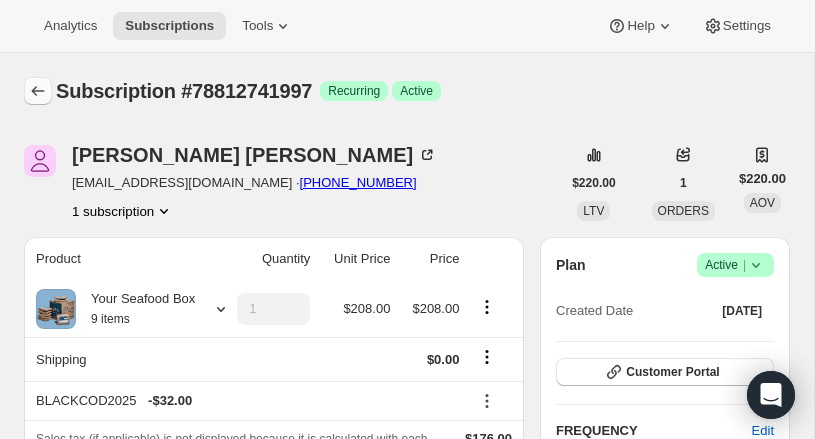 click 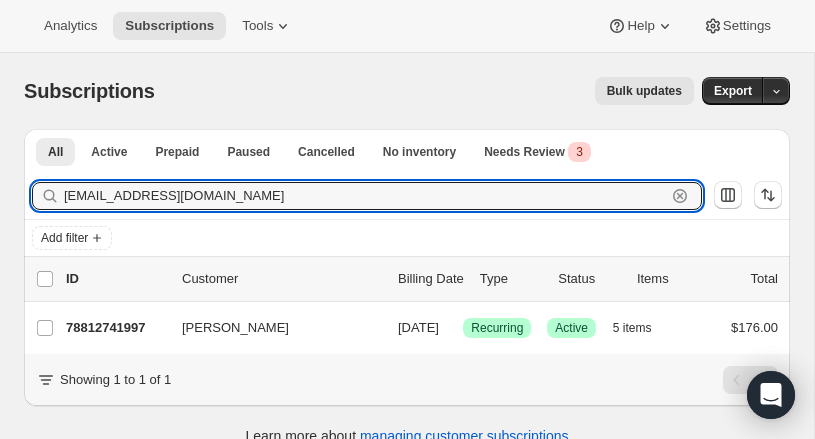drag, startPoint x: 228, startPoint y: 198, endPoint x: 31, endPoint y: 192, distance: 197.09135 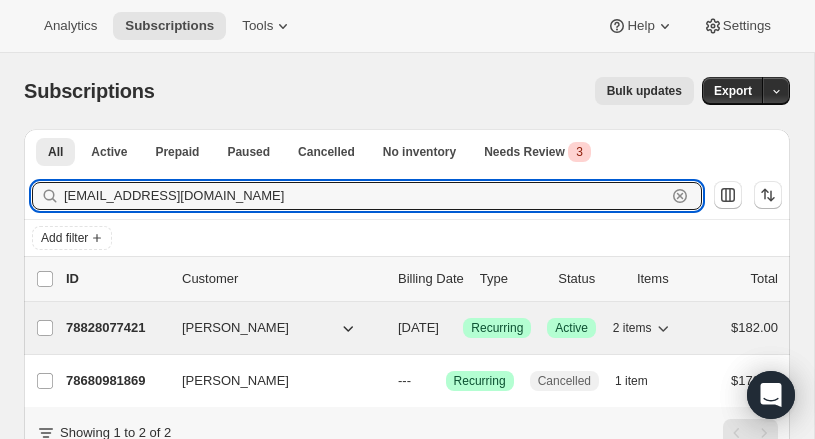 type on "[EMAIL_ADDRESS][DOMAIN_NAME]" 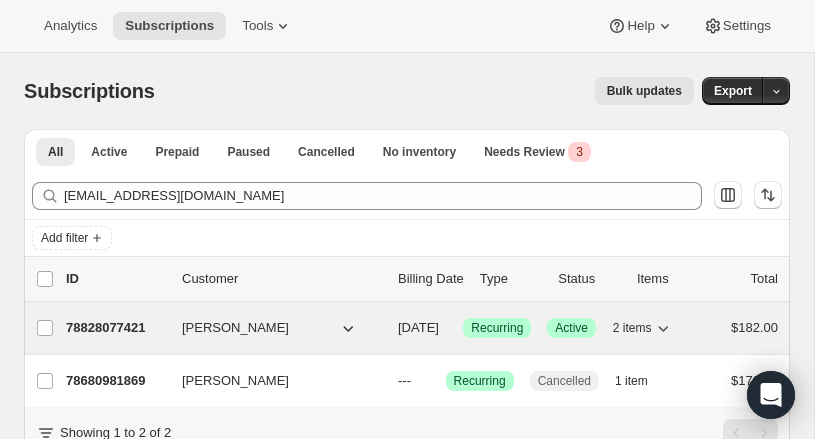 click on "78828077421" at bounding box center (116, 328) 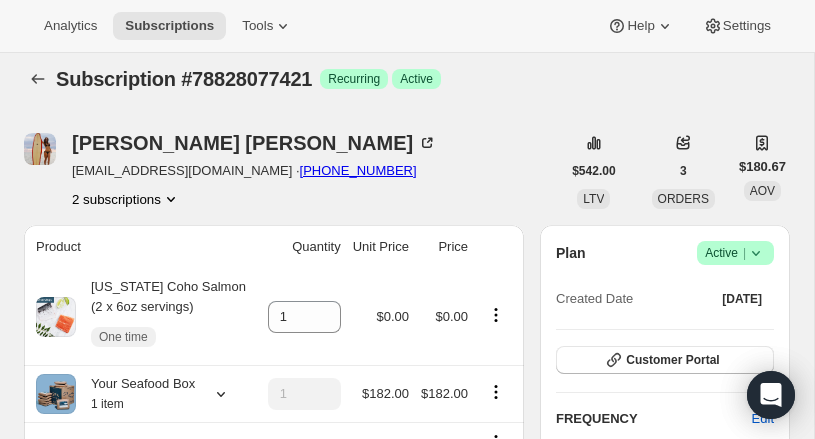scroll, scrollTop: 0, scrollLeft: 0, axis: both 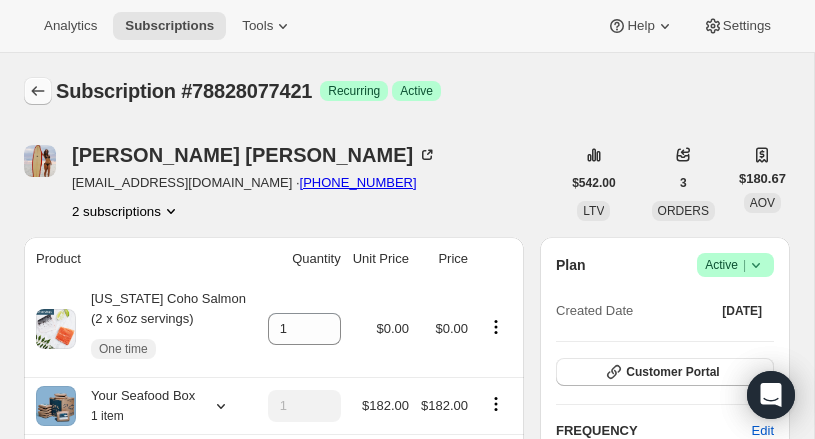 click 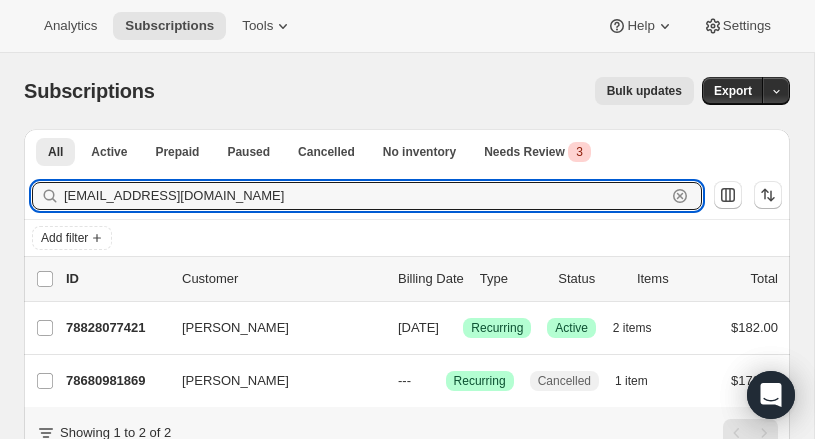 drag, startPoint x: 136, startPoint y: 197, endPoint x: -27, endPoint y: 195, distance: 163.01227 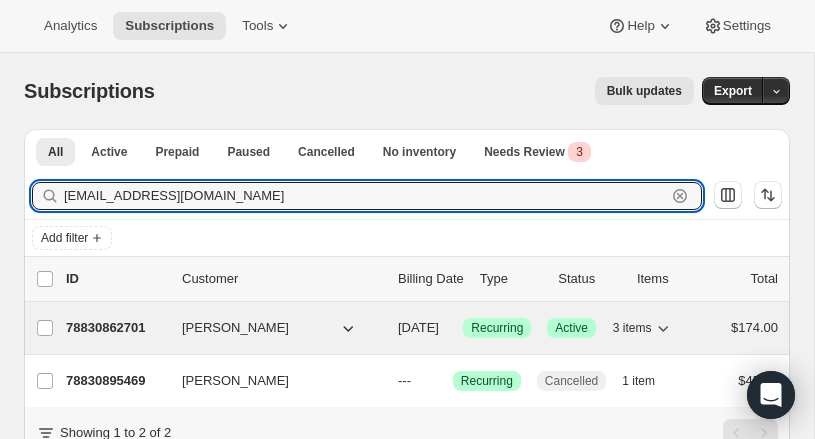 type on "[EMAIL_ADDRESS][DOMAIN_NAME]" 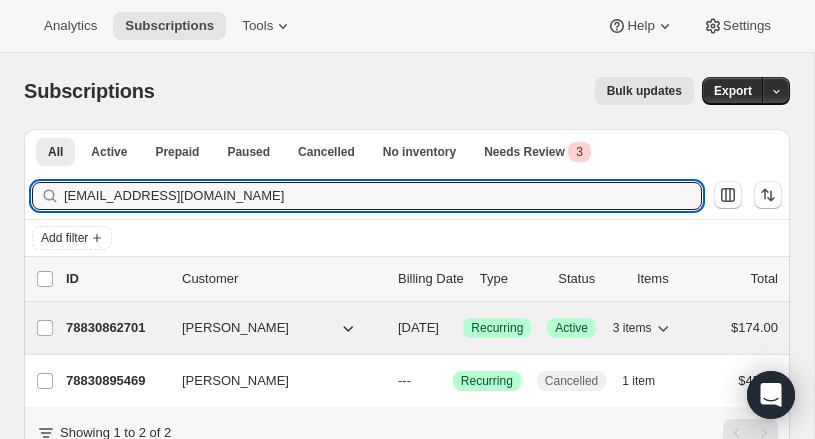 click on "78830862701" at bounding box center (116, 328) 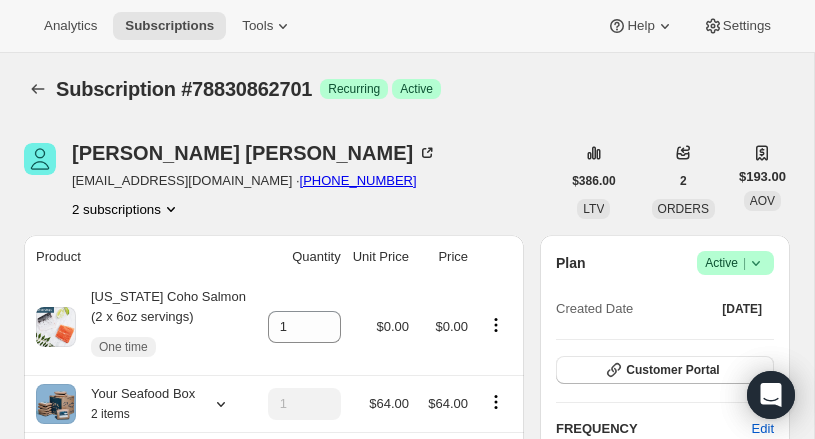 scroll, scrollTop: 0, scrollLeft: 0, axis: both 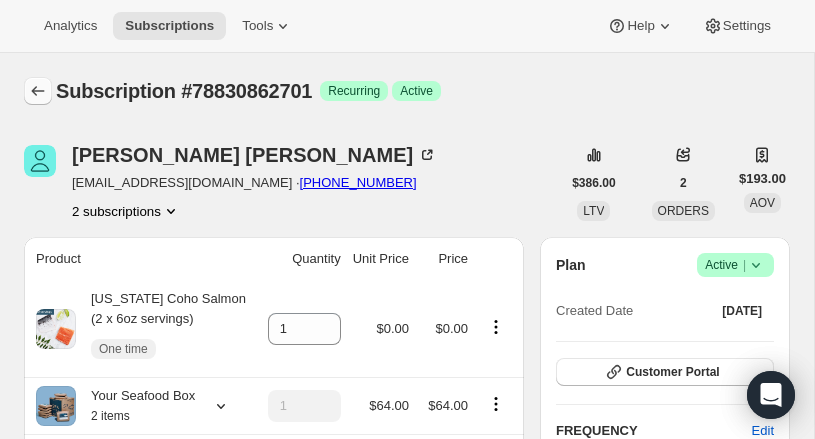 click 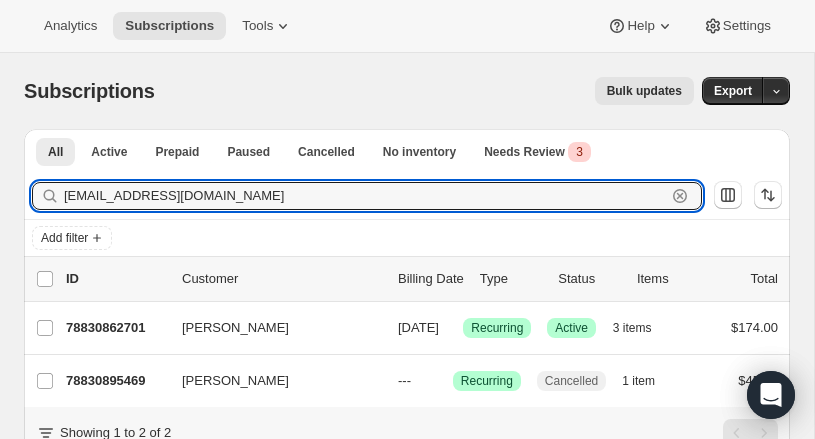 drag, startPoint x: 250, startPoint y: 201, endPoint x: -45, endPoint y: 201, distance: 295 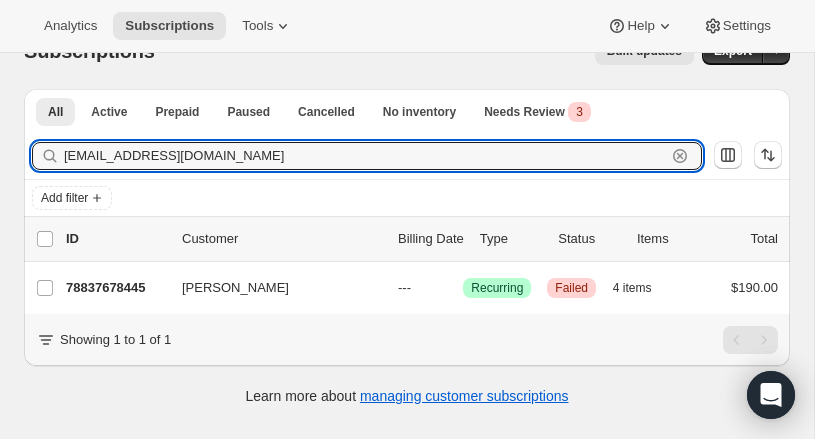 scroll, scrollTop: 53, scrollLeft: 0, axis: vertical 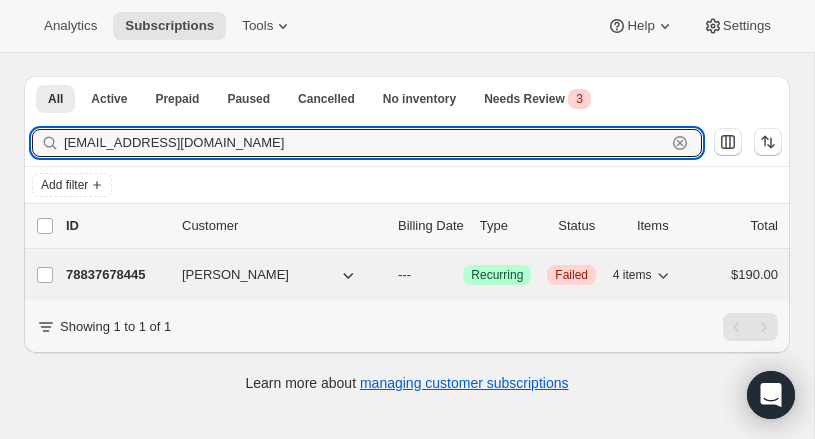 type on "[EMAIL_ADDRESS][DOMAIN_NAME]" 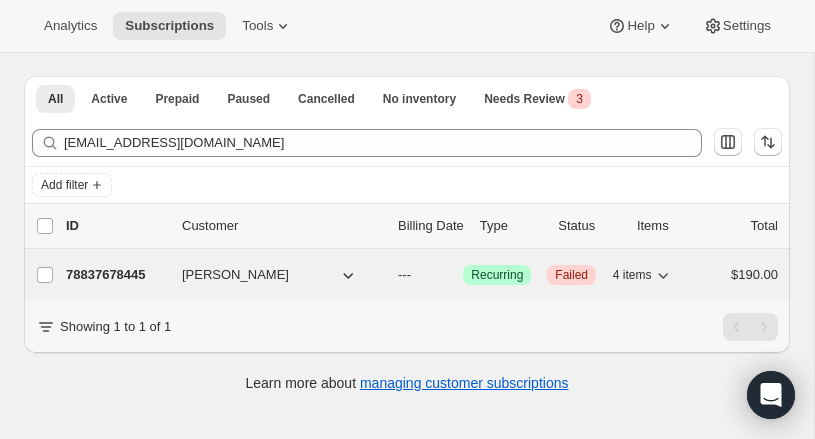 click on "78837678445" at bounding box center [116, 275] 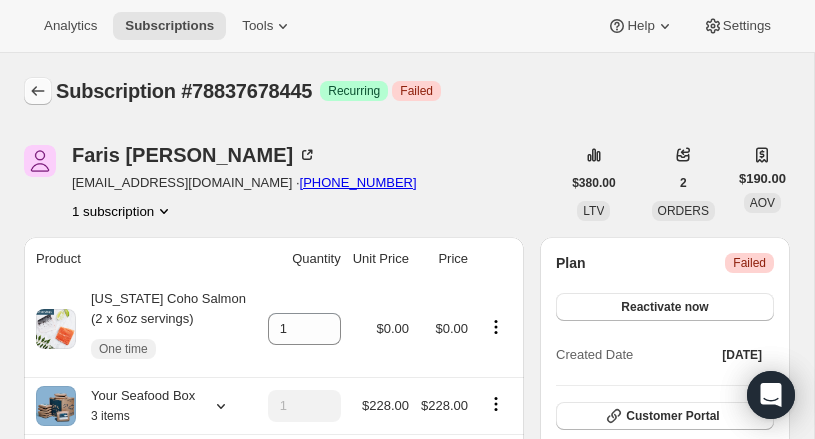 click at bounding box center [38, 91] 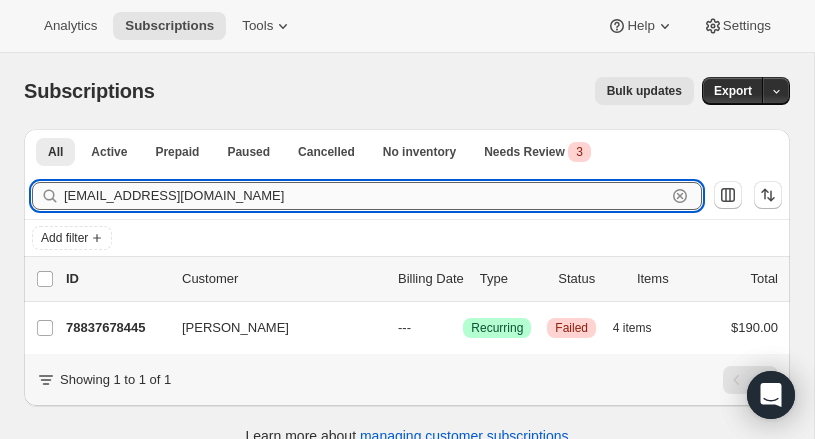 click on "[EMAIL_ADDRESS][DOMAIN_NAME]" at bounding box center (365, 196) 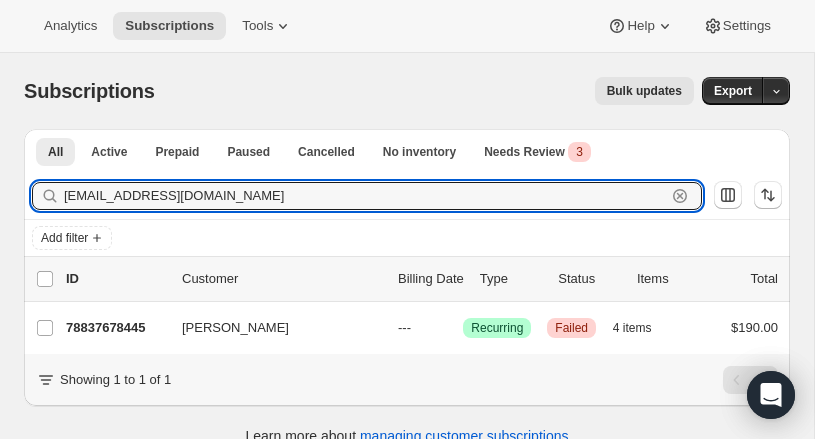 drag, startPoint x: 234, startPoint y: 193, endPoint x: 48, endPoint y: 190, distance: 186.02419 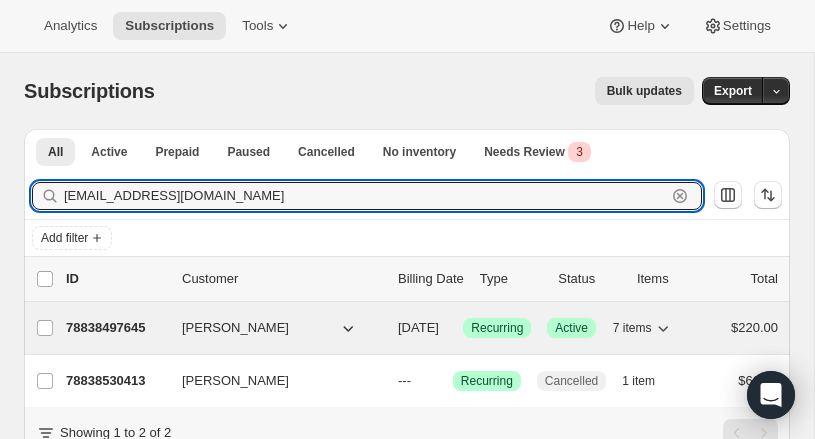 type on "[EMAIL_ADDRESS][DOMAIN_NAME]" 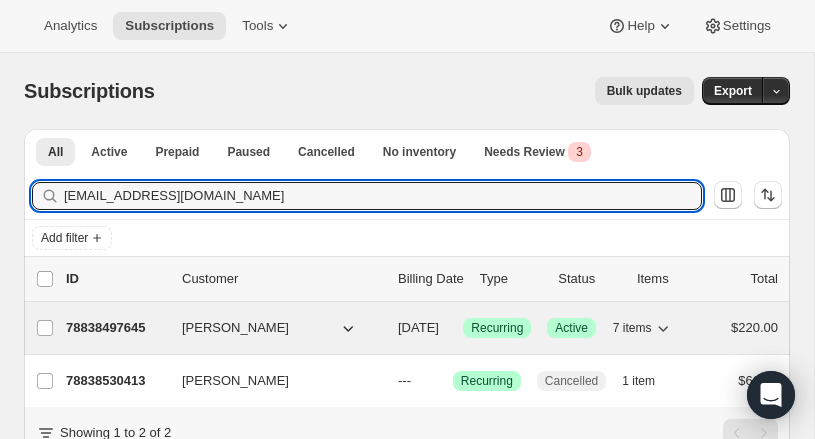 click on "78838497645" at bounding box center [116, 328] 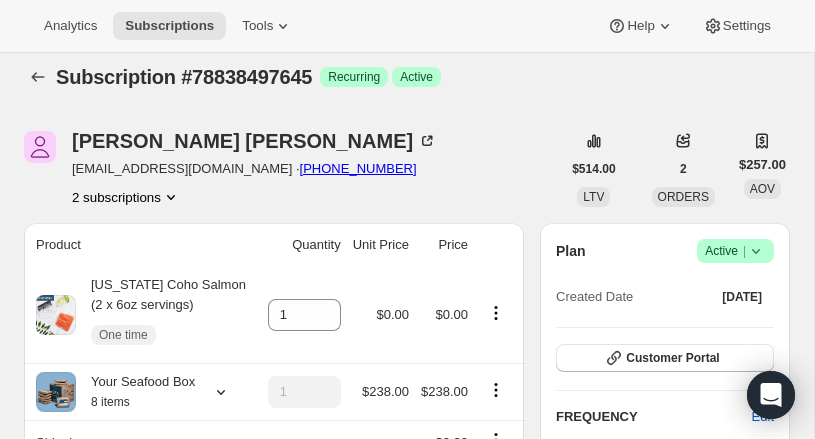 scroll, scrollTop: 0, scrollLeft: 0, axis: both 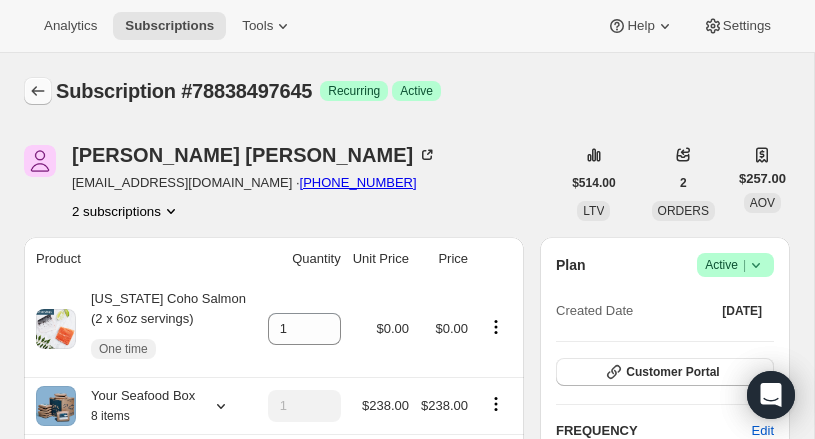 click 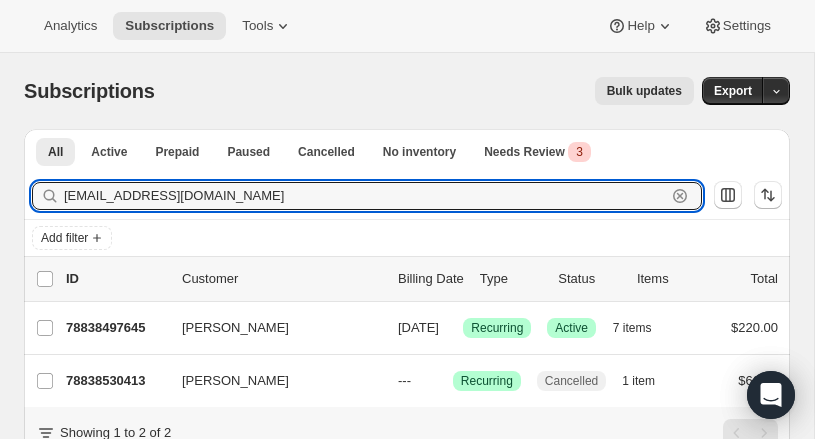 drag, startPoint x: 199, startPoint y: 197, endPoint x: -57, endPoint y: 179, distance: 256.63202 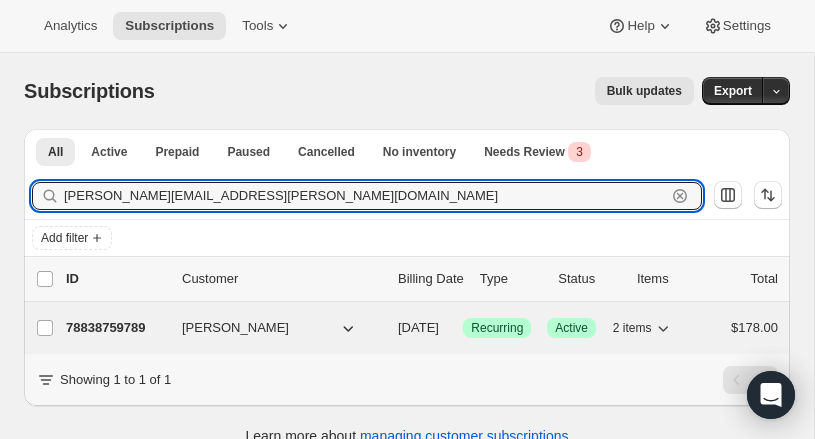 type on "[PERSON_NAME][EMAIL_ADDRESS][PERSON_NAME][DOMAIN_NAME]" 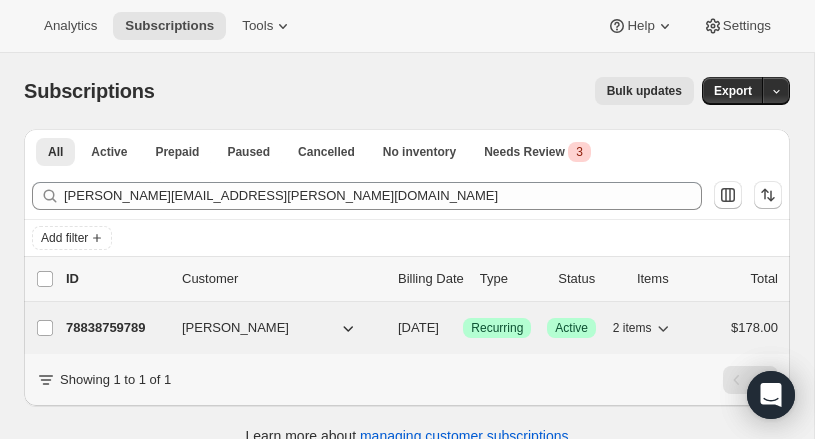 click on "78838759789" at bounding box center [116, 328] 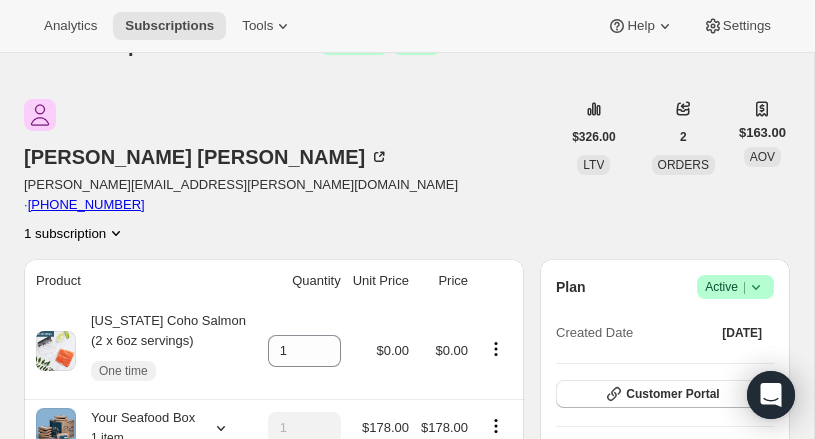 scroll, scrollTop: 0, scrollLeft: 0, axis: both 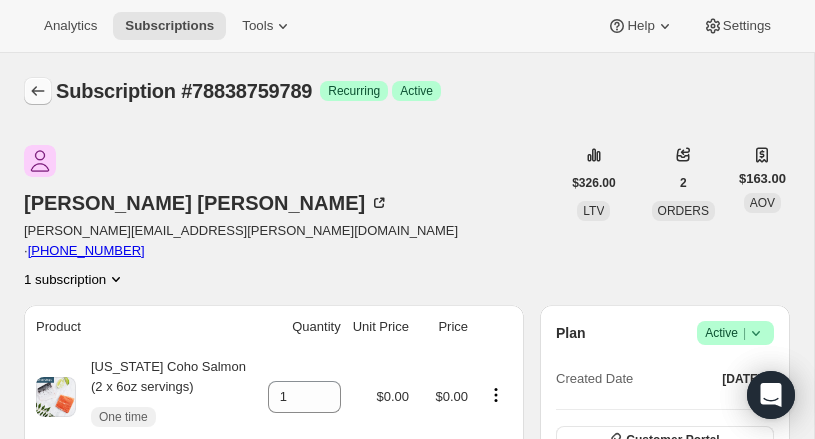 click 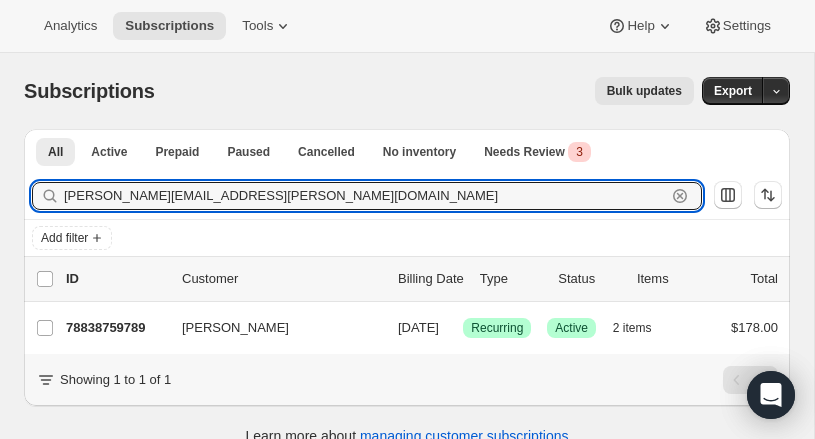 drag, startPoint x: 97, startPoint y: 180, endPoint x: 11, endPoint y: 177, distance: 86.05231 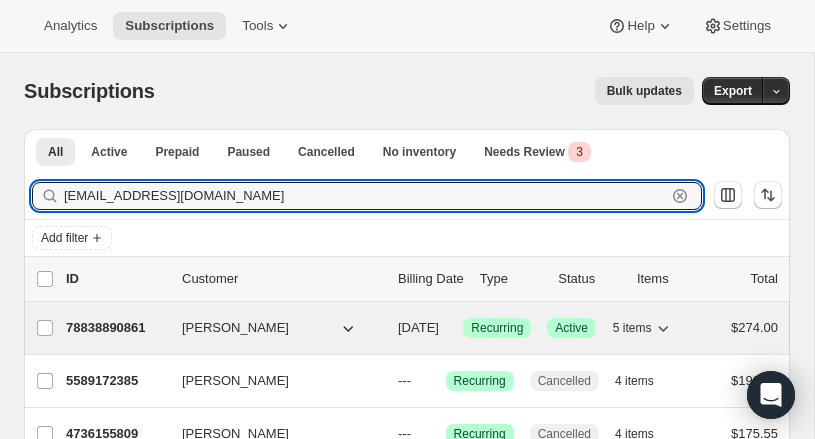 type on "[EMAIL_ADDRESS][DOMAIN_NAME]" 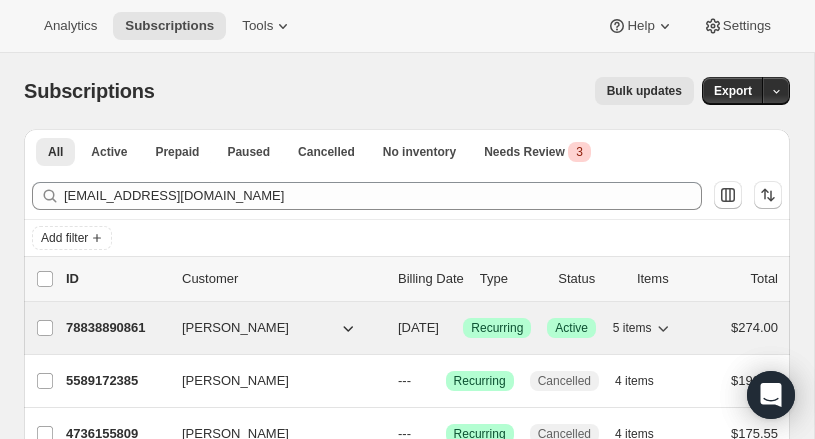 click on "78838890861" at bounding box center [116, 328] 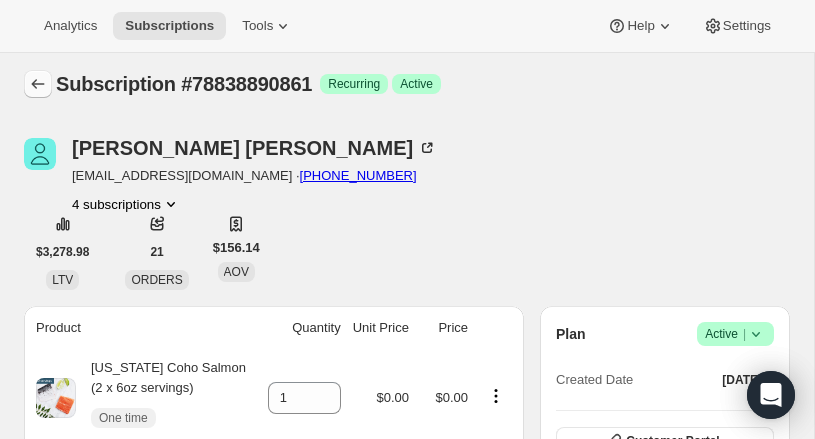 scroll, scrollTop: 0, scrollLeft: 0, axis: both 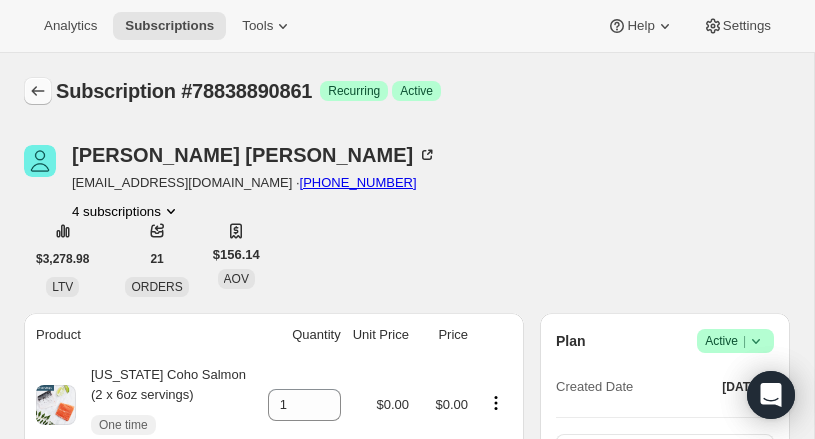 click 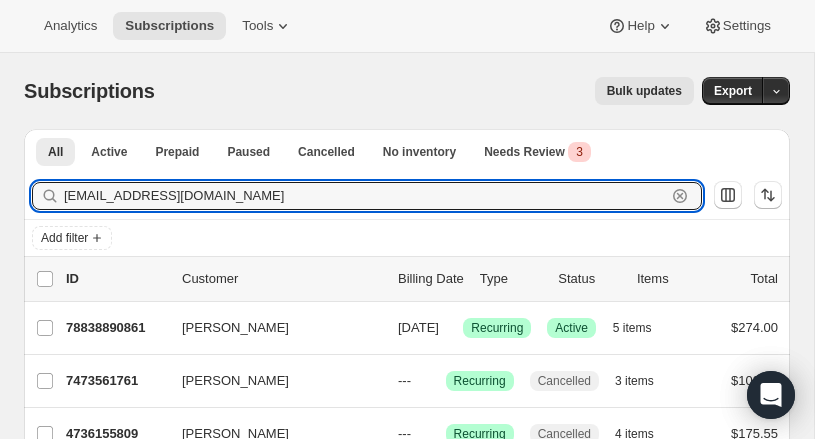 drag, startPoint x: 192, startPoint y: 192, endPoint x: -21, endPoint y: 186, distance: 213.08449 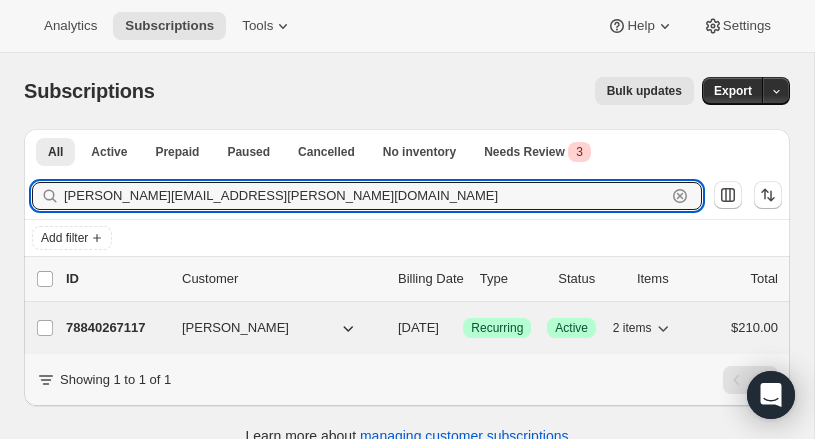 type on "[PERSON_NAME][EMAIL_ADDRESS][PERSON_NAME][DOMAIN_NAME]" 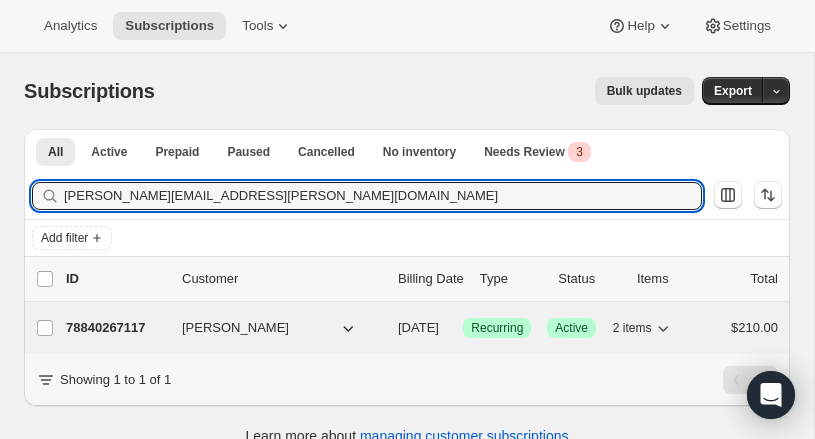 click on "78840267117" at bounding box center [116, 328] 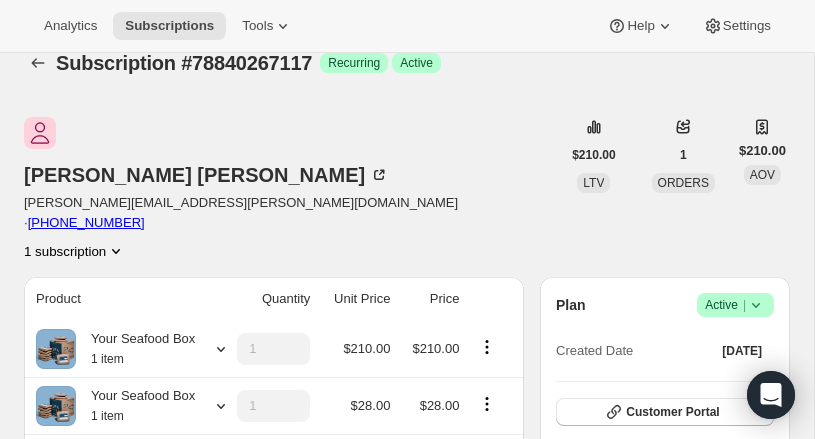 scroll, scrollTop: 0, scrollLeft: 0, axis: both 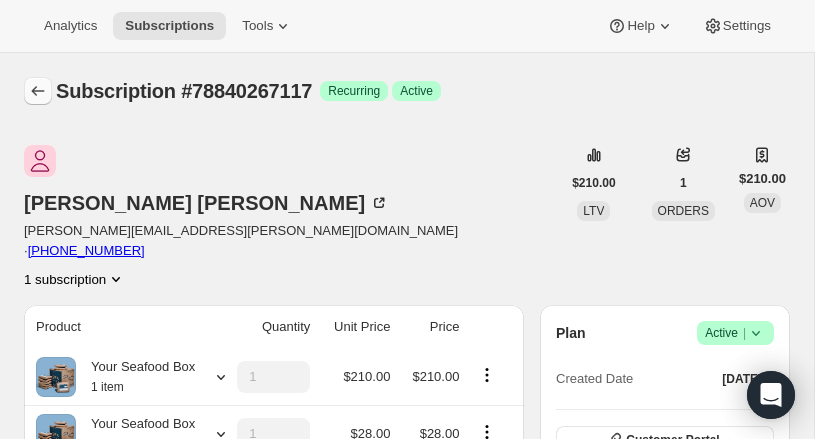 click 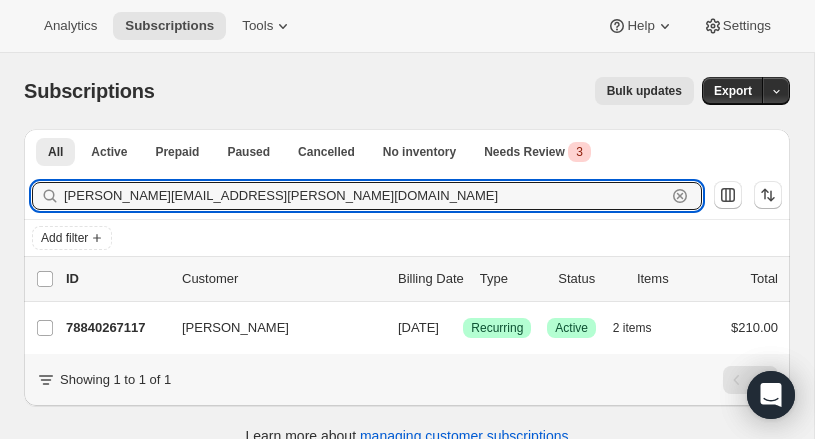 drag, startPoint x: 80, startPoint y: 189, endPoint x: -10, endPoint y: 184, distance: 90.13878 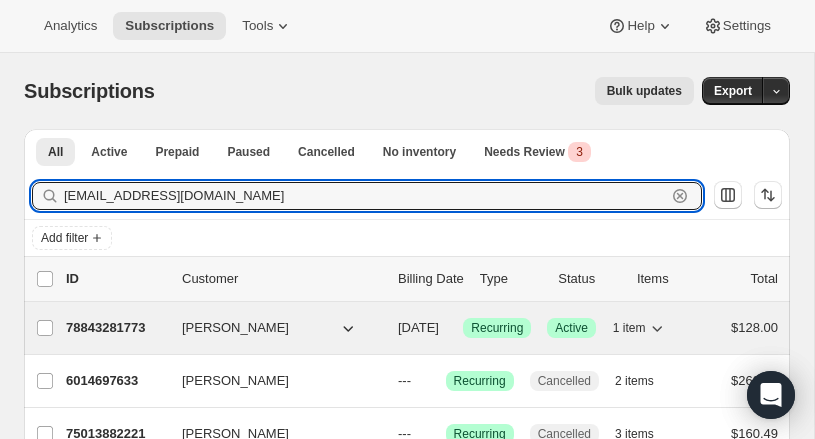 type on "[EMAIL_ADDRESS][DOMAIN_NAME]" 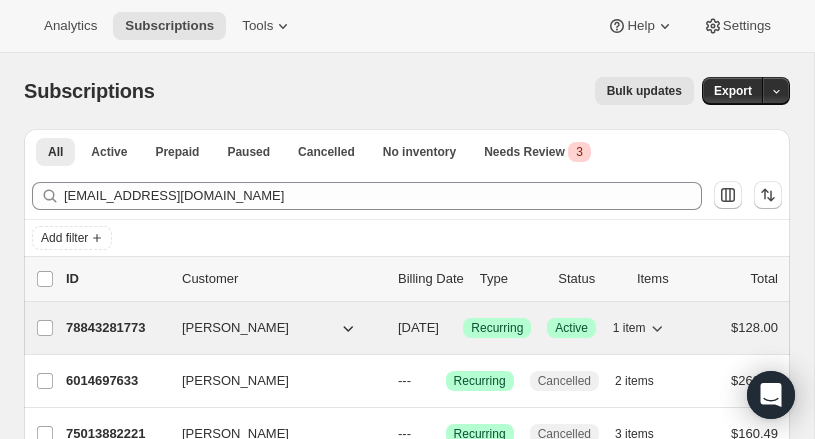 click on "78843281773" at bounding box center (116, 328) 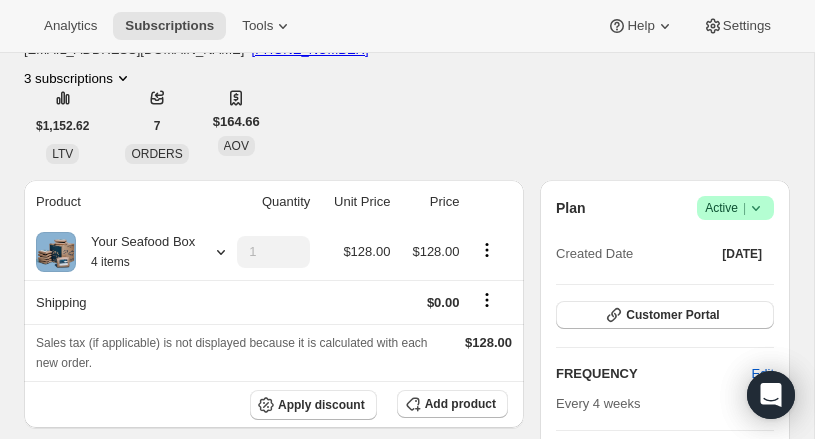 scroll, scrollTop: 70, scrollLeft: 0, axis: vertical 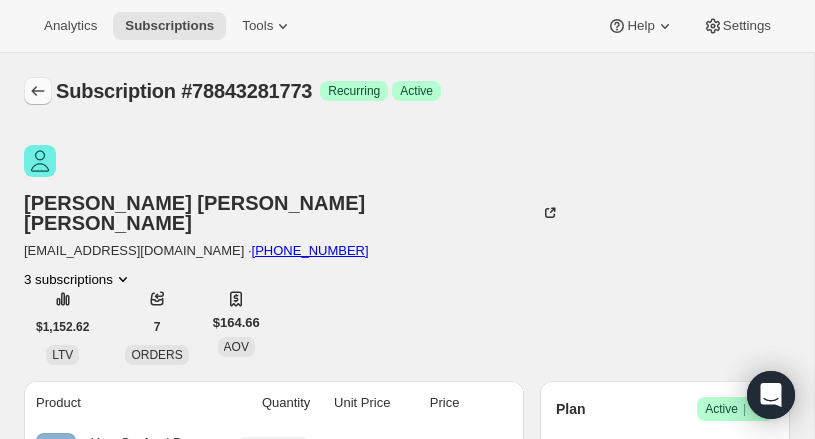 click 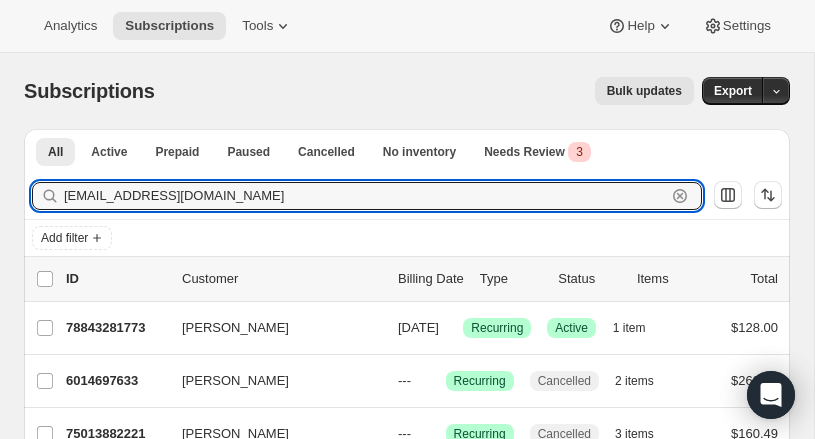 drag, startPoint x: 154, startPoint y: 190, endPoint x: -16, endPoint y: 184, distance: 170.10585 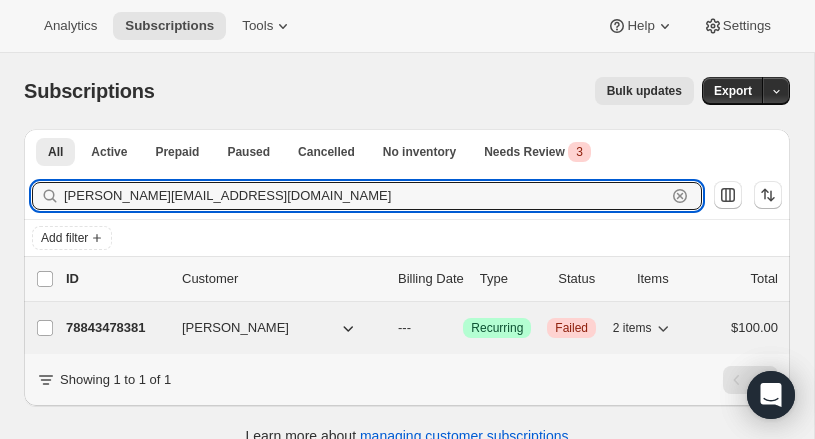 type on "[PERSON_NAME][EMAIL_ADDRESS][DOMAIN_NAME]" 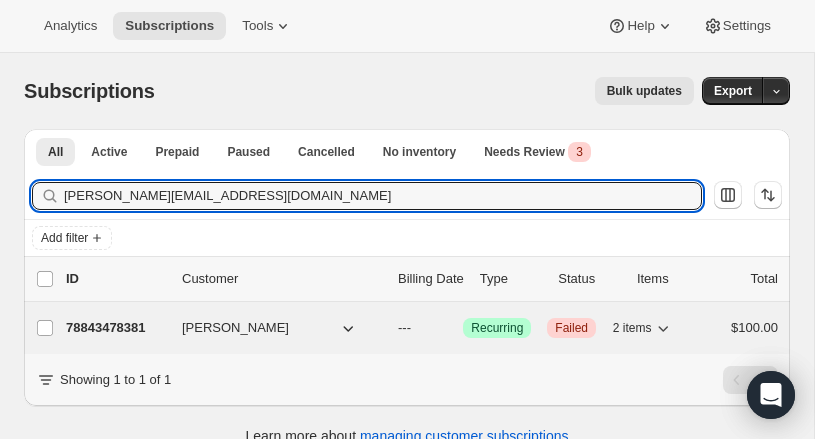 click on "78843478381" at bounding box center (116, 328) 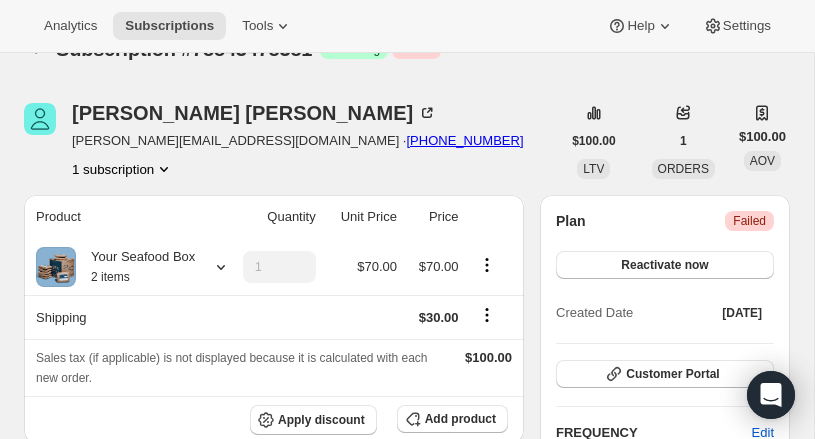 scroll, scrollTop: 0, scrollLeft: 0, axis: both 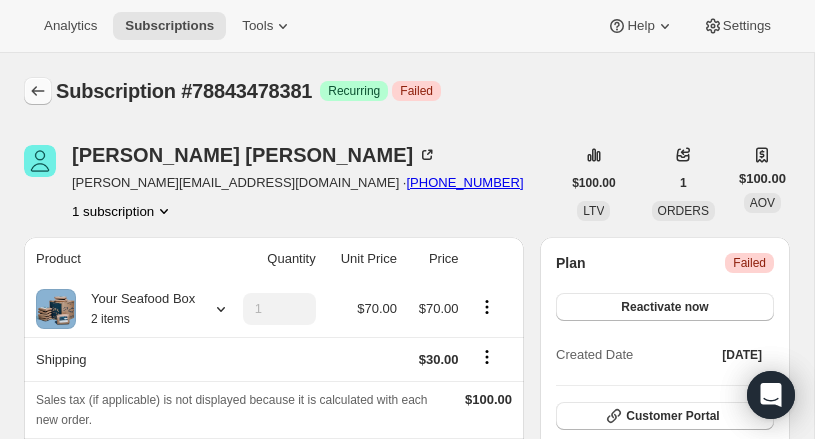 click 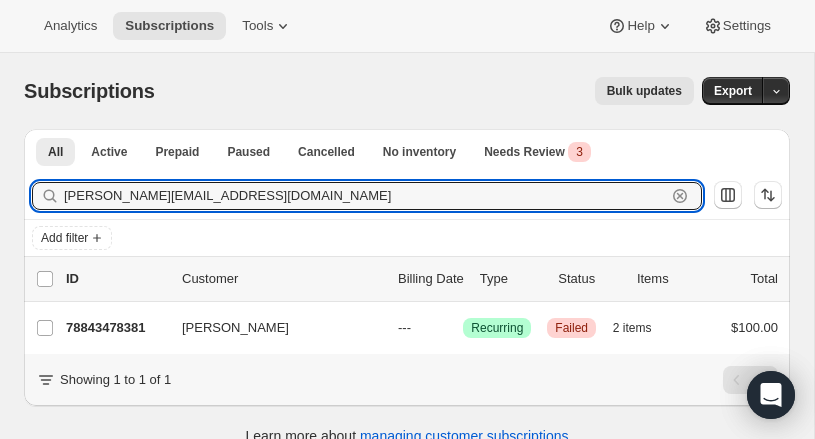 drag, startPoint x: 60, startPoint y: 182, endPoint x: -22, endPoint y: 182, distance: 82 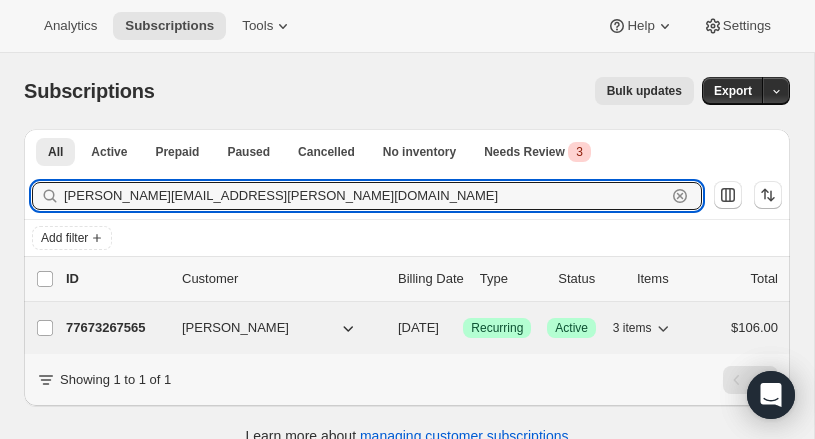 type on "[PERSON_NAME][EMAIL_ADDRESS][PERSON_NAME][DOMAIN_NAME]" 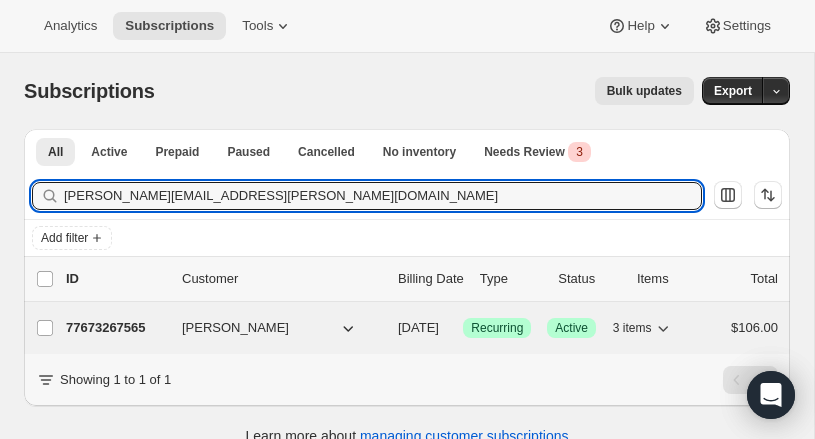 click on "77673267565" at bounding box center (116, 328) 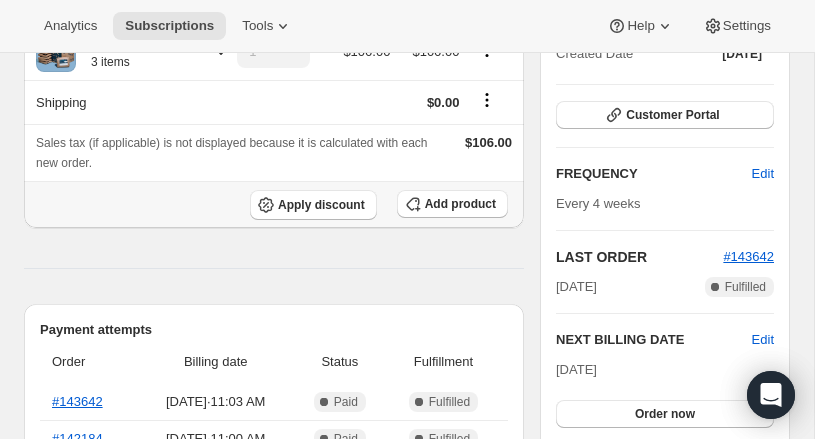 scroll, scrollTop: 0, scrollLeft: 0, axis: both 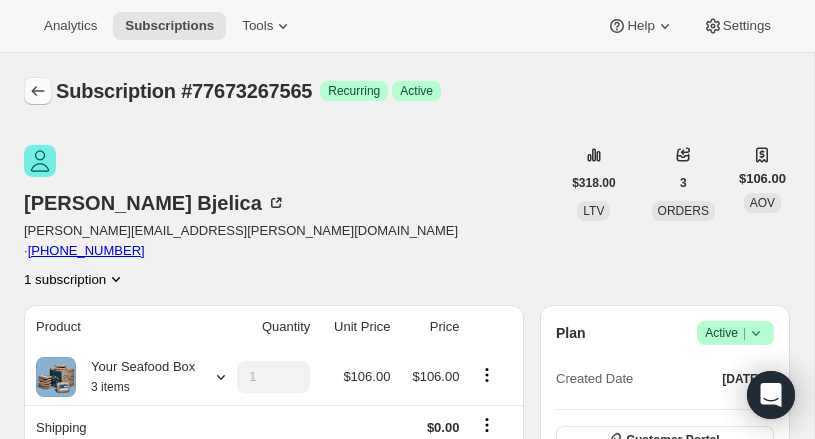 click 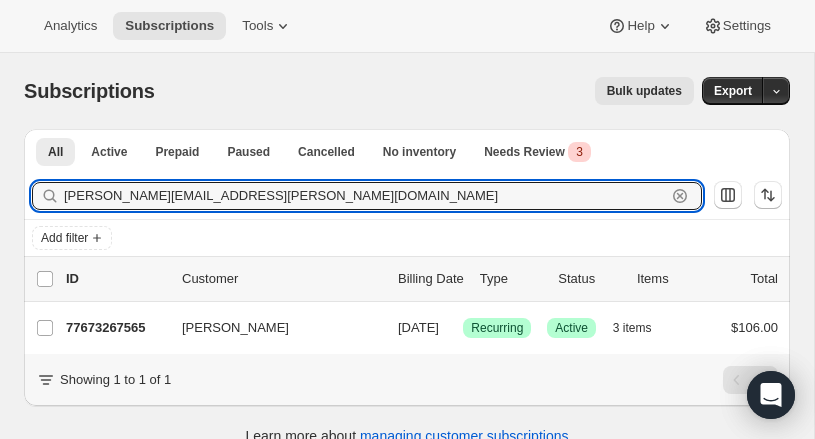 drag, startPoint x: 243, startPoint y: 183, endPoint x: 40, endPoint y: 191, distance: 203.15758 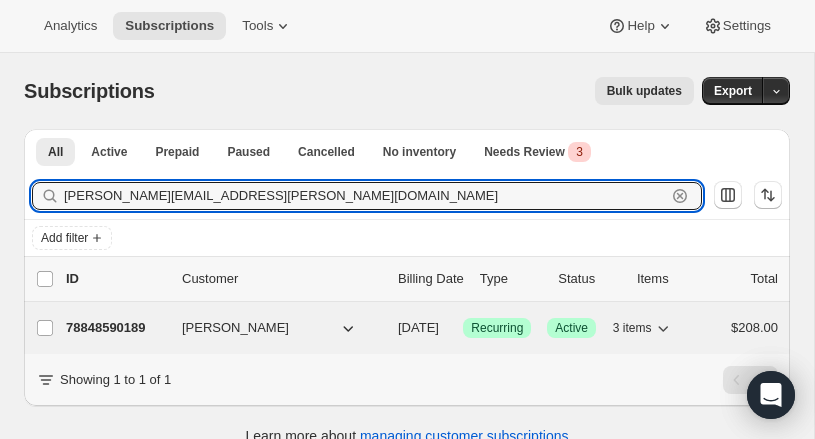 type on "[PERSON_NAME][EMAIL_ADDRESS][PERSON_NAME][DOMAIN_NAME]" 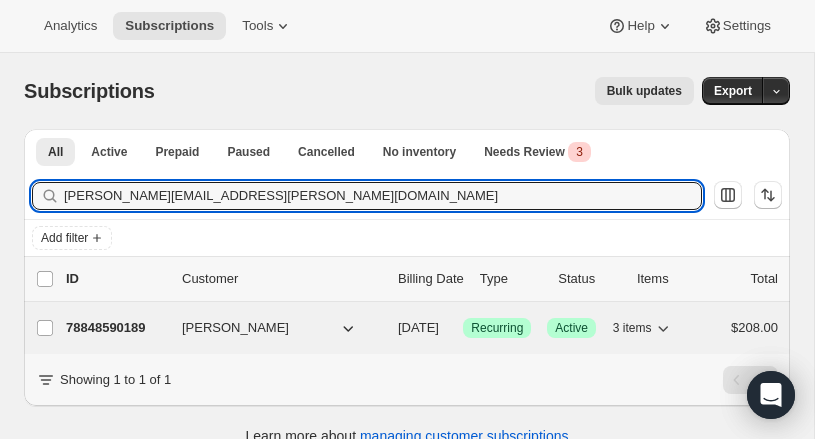 click on "78848590189" at bounding box center (116, 328) 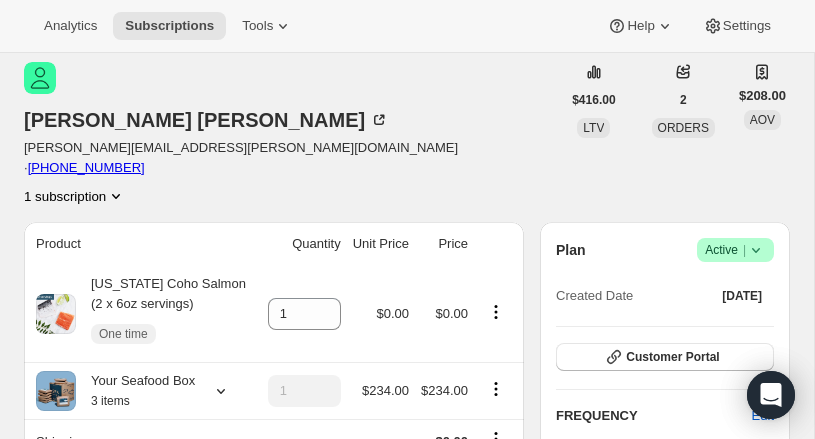 scroll, scrollTop: 0, scrollLeft: 0, axis: both 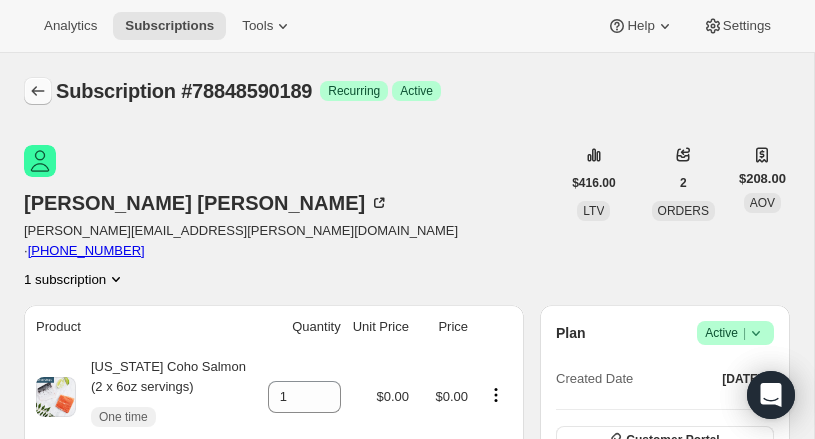 click 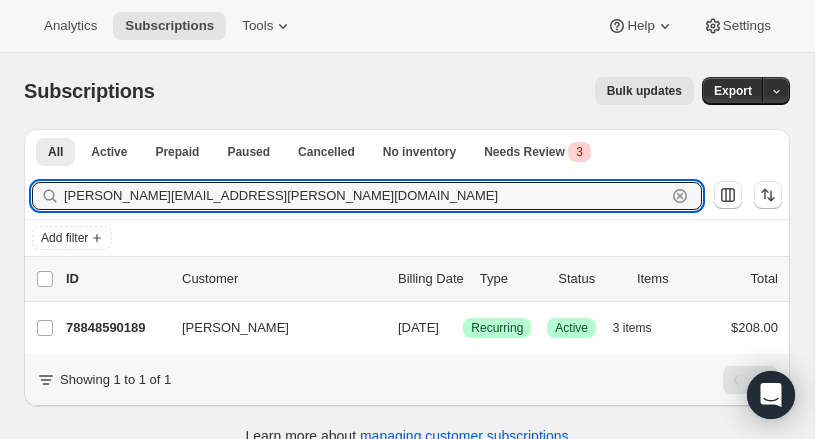 drag, startPoint x: 8, startPoint y: 195, endPoint x: -45, endPoint y: 193, distance: 53.037724 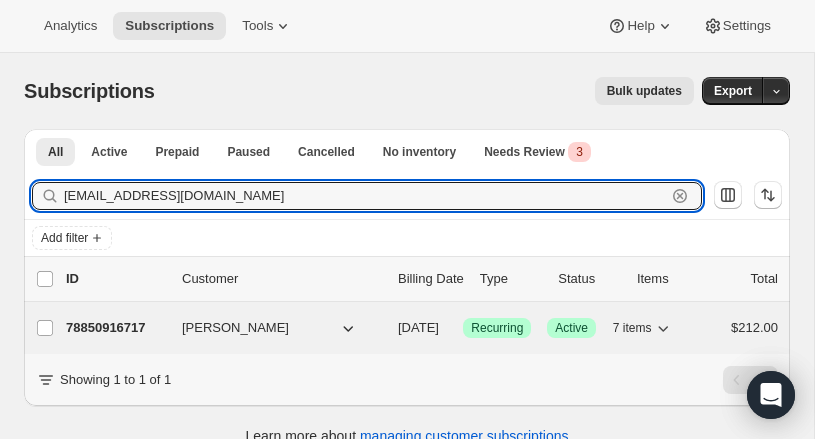 type on "[EMAIL_ADDRESS][DOMAIN_NAME]" 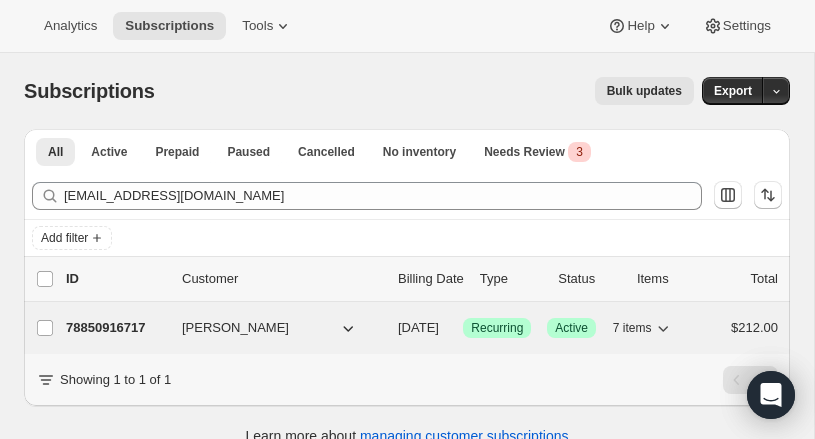 click on "78850916717" at bounding box center [116, 328] 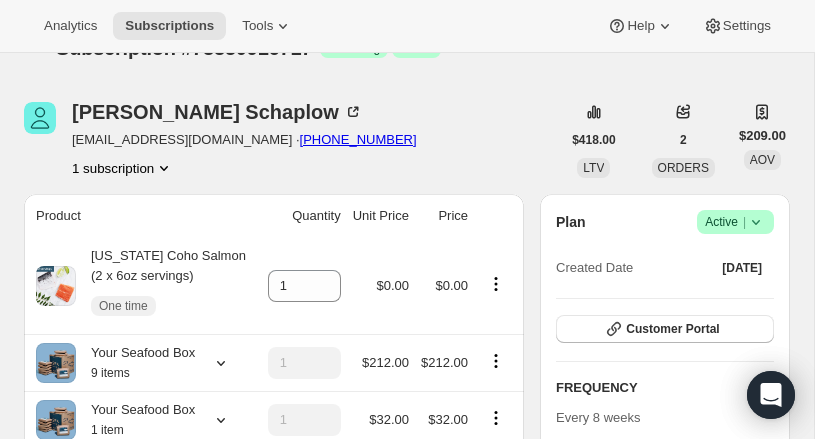 scroll, scrollTop: 0, scrollLeft: 0, axis: both 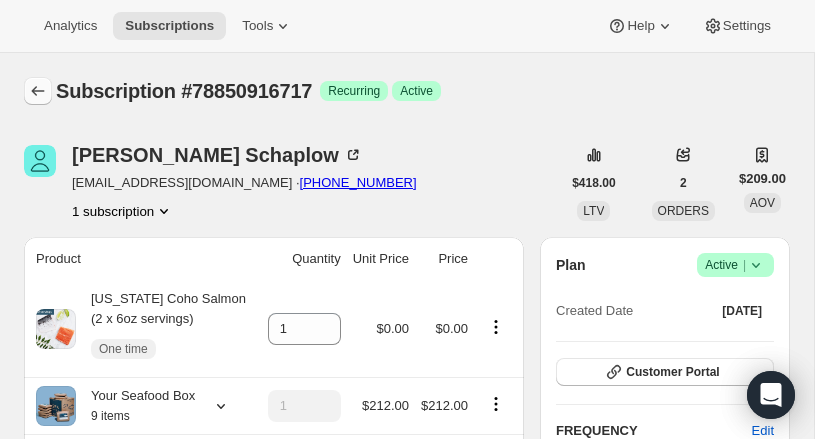 click 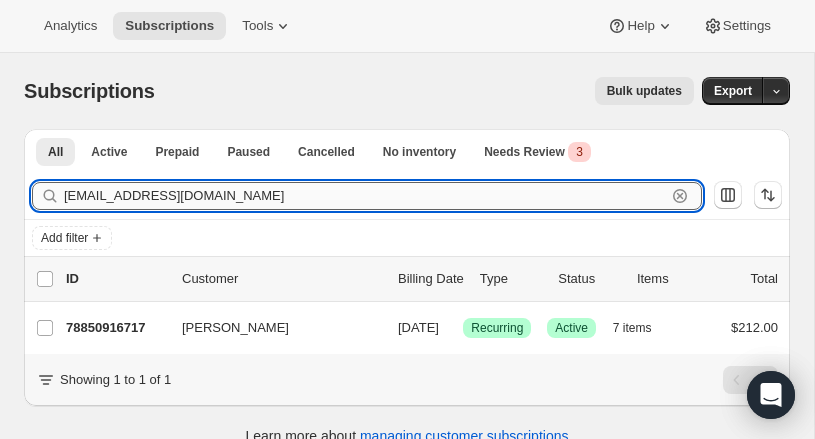 drag, startPoint x: 196, startPoint y: 186, endPoint x: 204, endPoint y: 206, distance: 21.540659 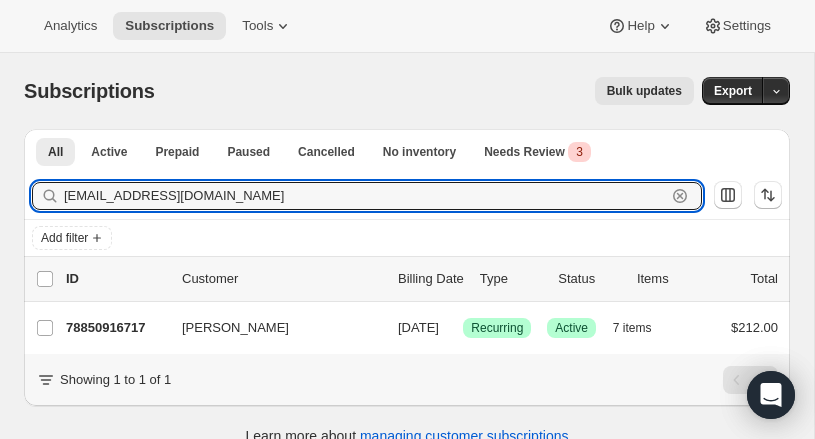 drag, startPoint x: 168, startPoint y: 193, endPoint x: 51, endPoint y: 192, distance: 117.00427 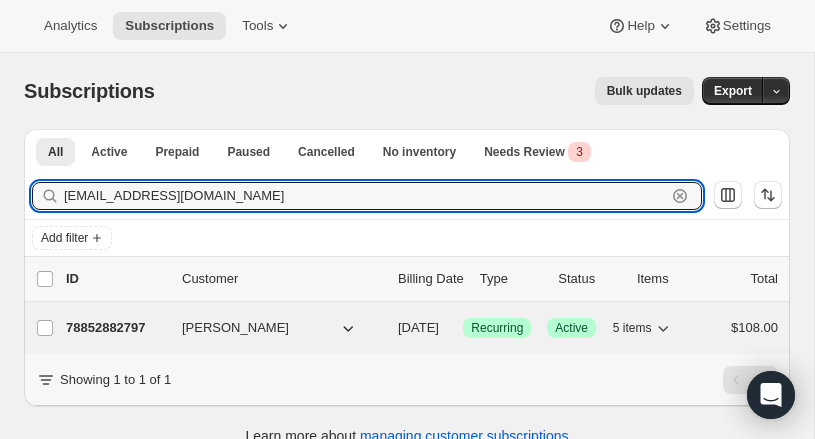 type on "[EMAIL_ADDRESS][DOMAIN_NAME]" 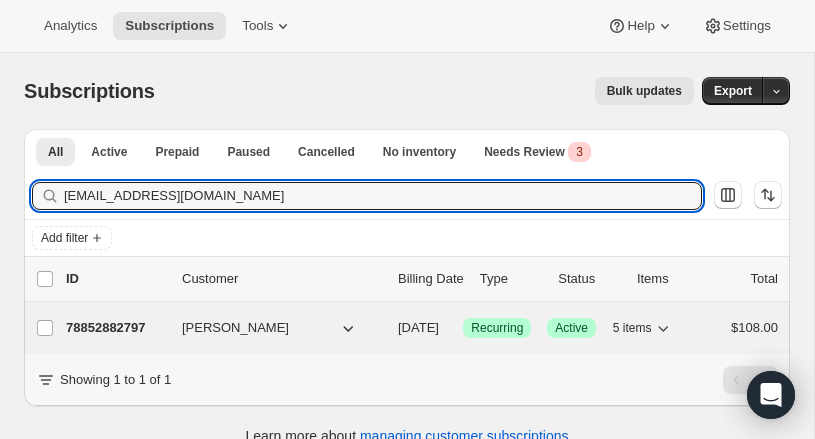 click on "78852882797" at bounding box center (116, 328) 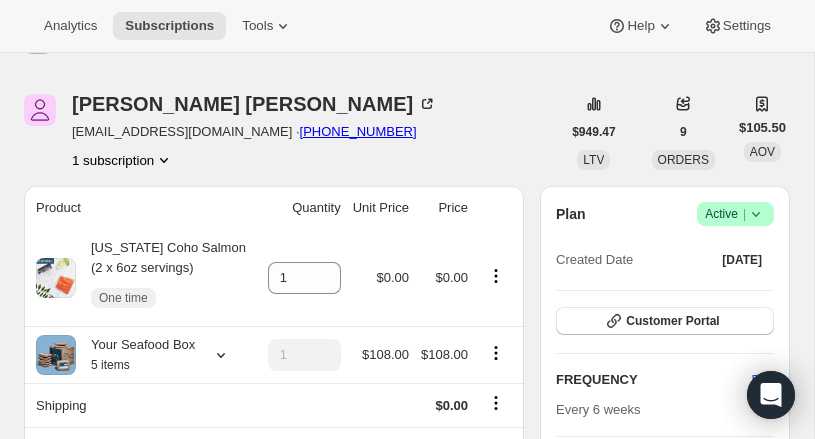 scroll, scrollTop: 24, scrollLeft: 0, axis: vertical 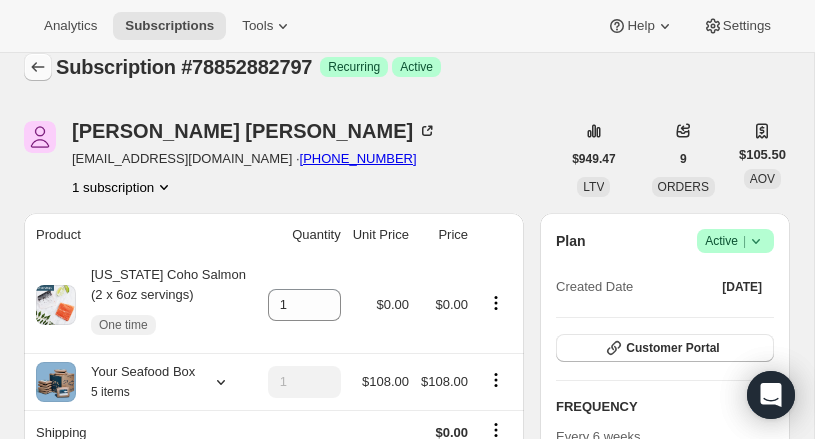 click 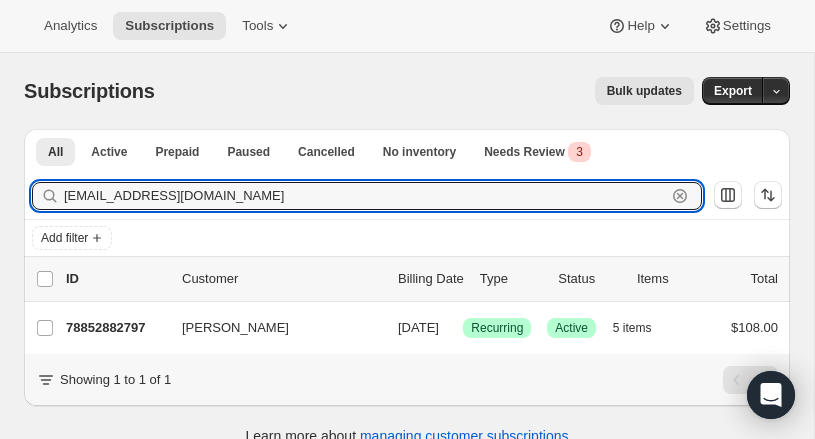 drag, startPoint x: 205, startPoint y: 207, endPoint x: 36, endPoint y: 196, distance: 169.3576 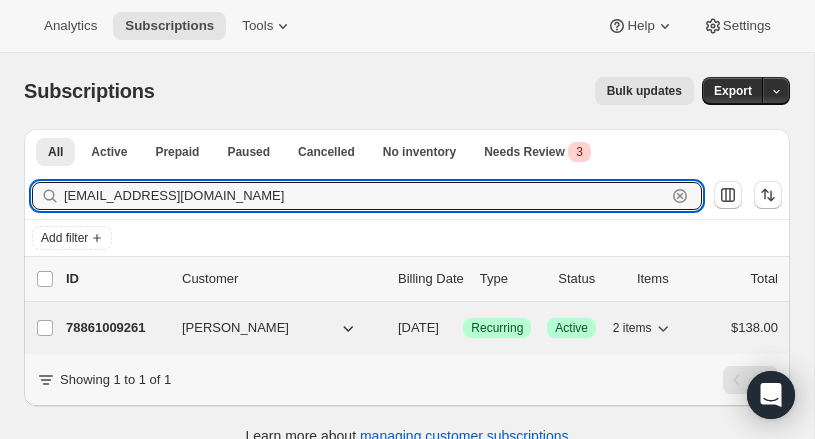 type on "[EMAIL_ADDRESS][DOMAIN_NAME]" 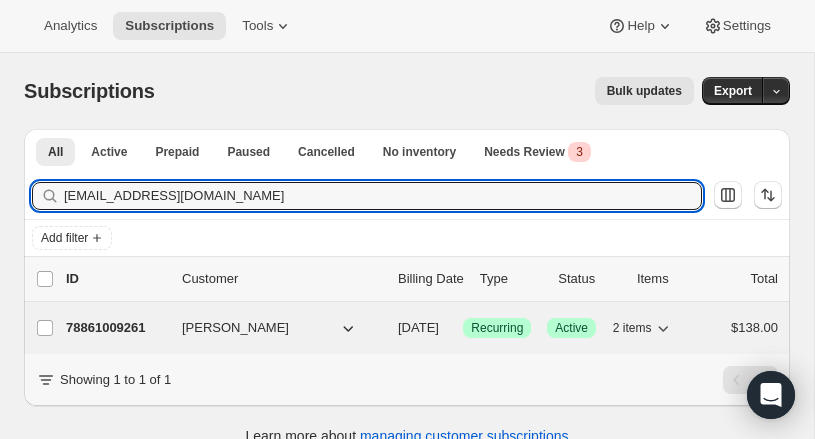 click on "78861009261" at bounding box center [116, 328] 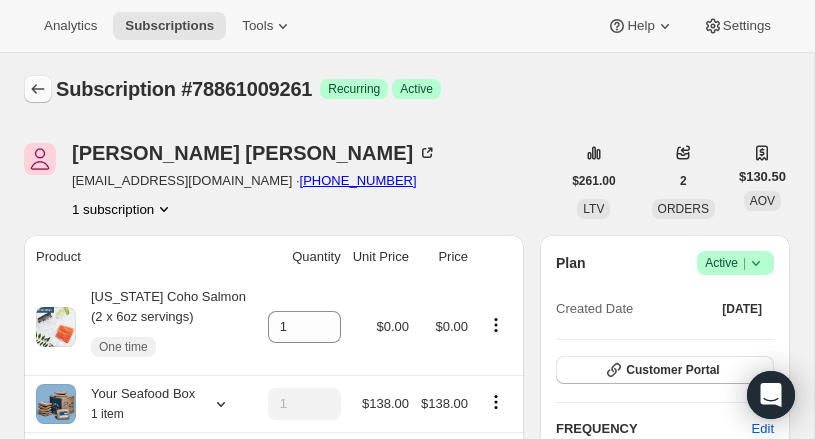 scroll, scrollTop: 0, scrollLeft: 0, axis: both 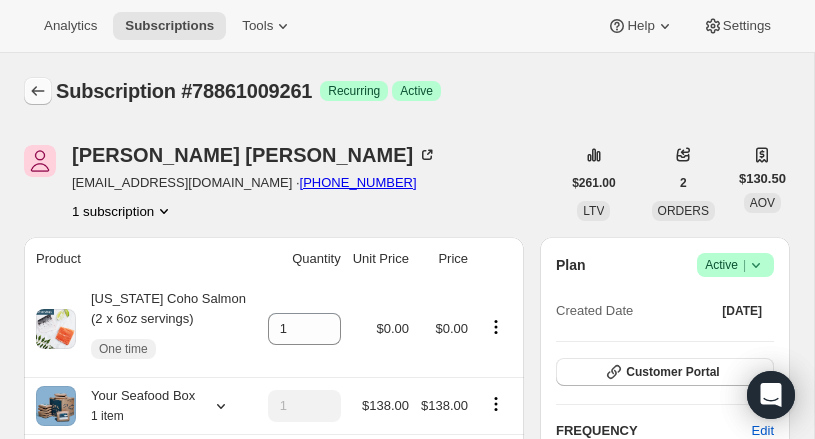click 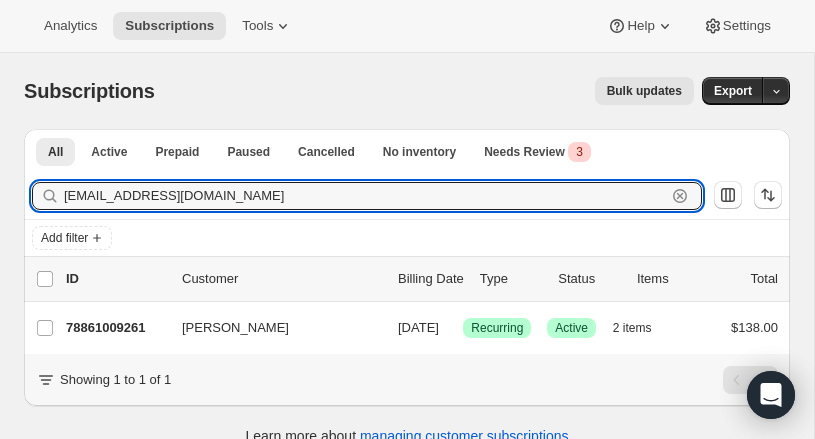 drag, startPoint x: 173, startPoint y: 194, endPoint x: -17, endPoint y: 175, distance: 190.94763 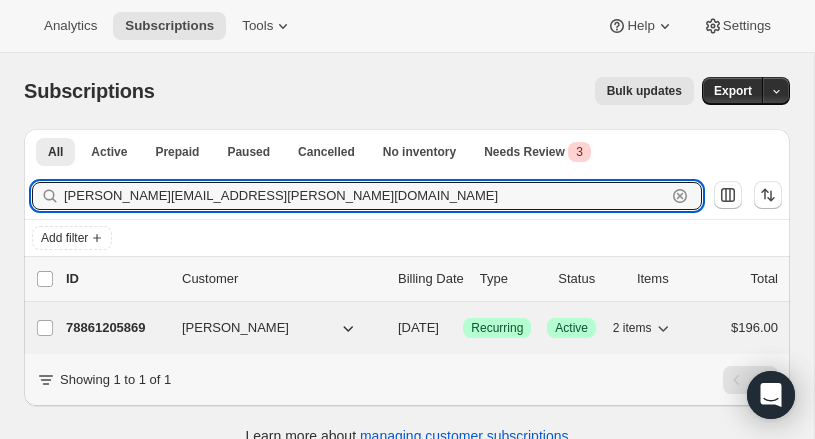type on "[PERSON_NAME][EMAIL_ADDRESS][PERSON_NAME][DOMAIN_NAME]" 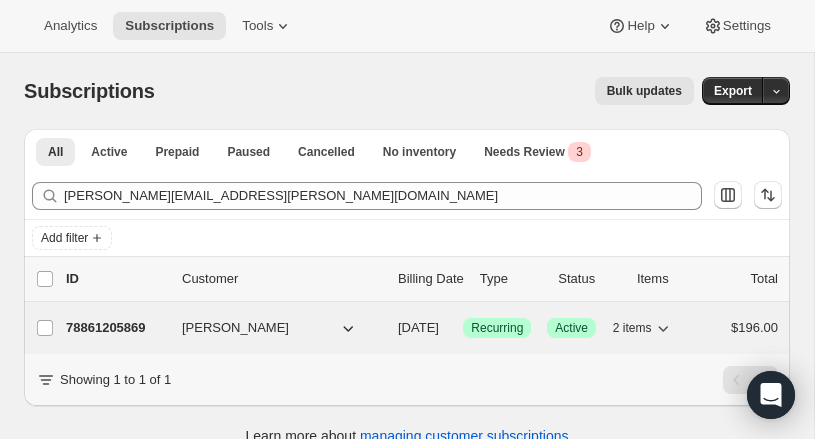 click on "78861205869" at bounding box center (116, 328) 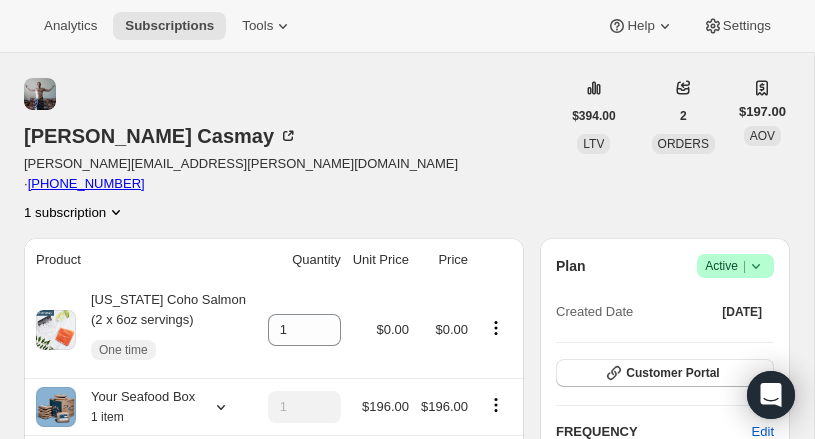 scroll, scrollTop: 0, scrollLeft: 0, axis: both 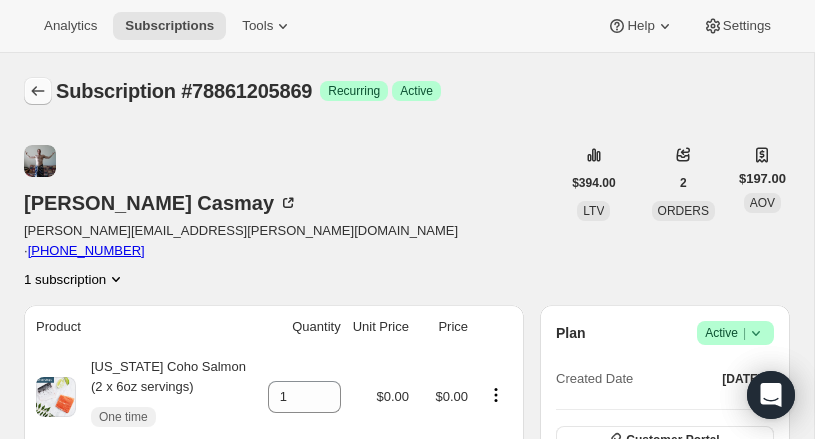 click 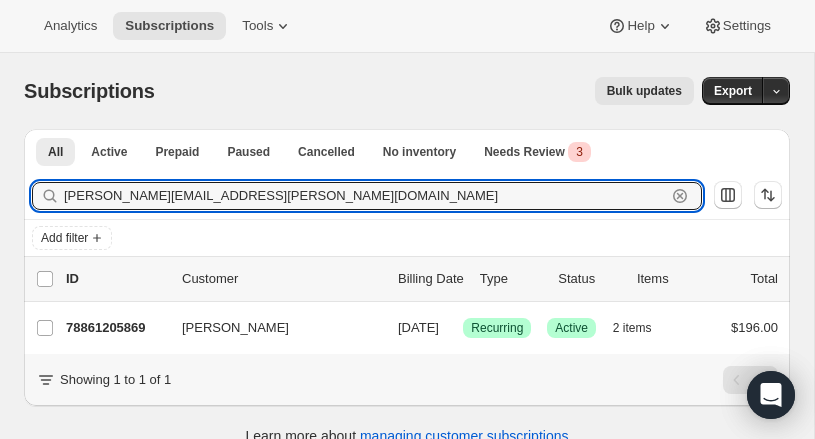 drag, startPoint x: 243, startPoint y: 194, endPoint x: 9, endPoint y: 183, distance: 234.2584 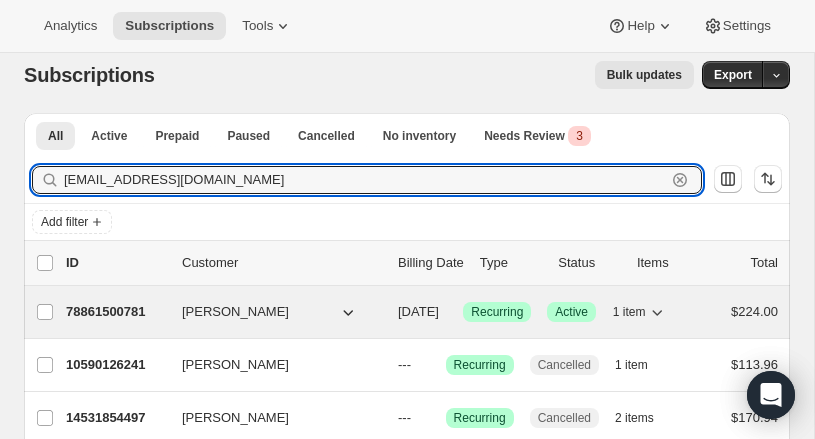 scroll, scrollTop: 28, scrollLeft: 0, axis: vertical 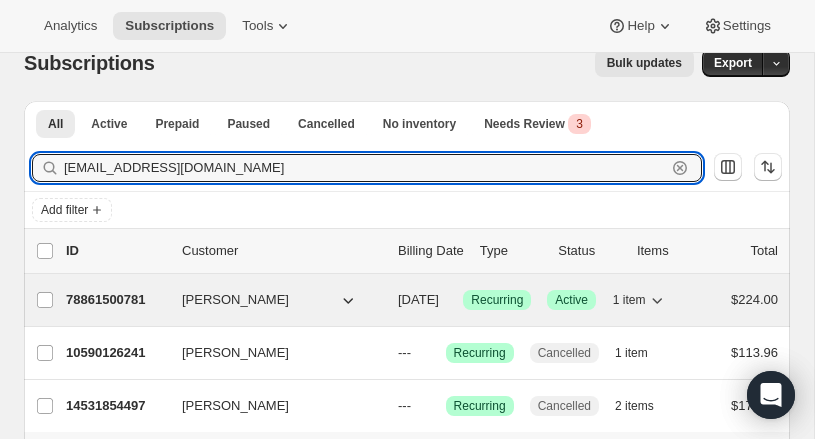 type on "[EMAIL_ADDRESS][DOMAIN_NAME]" 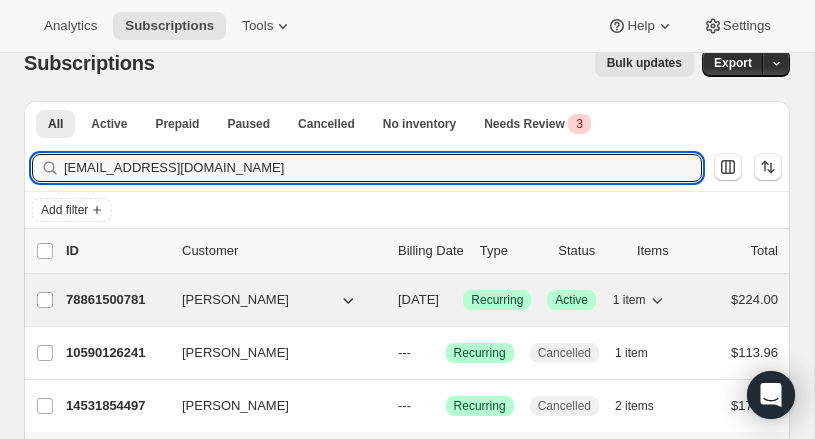 click on "78861500781" at bounding box center (116, 300) 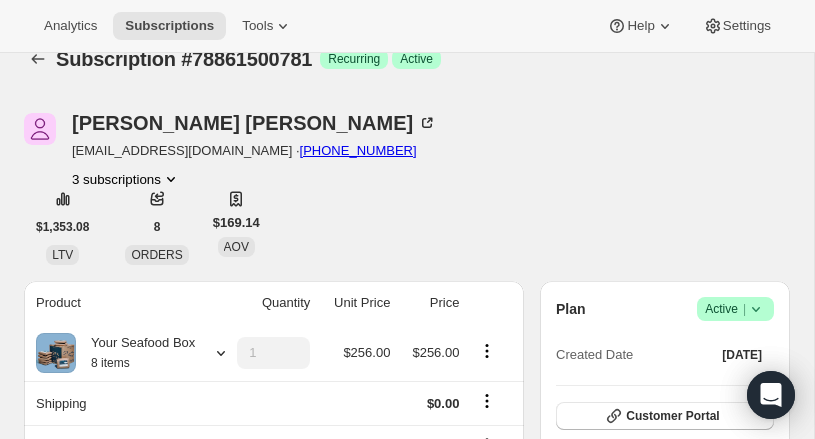 scroll, scrollTop: 0, scrollLeft: 0, axis: both 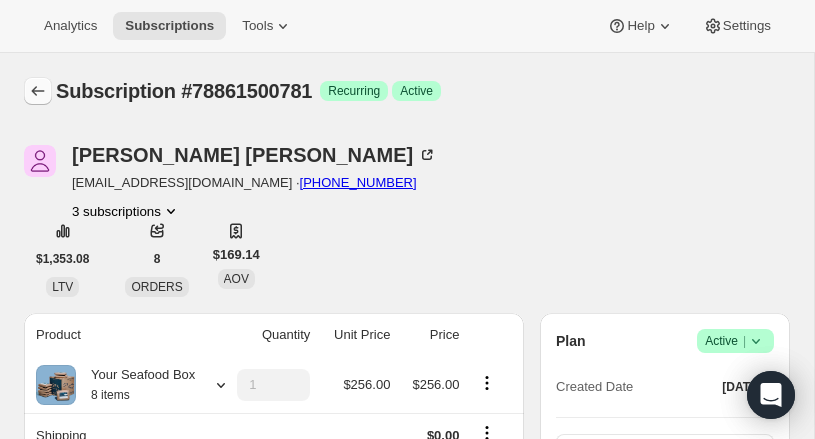 click 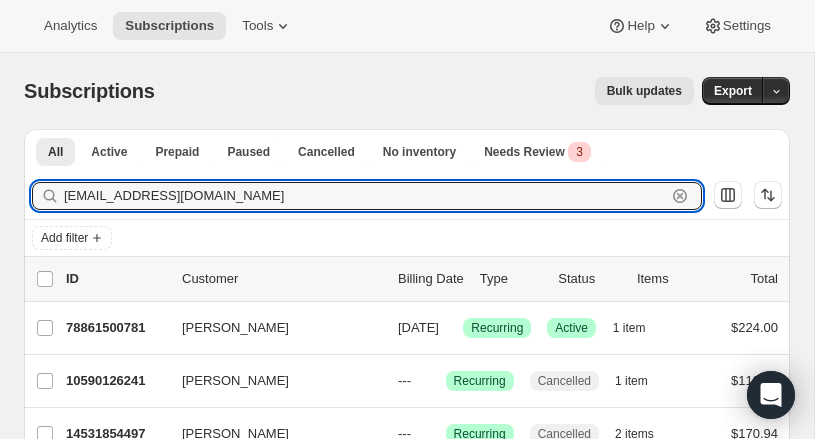 drag, startPoint x: 177, startPoint y: 192, endPoint x: 20, endPoint y: 188, distance: 157.05095 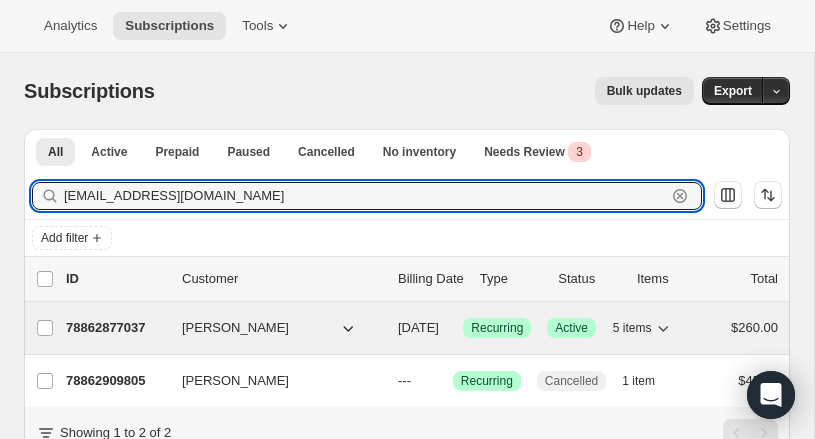 type on "[EMAIL_ADDRESS][DOMAIN_NAME]" 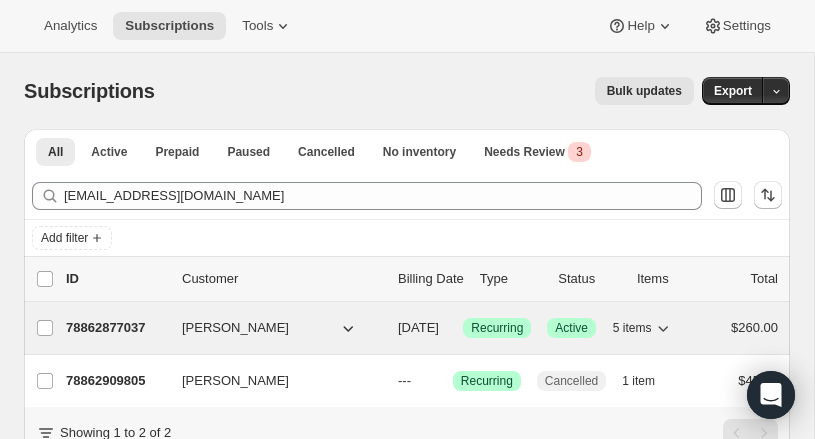click on "78862877037" at bounding box center (116, 328) 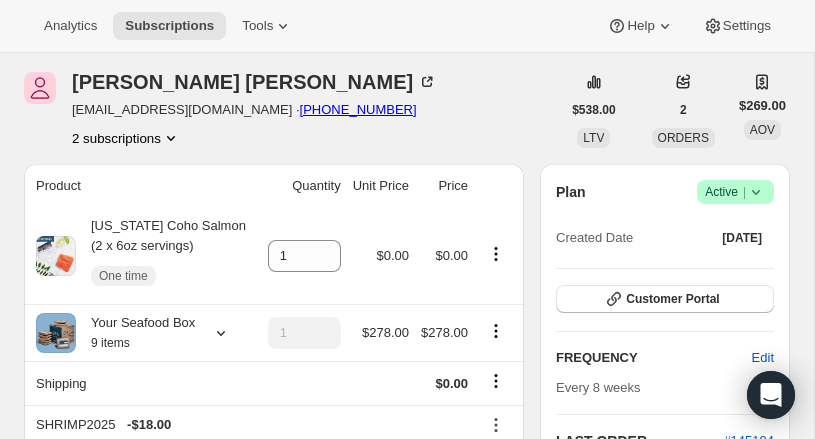 scroll, scrollTop: 0, scrollLeft: 0, axis: both 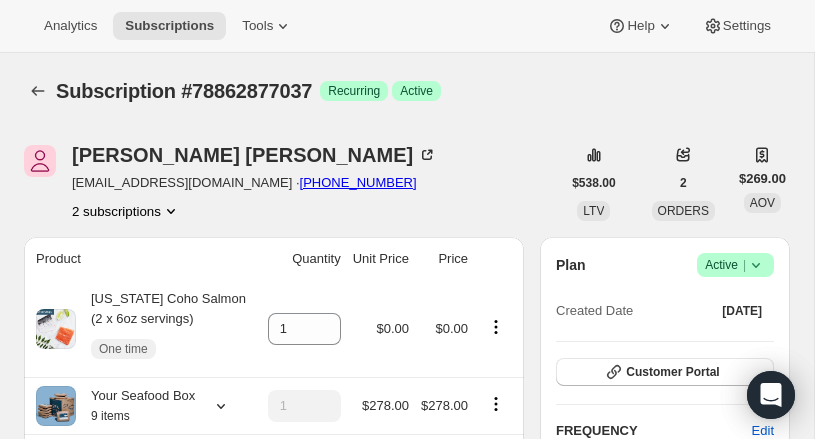 click on "Subscription #78862877037. This page is ready Subscription #78862877037 Success Recurring Success Active [PERSON_NAME] [PERSON_NAME][EMAIL_ADDRESS][DOMAIN_NAME] ·  [PHONE_NUMBER] 2 subscriptions $538.00 LTV 2 ORDERS $269.00 AOV Product Quantity Unit Price Price [US_STATE] Coho Salmon (2 x 6oz servings) One time 1 $0.00 $0.00 Your Seafood Box 9 items 1 $278.00 $278.00 Shipping $0.00 SHRIMP2025   - $18.00 Sales tax (if applicable) is not displayed because it is calculated with each new order.   $260.00 Apply discount Add product Payment attempts Order Billing date Status Fulfillment #145194 [DATE]  ·  11:00 AM  Complete Paid  Complete Fulfilled #142201 [DATE]  ·  11:17 AM  Complete Paid  Complete Fulfilled Timeline [DATE] 1 [US_STATE] Coho Salmon (2 x 6oz servings) added to subscription via Awtomic Moments.  11:16 AM Earned moment 3rd Subscription Order Gift via Awtomic Moments. 11:16 AM Triggered Shopify flow event for successful billing attempt. 11:16 AM Order processed successfully.  View order 11:00 AM 11:08 AM" at bounding box center [407, 826] 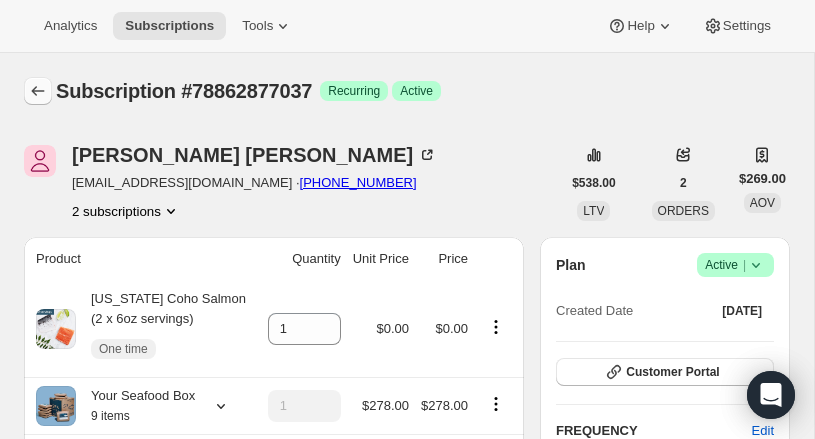 click 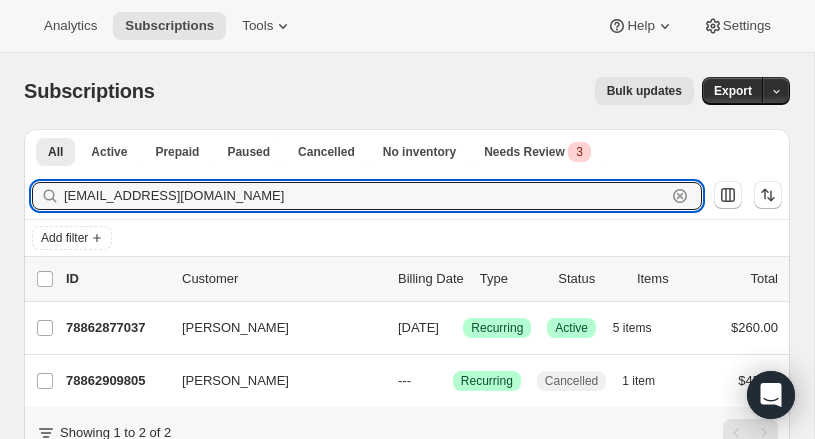 drag, startPoint x: 240, startPoint y: 198, endPoint x: 30, endPoint y: 189, distance: 210.19276 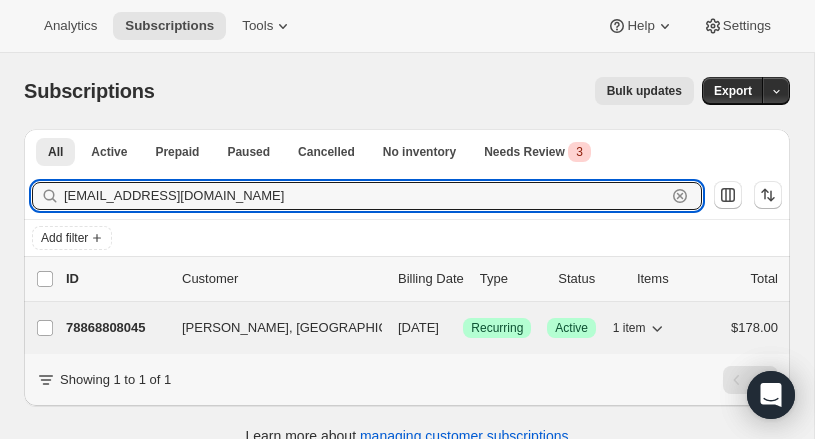 type on "[EMAIL_ADDRESS][DOMAIN_NAME]" 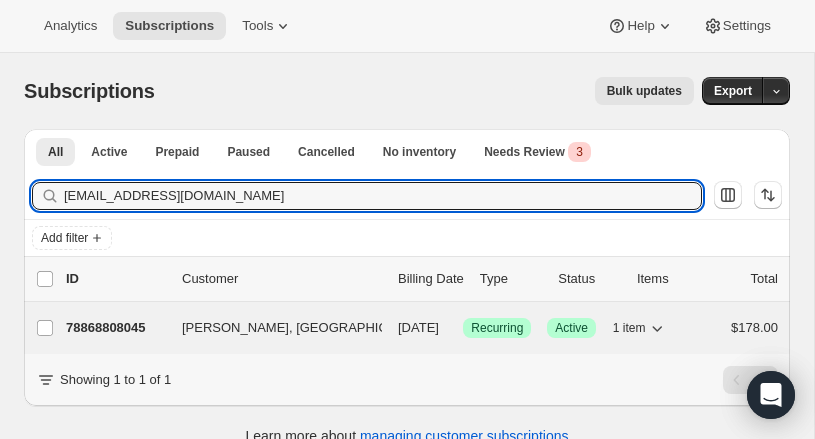 click on "78868808045" at bounding box center [116, 328] 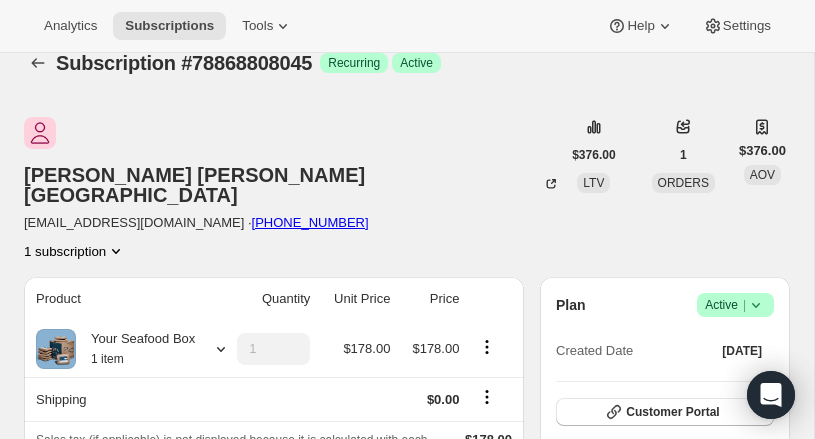 scroll, scrollTop: 0, scrollLeft: 0, axis: both 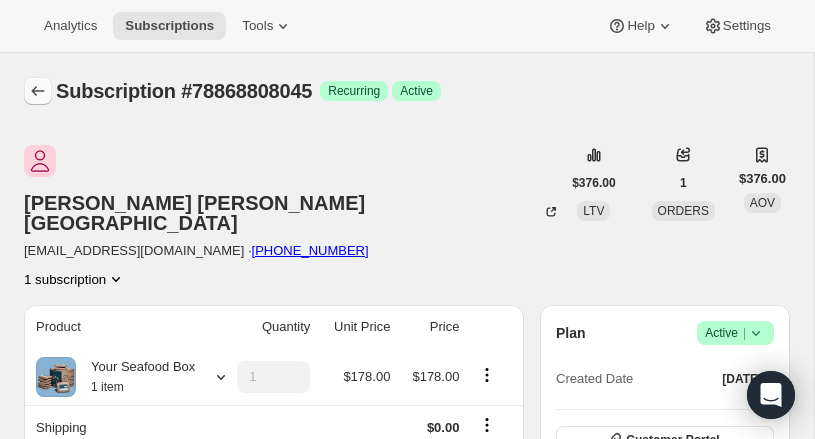 click 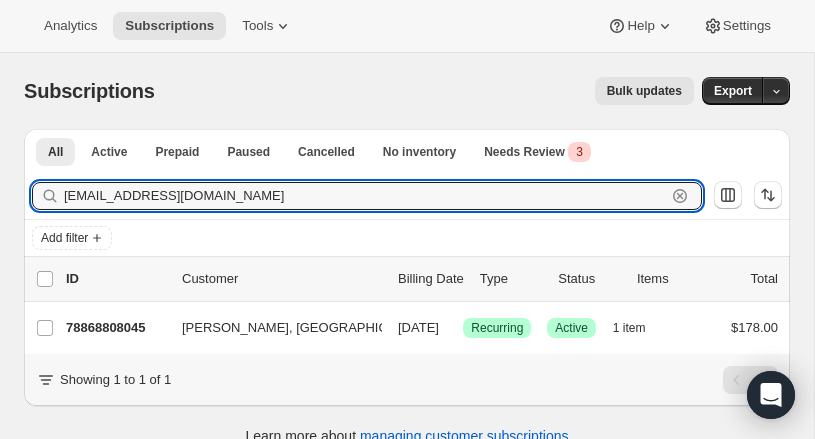 drag, startPoint x: 44, startPoint y: 185, endPoint x: 0, endPoint y: 186, distance: 44.011364 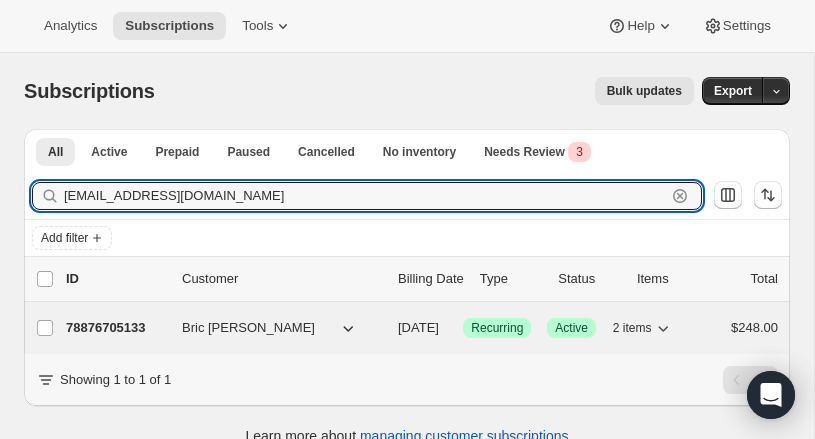 type on "[EMAIL_ADDRESS][DOMAIN_NAME]" 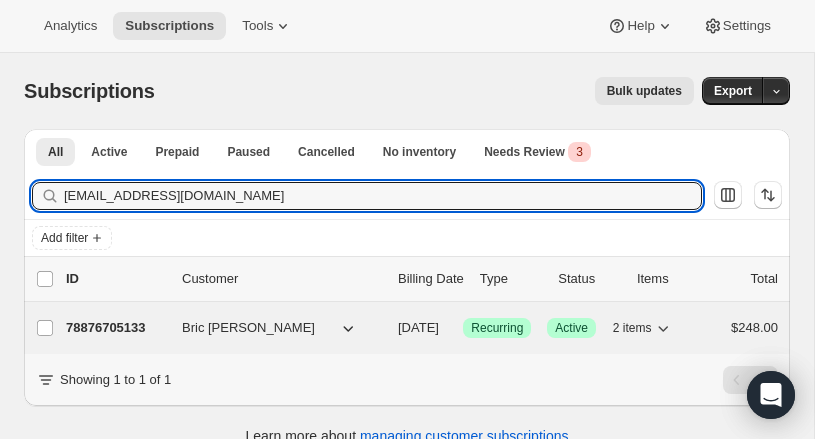 click on "78876705133" at bounding box center [116, 328] 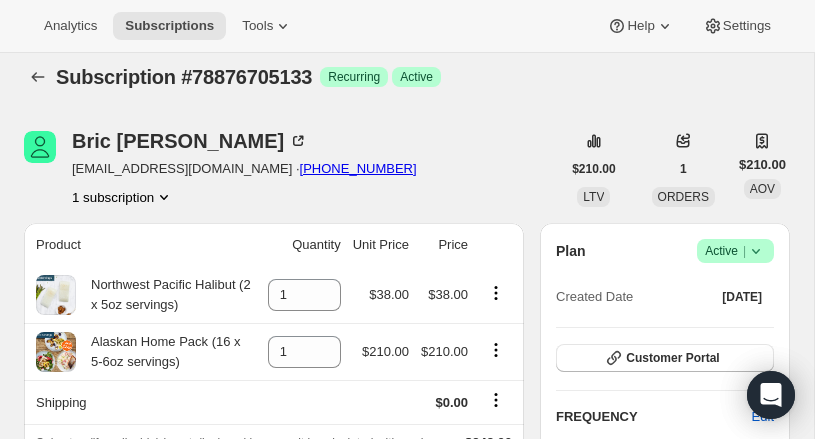 scroll, scrollTop: 0, scrollLeft: 0, axis: both 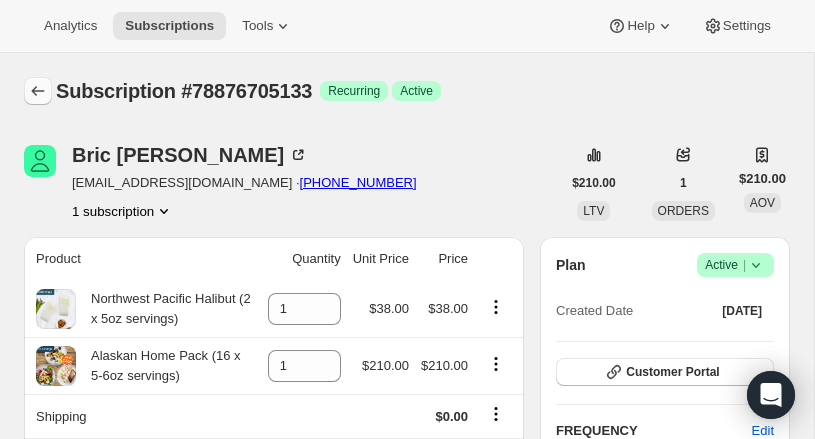 click 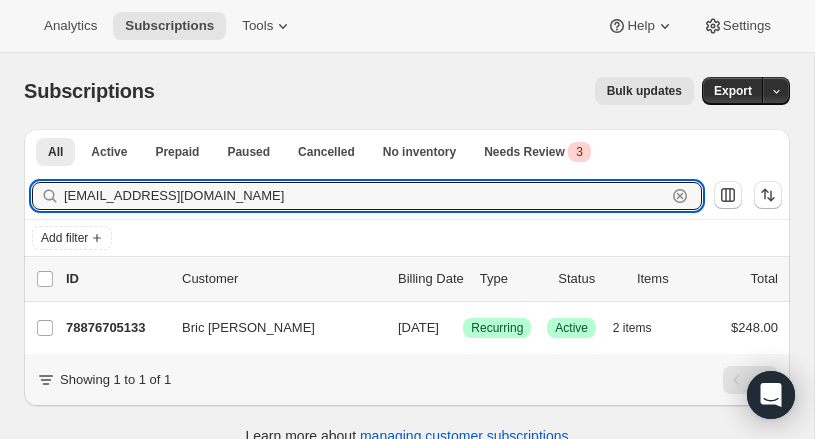 drag, startPoint x: 233, startPoint y: 195, endPoint x: 16, endPoint y: 194, distance: 217.0023 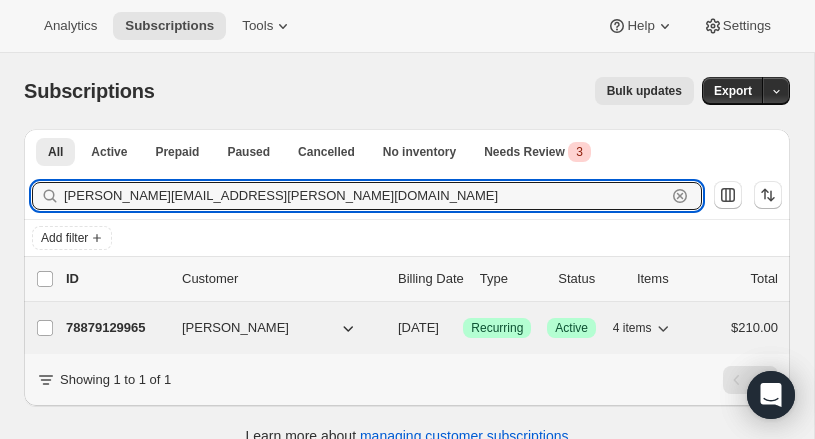 type on "[PERSON_NAME][EMAIL_ADDRESS][PERSON_NAME][DOMAIN_NAME]" 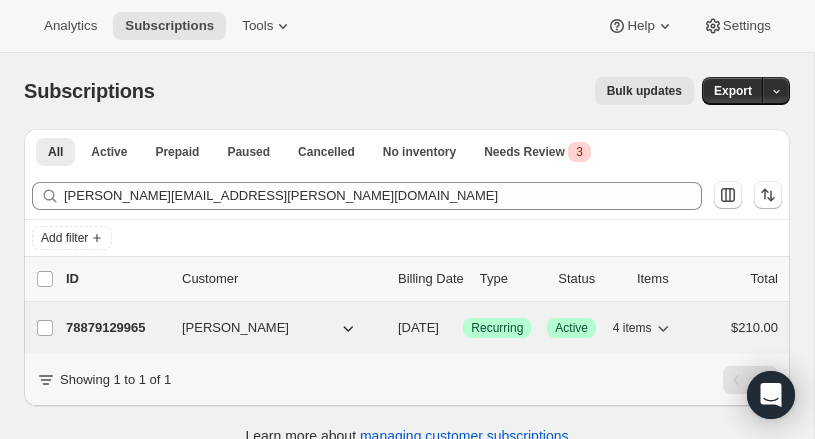 click on "78879129965" at bounding box center [116, 328] 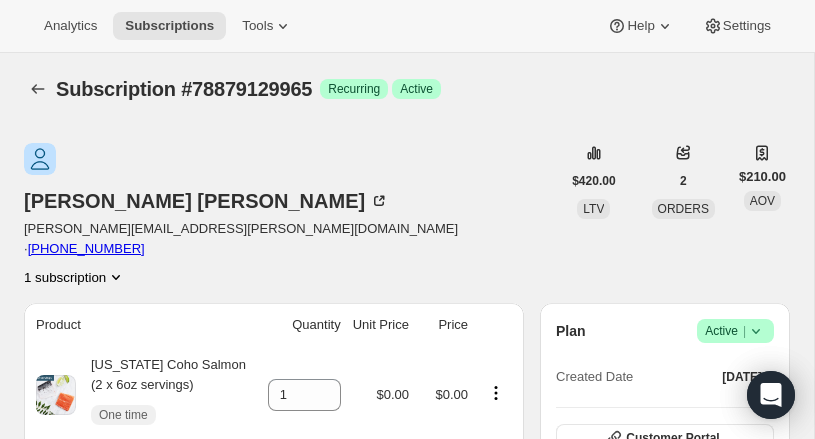 scroll, scrollTop: 0, scrollLeft: 0, axis: both 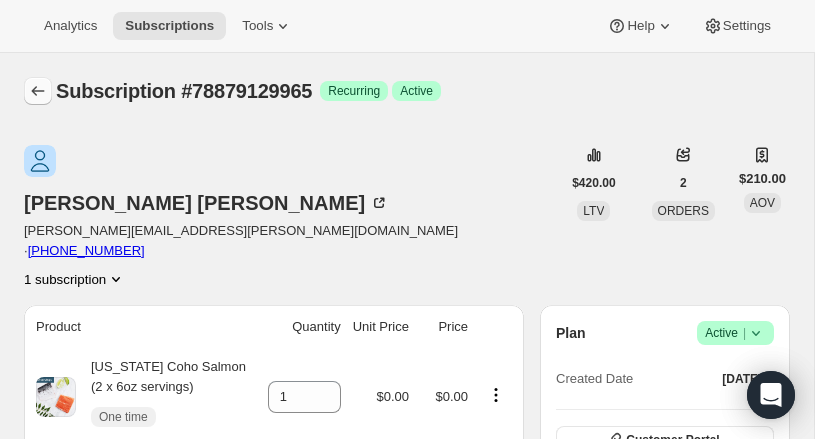 click 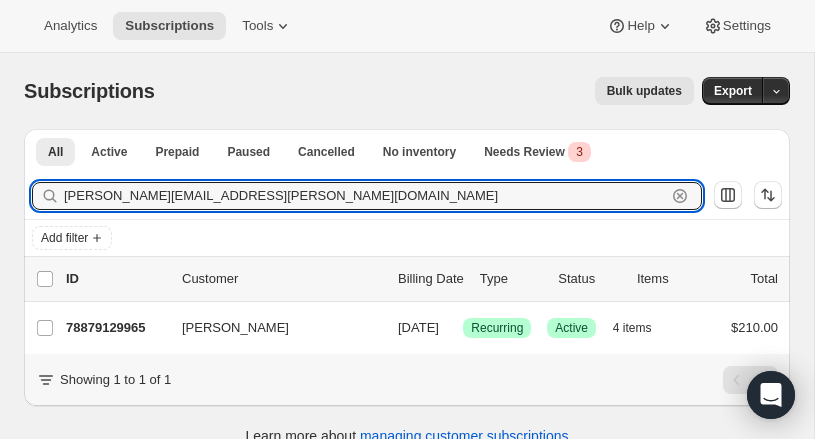 drag, startPoint x: 226, startPoint y: 196, endPoint x: 17, endPoint y: 188, distance: 209.15306 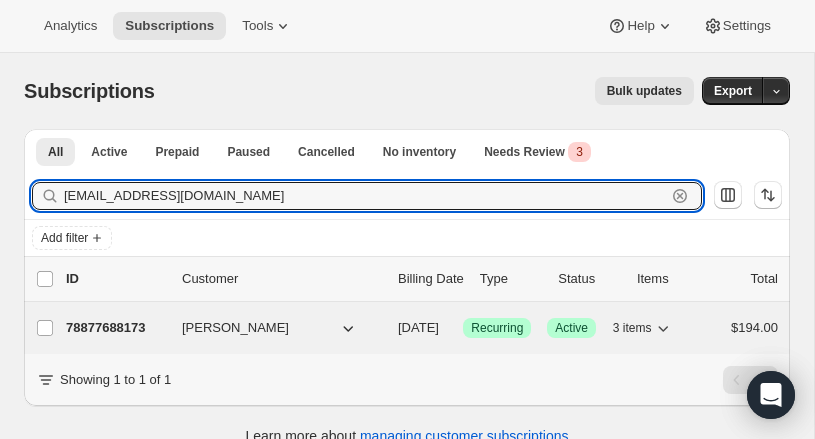 type on "[EMAIL_ADDRESS][DOMAIN_NAME]" 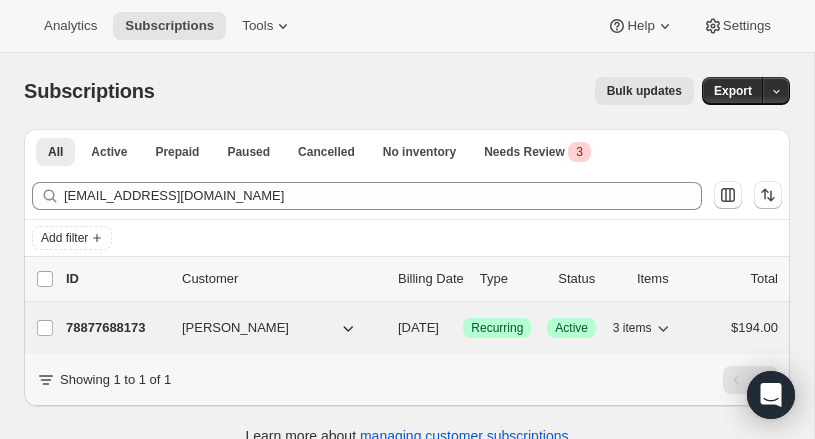 click on "78877688173" at bounding box center (116, 328) 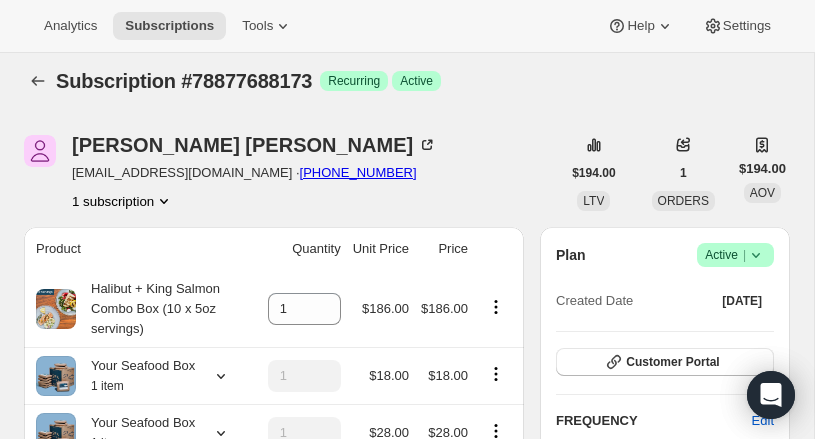 scroll, scrollTop: 0, scrollLeft: 0, axis: both 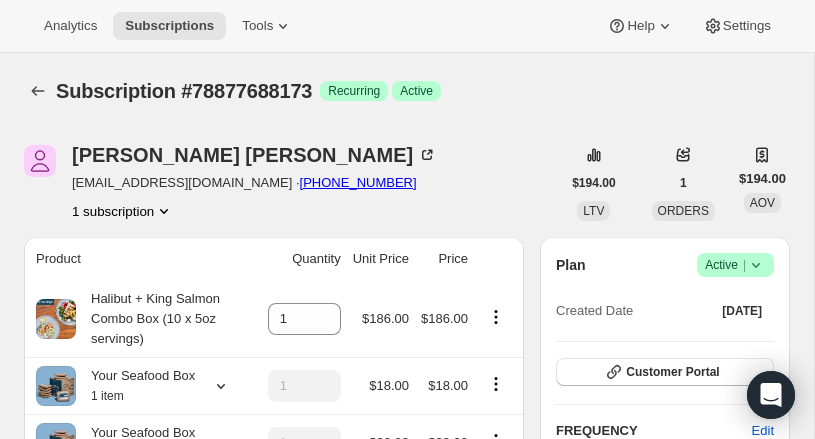 click on "Subscription #78877688173. This page is ready Subscription #78877688173 Success Recurring Success Active" at bounding box center [407, 91] 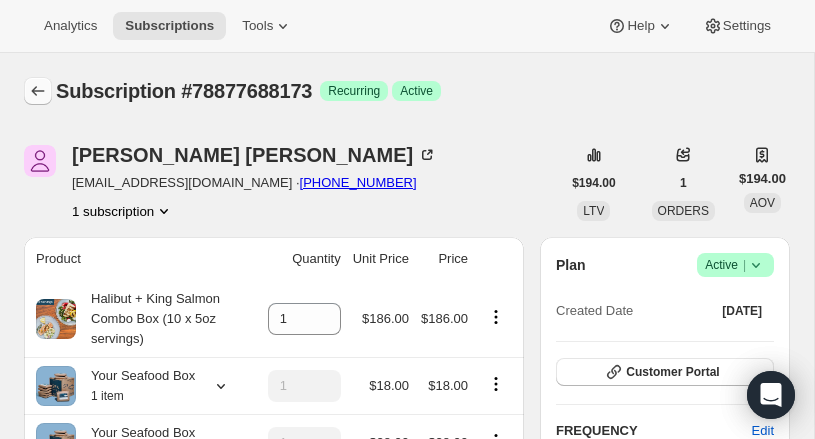 click 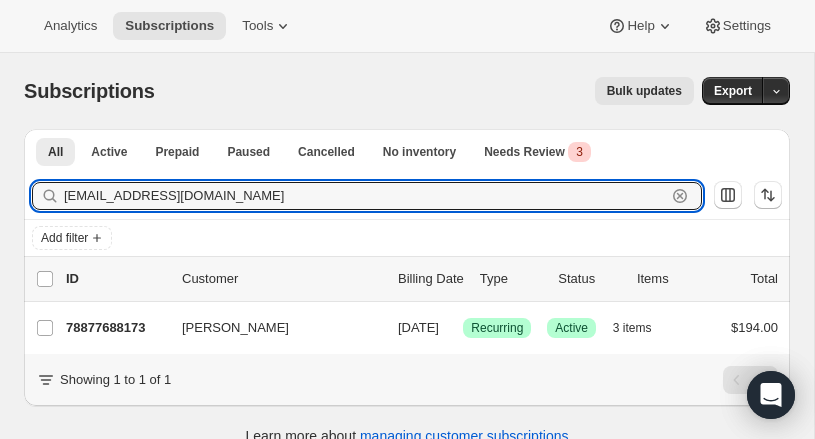 drag, startPoint x: 244, startPoint y: 190, endPoint x: -59, endPoint y: 188, distance: 303.0066 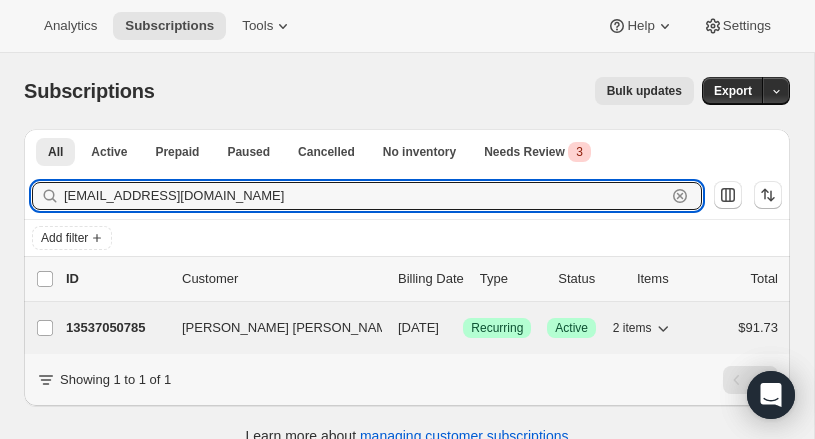 type on "[EMAIL_ADDRESS][DOMAIN_NAME]" 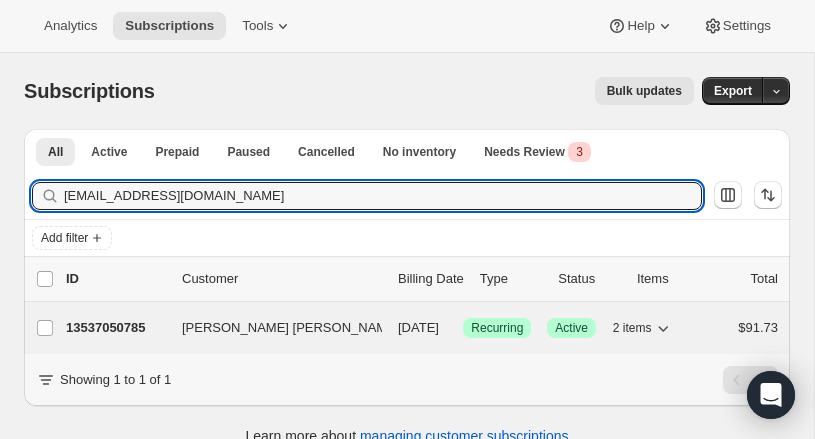 click on "13537050785" at bounding box center (116, 328) 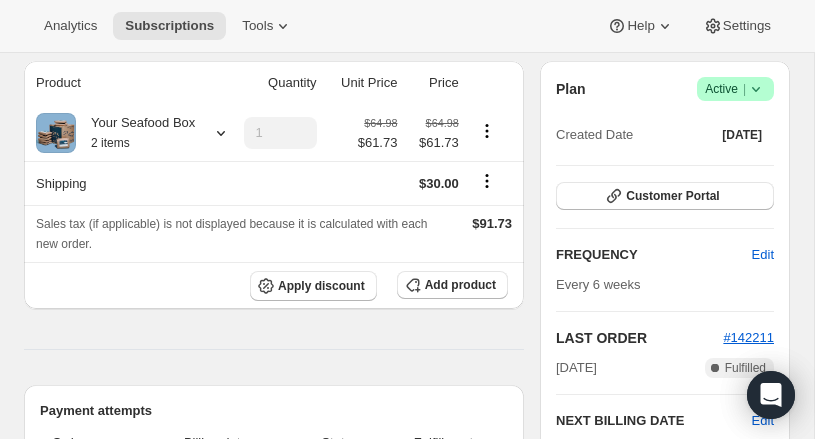 scroll, scrollTop: 0, scrollLeft: 0, axis: both 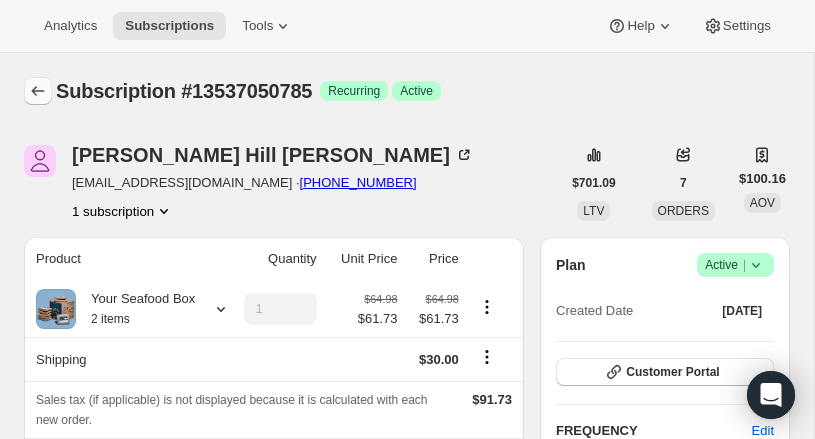 click 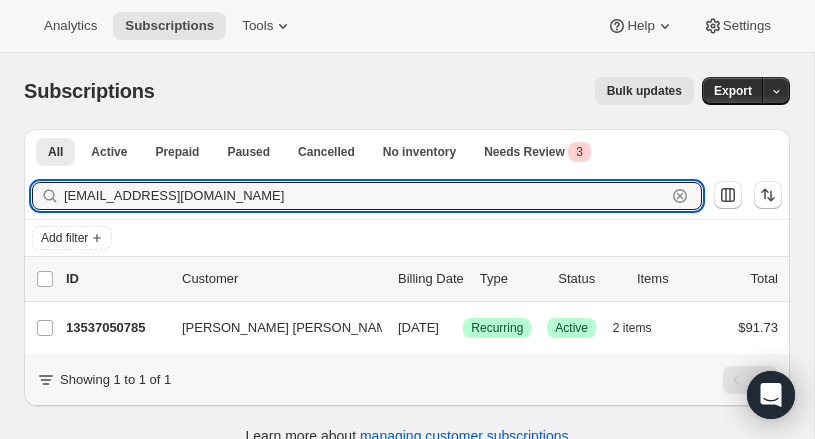 drag, startPoint x: 199, startPoint y: 197, endPoint x: 54, endPoint y: 193, distance: 145.05516 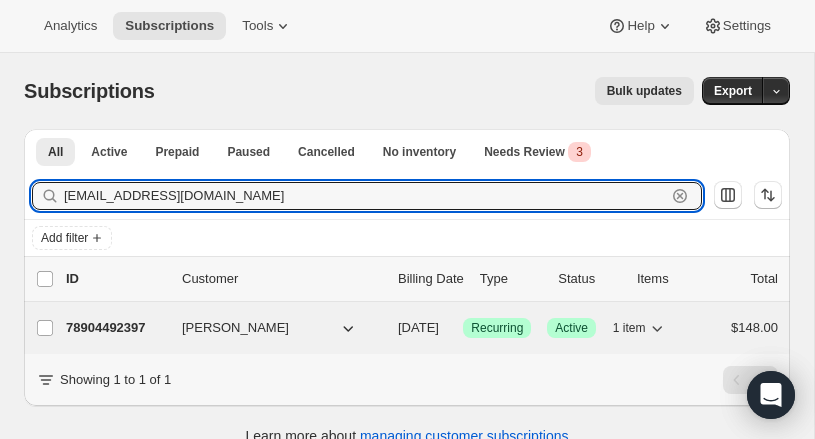type on "[EMAIL_ADDRESS][DOMAIN_NAME]" 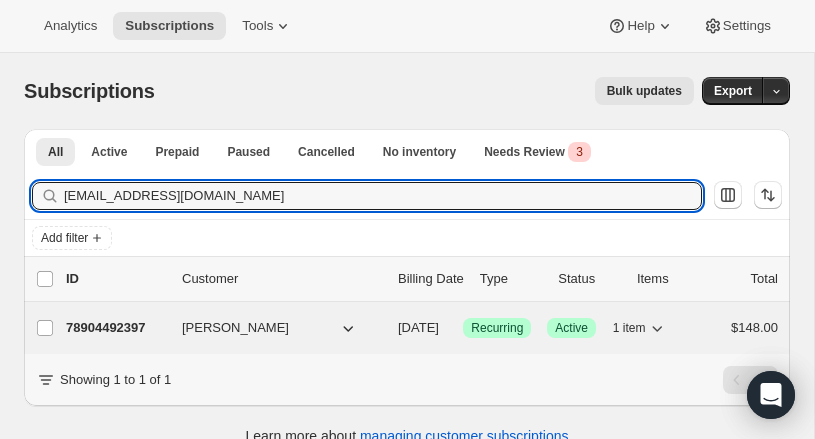 click on "78904492397" at bounding box center [116, 328] 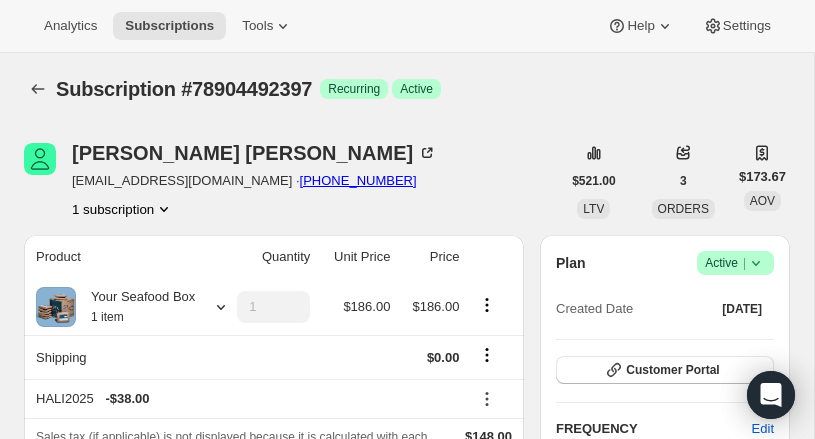 scroll, scrollTop: 0, scrollLeft: 0, axis: both 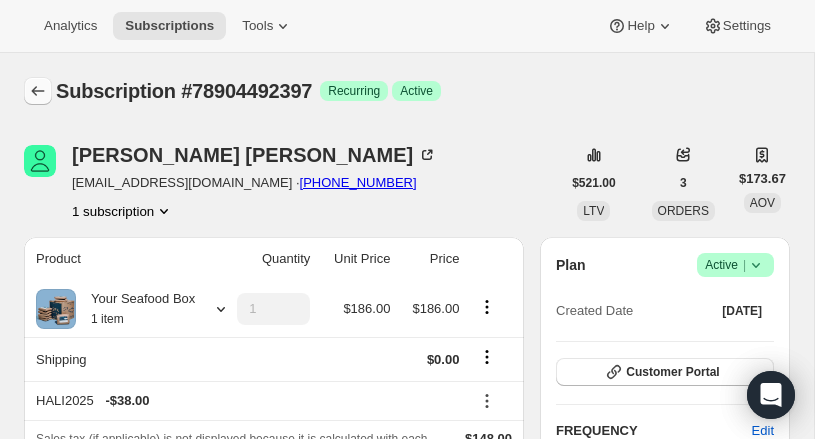 click 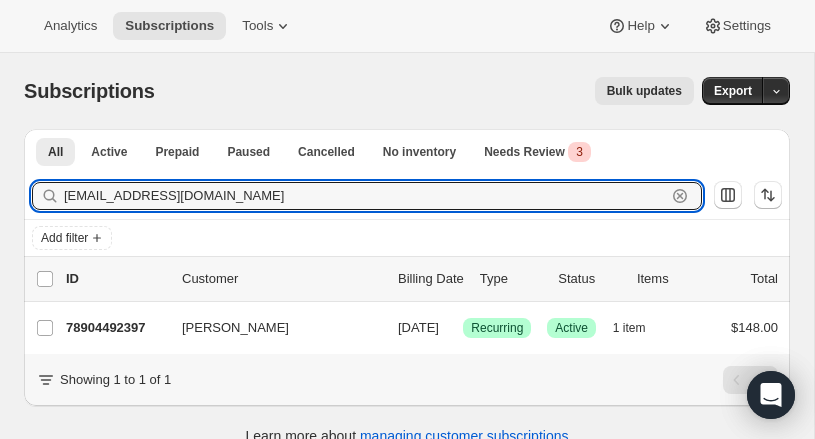 drag, startPoint x: 240, startPoint y: 190, endPoint x: 0, endPoint y: 183, distance: 240.10207 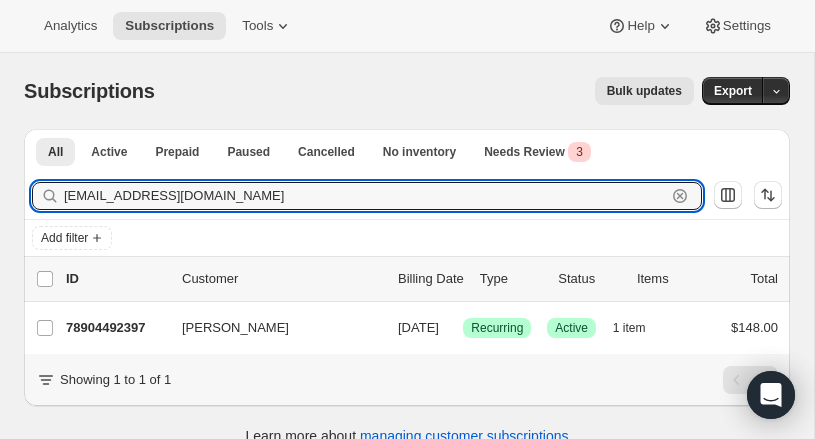 paste on "[EMAIL_ADDRESS]" 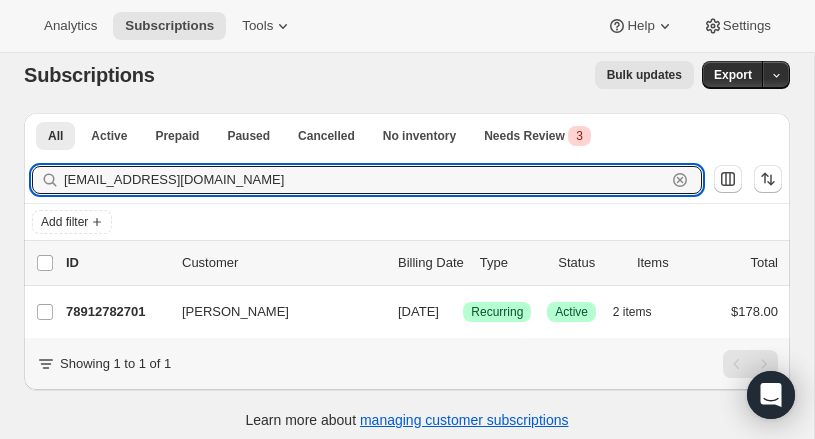 scroll, scrollTop: 20, scrollLeft: 0, axis: vertical 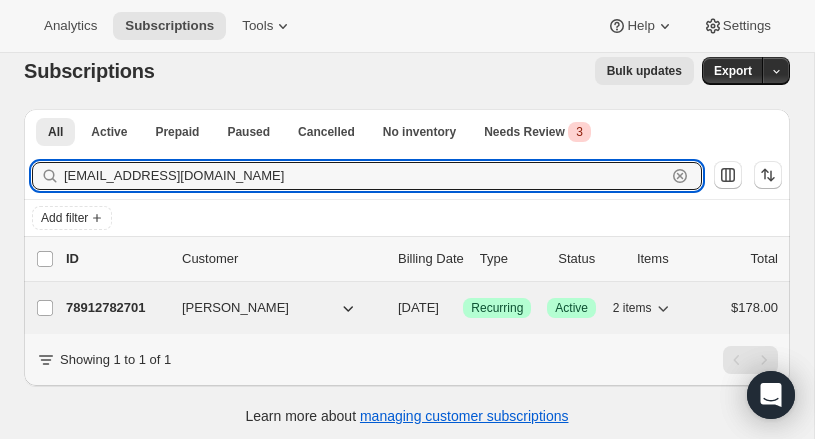 type on "[EMAIL_ADDRESS][DOMAIN_NAME]" 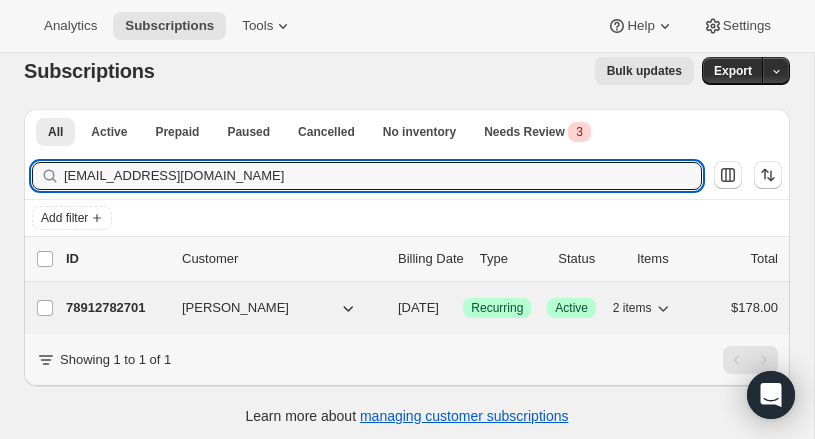 click on "78912782701" at bounding box center (116, 308) 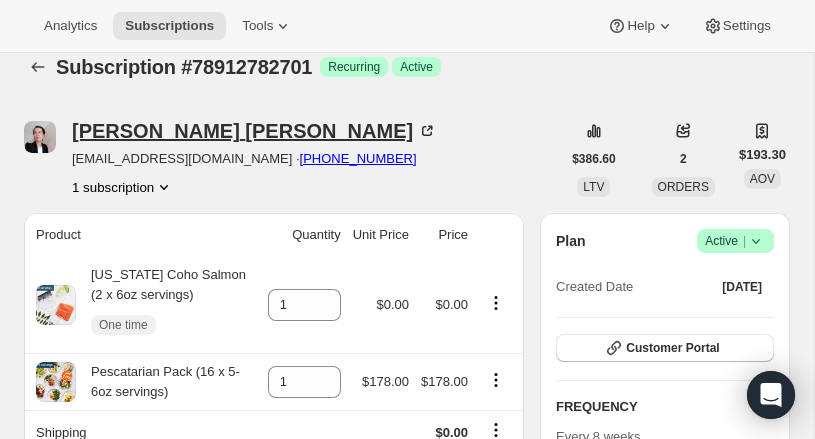 scroll, scrollTop: 0, scrollLeft: 0, axis: both 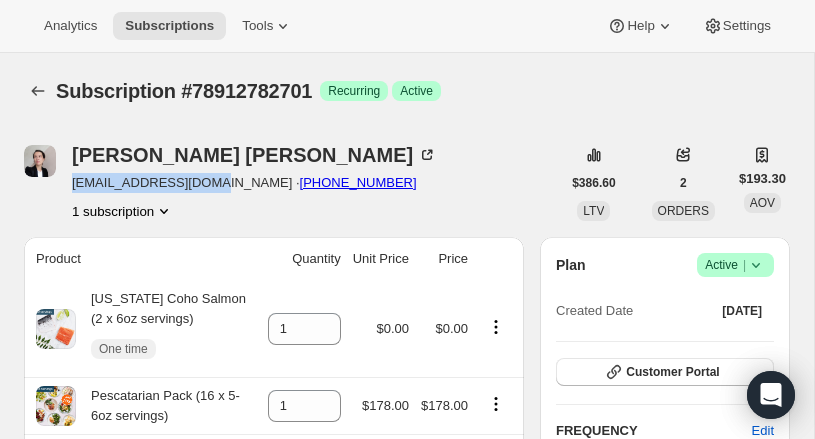 drag, startPoint x: 64, startPoint y: 181, endPoint x: 209, endPoint y: 189, distance: 145.22052 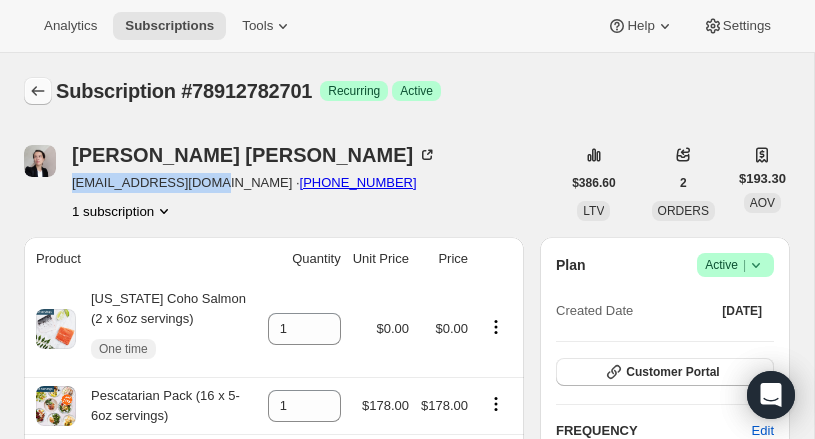 click 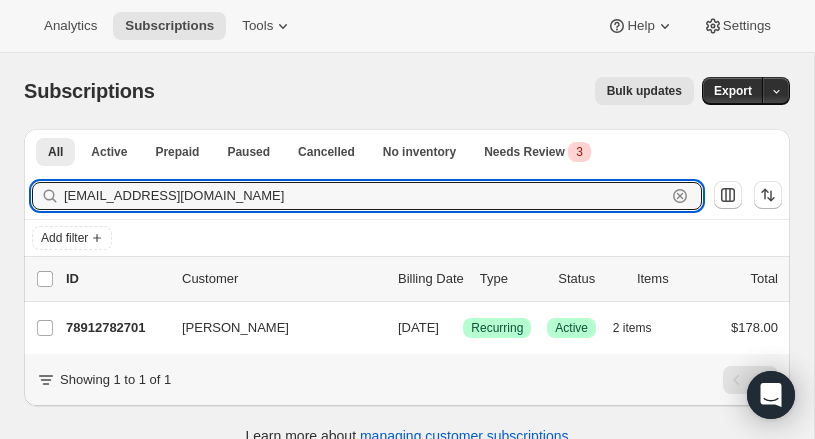 drag, startPoint x: 93, startPoint y: 188, endPoint x: 45, endPoint y: 184, distance: 48.166378 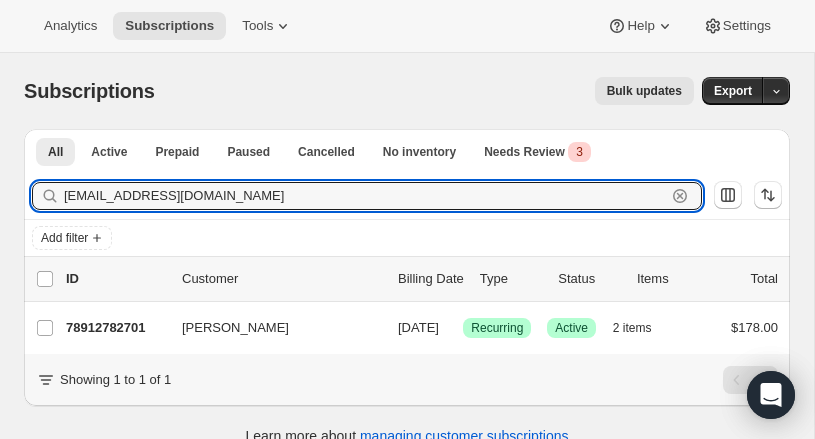 paste on "jennifersidden" 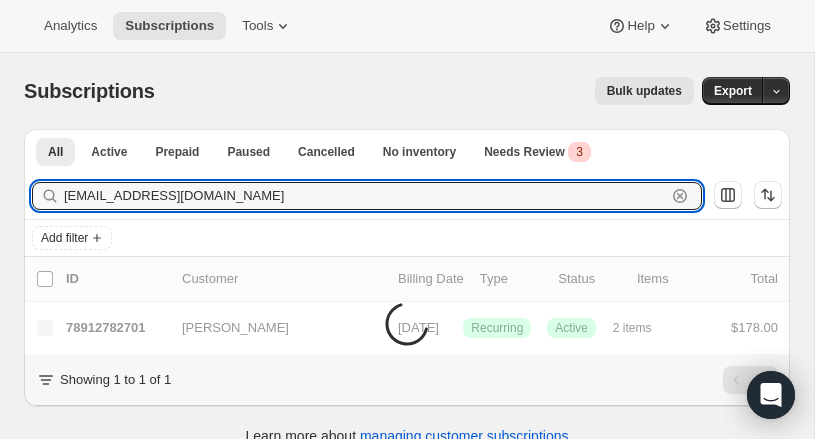 scroll, scrollTop: 61, scrollLeft: 0, axis: vertical 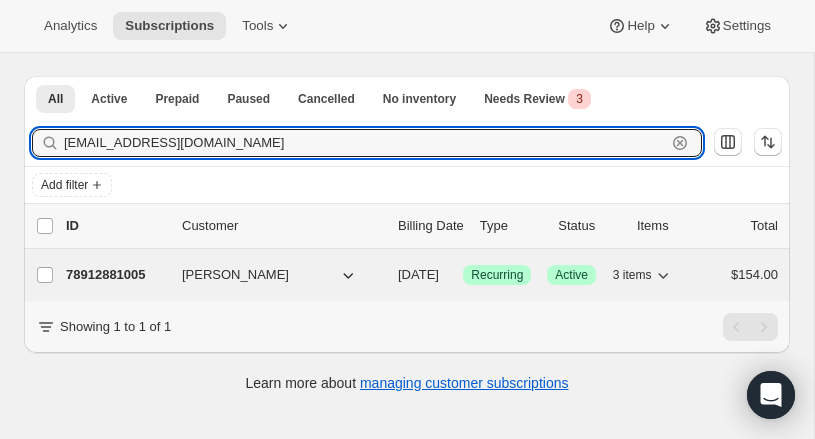 type on "[EMAIL_ADDRESS][DOMAIN_NAME]" 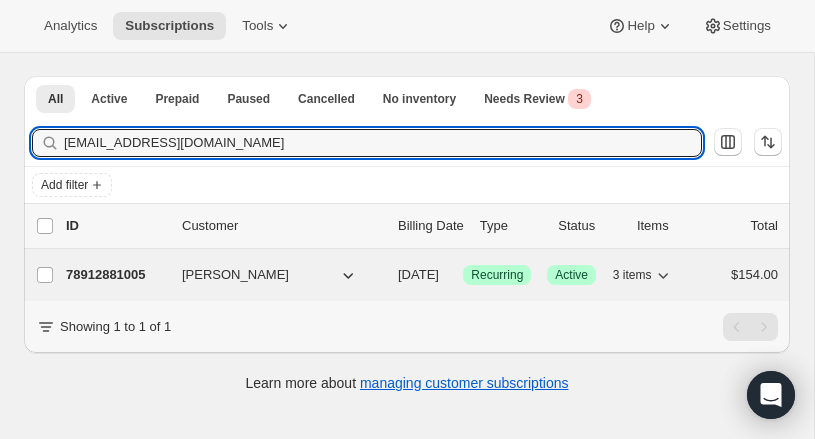 click on "78912881005" at bounding box center (116, 275) 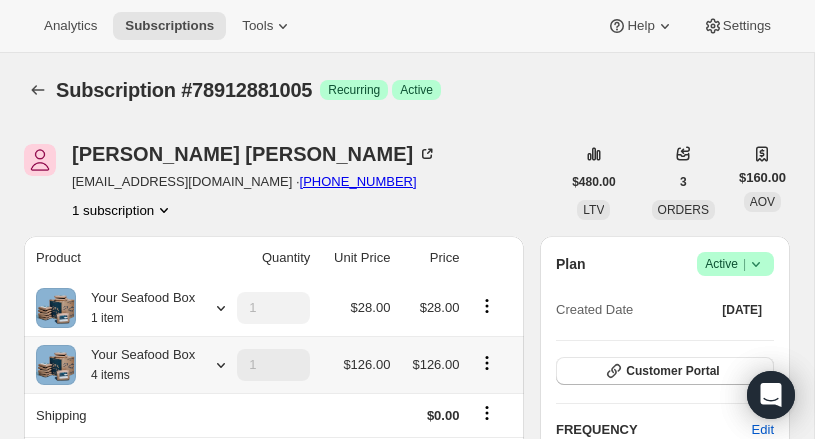 scroll, scrollTop: 0, scrollLeft: 0, axis: both 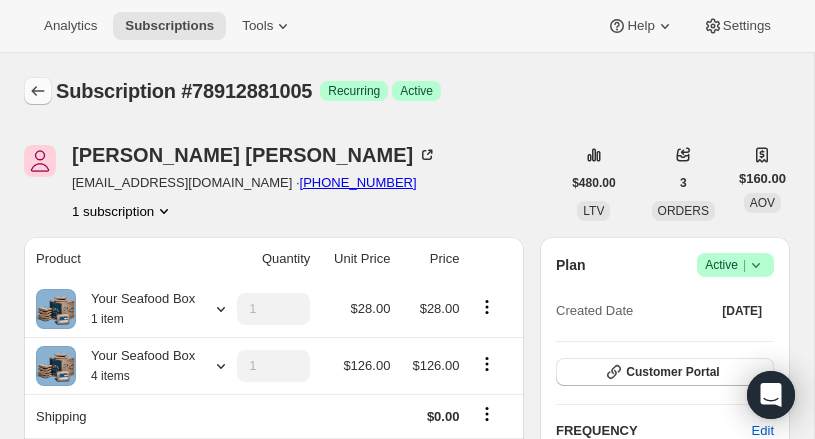 click 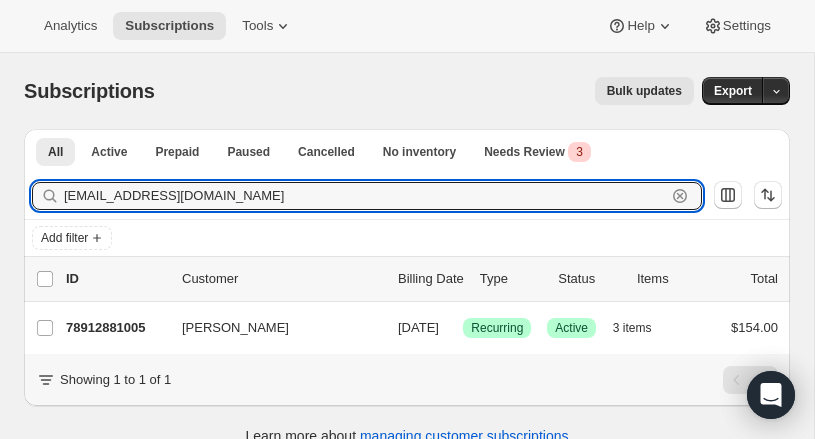 drag, startPoint x: 286, startPoint y: 204, endPoint x: 15, endPoint y: 182, distance: 271.8915 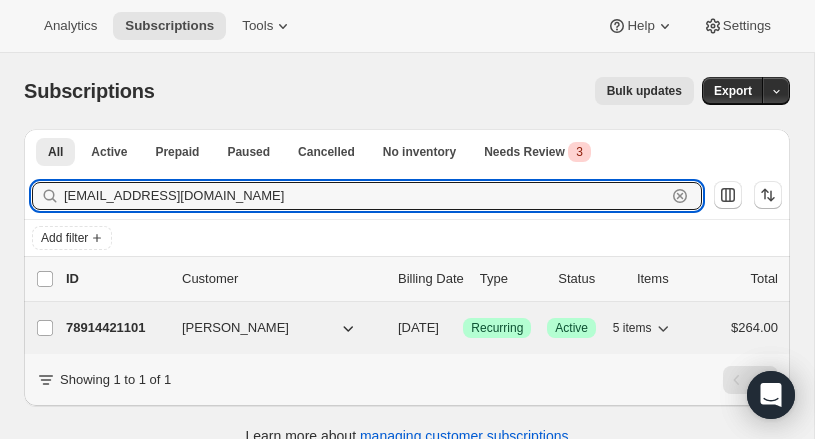 type on "[EMAIL_ADDRESS][DOMAIN_NAME]" 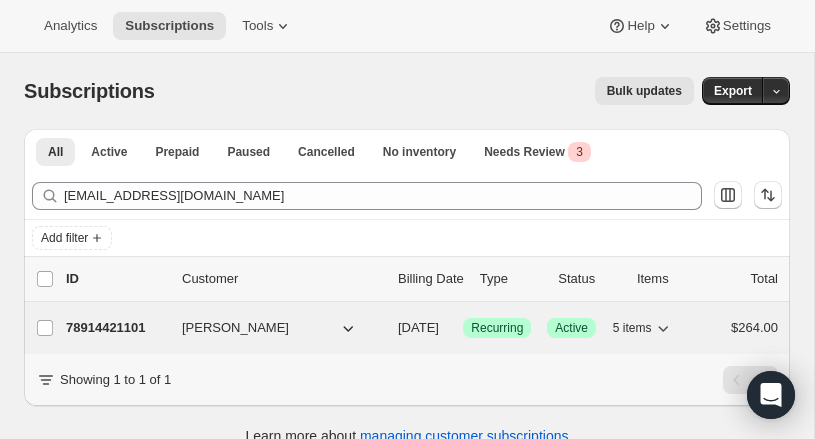 click on "78914421101" at bounding box center [116, 328] 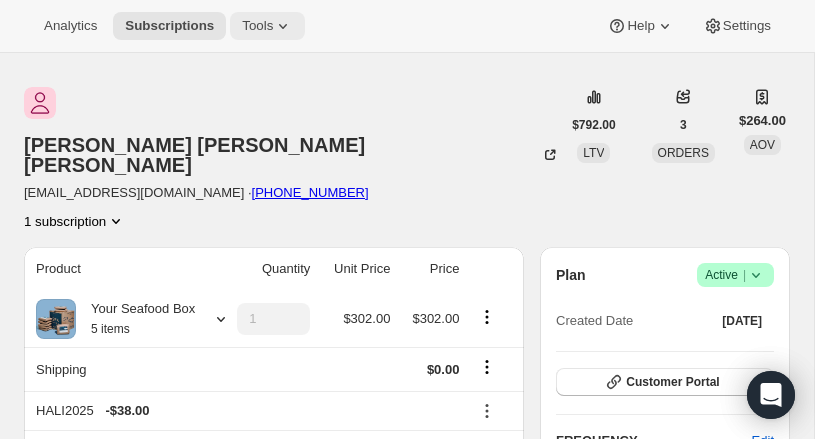 scroll, scrollTop: 0, scrollLeft: 0, axis: both 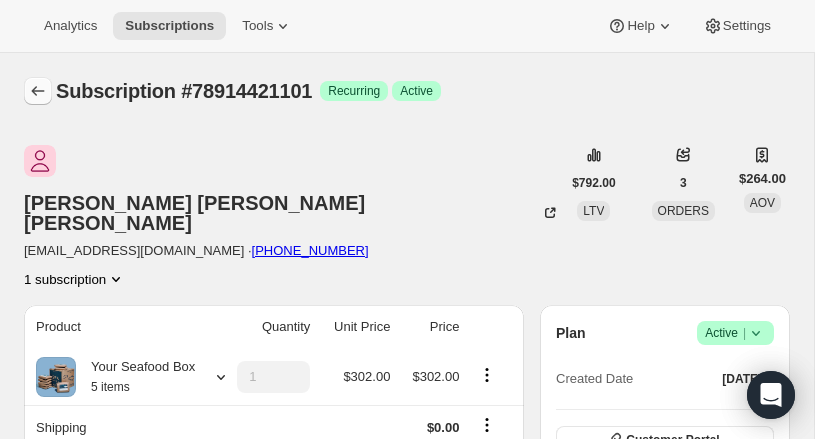 click 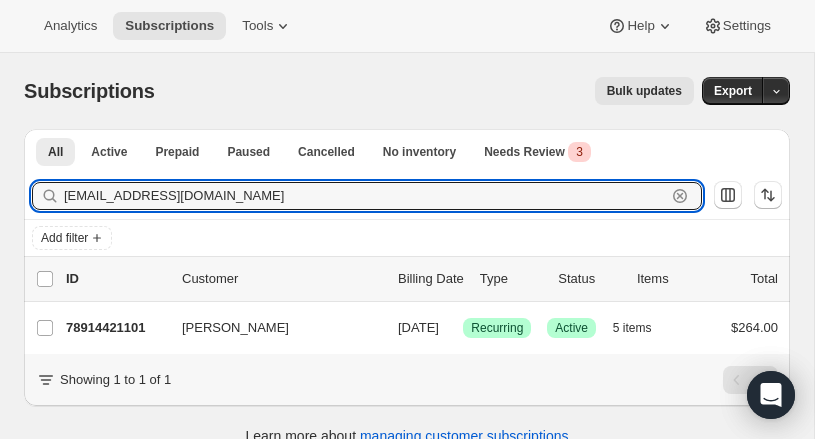 paste on "saubreynj" 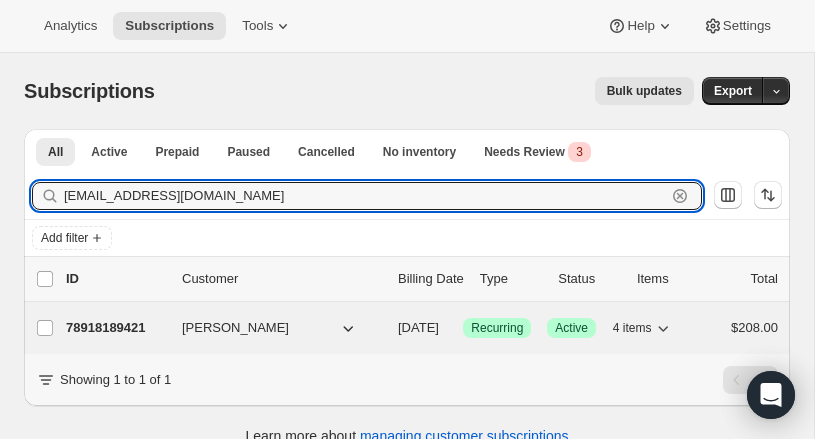 type on "[EMAIL_ADDRESS][DOMAIN_NAME]" 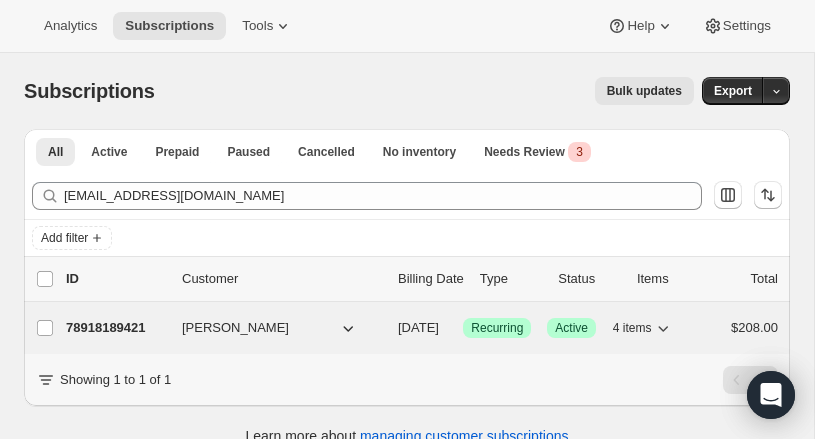 click on "78918189421" at bounding box center [116, 328] 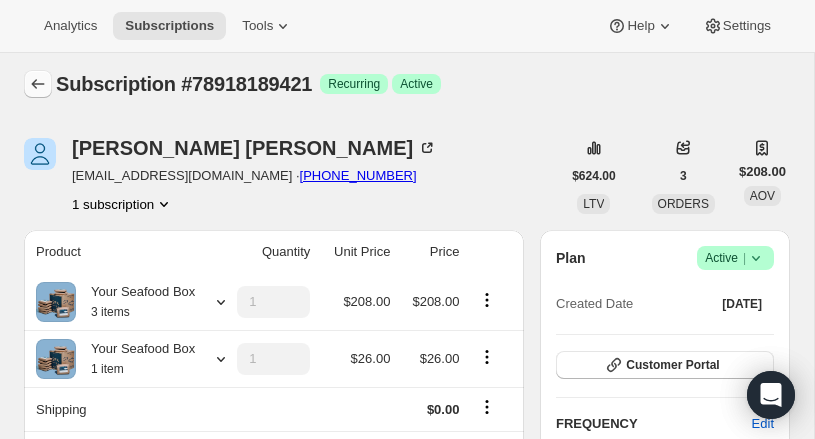 scroll, scrollTop: 0, scrollLeft: 0, axis: both 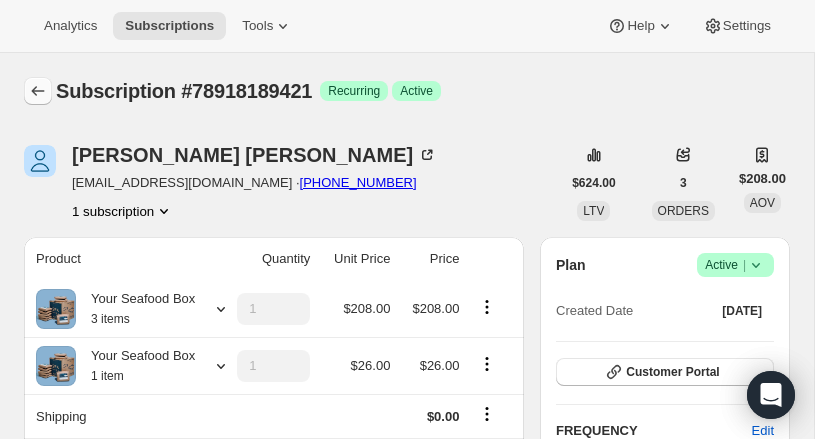 click 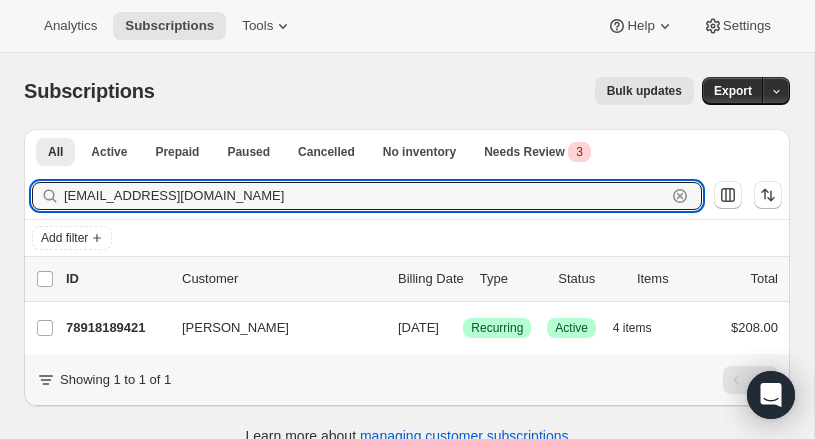 drag, startPoint x: 184, startPoint y: 200, endPoint x: -54, endPoint y: 174, distance: 239.41595 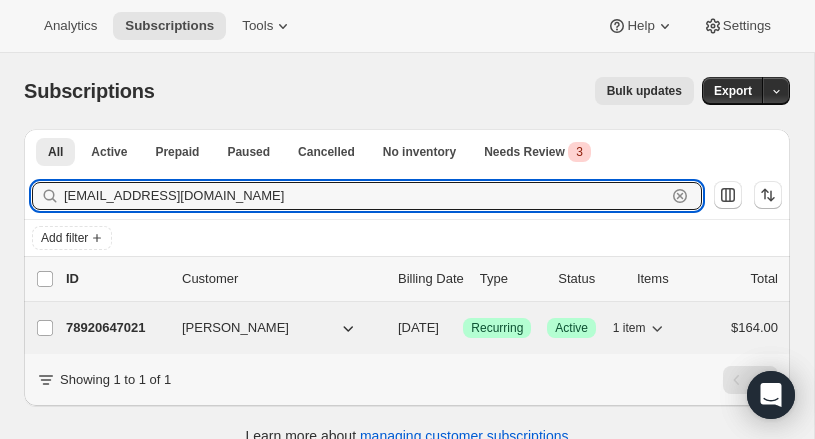 type on "[EMAIL_ADDRESS][DOMAIN_NAME]" 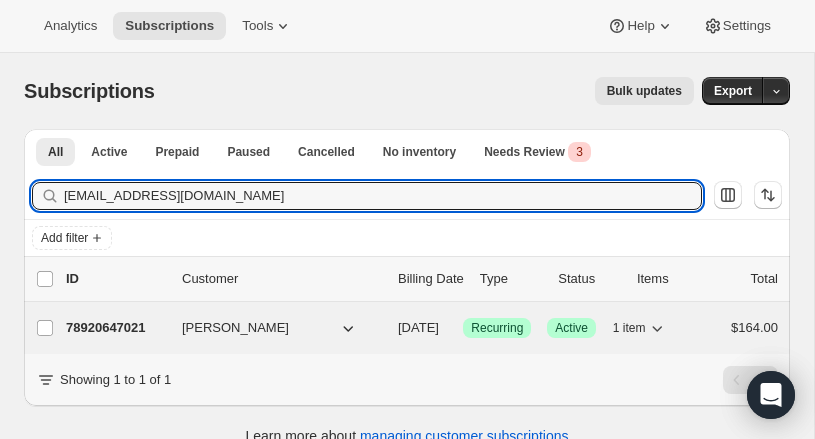 click on "78920647021" at bounding box center [116, 328] 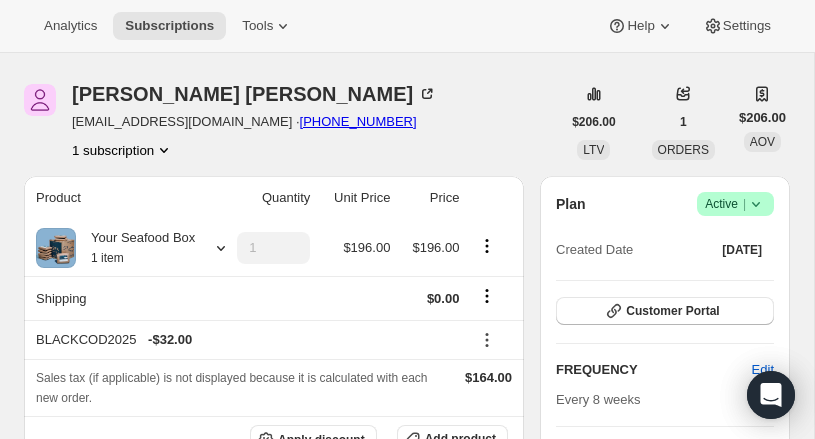 scroll, scrollTop: 0, scrollLeft: 0, axis: both 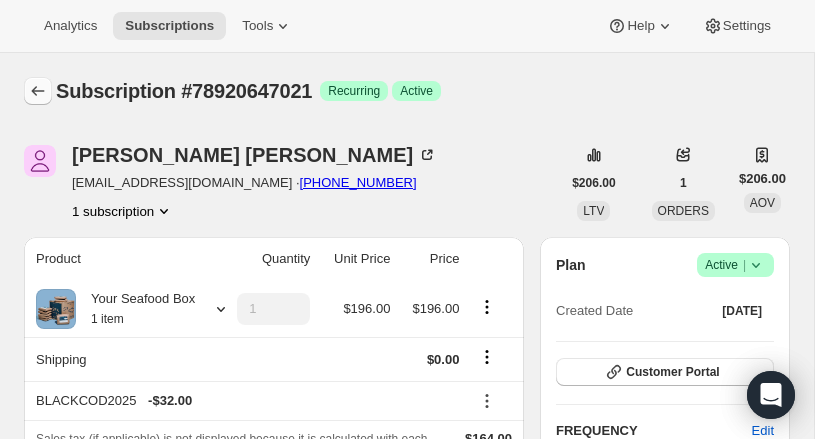 click 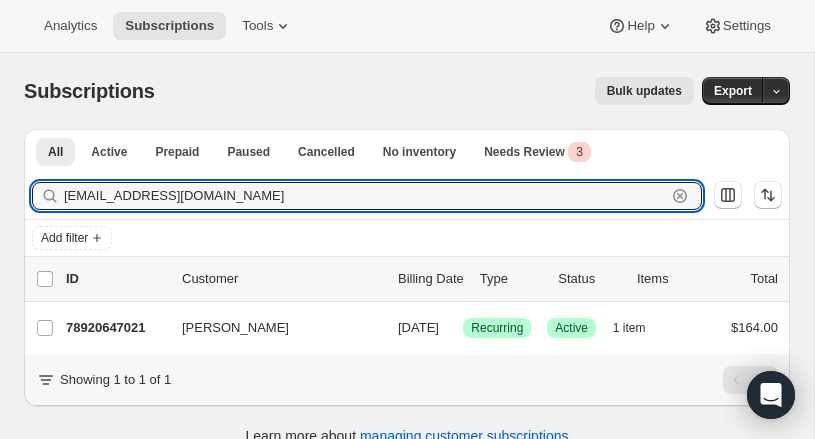 drag, startPoint x: 283, startPoint y: 201, endPoint x: 12, endPoint y: 190, distance: 271.22314 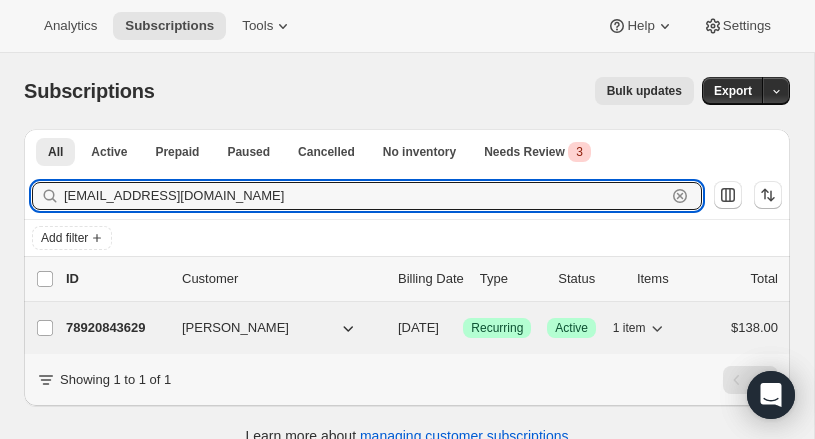 type on "[EMAIL_ADDRESS][DOMAIN_NAME]" 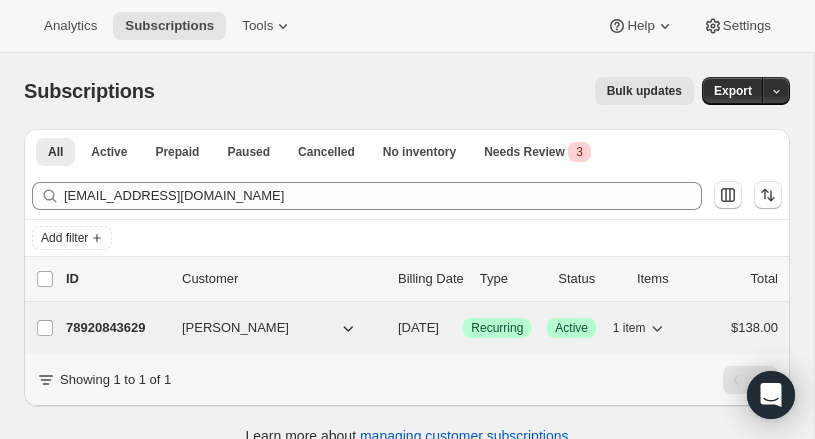 click on "78920843629" at bounding box center [116, 328] 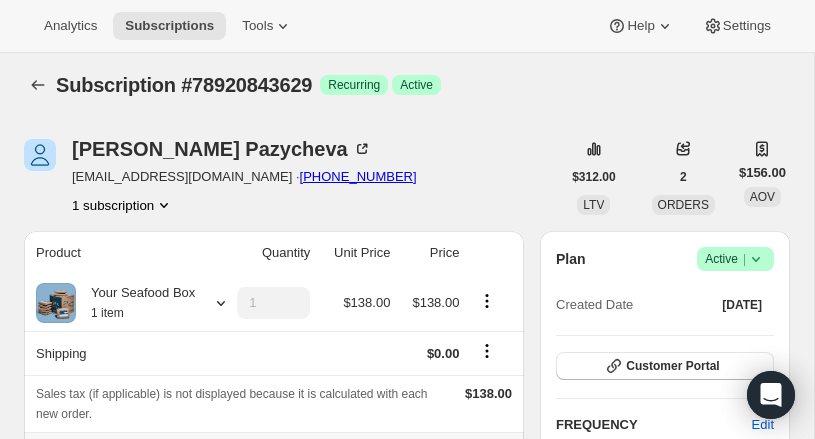 scroll, scrollTop: 0, scrollLeft: 0, axis: both 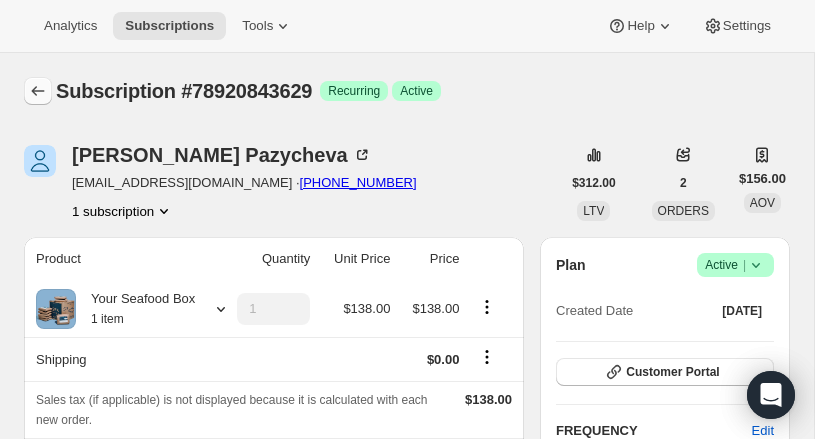 click at bounding box center (38, 91) 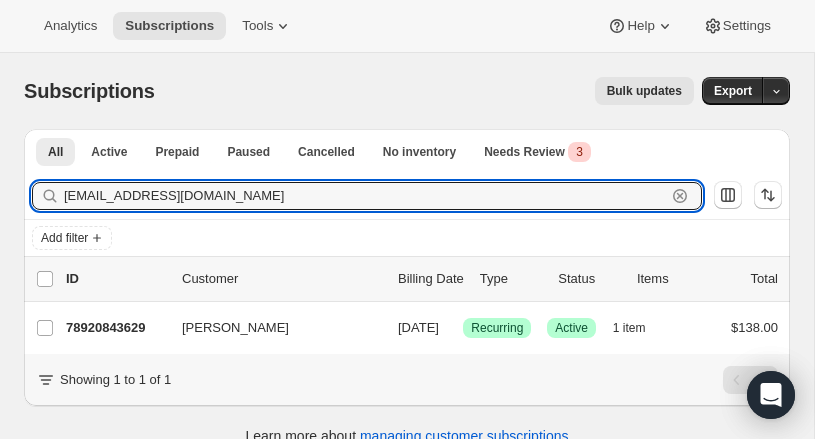 drag, startPoint x: 182, startPoint y: 196, endPoint x: -92, endPoint y: 171, distance: 275.13815 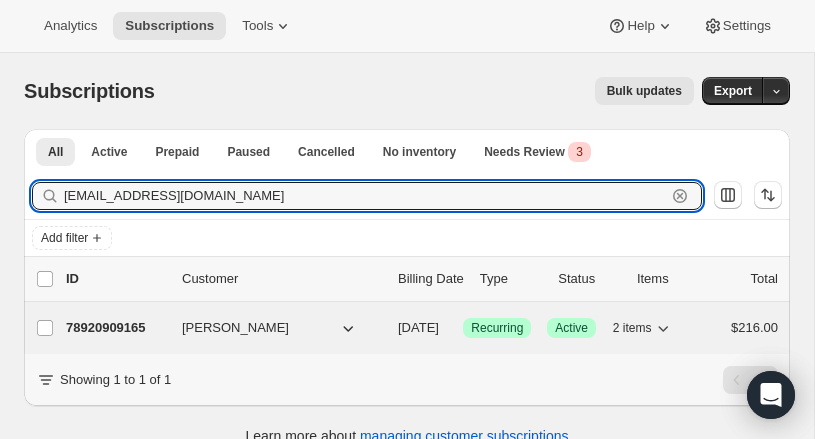type on "[EMAIL_ADDRESS][DOMAIN_NAME]" 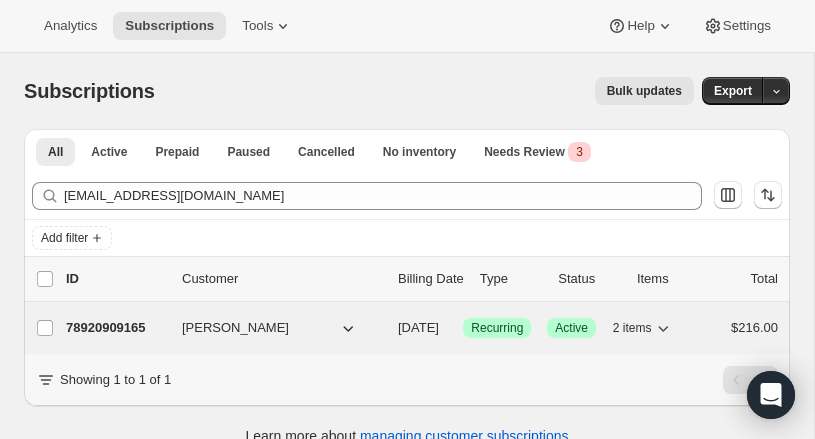 click on "78920909165" at bounding box center [116, 328] 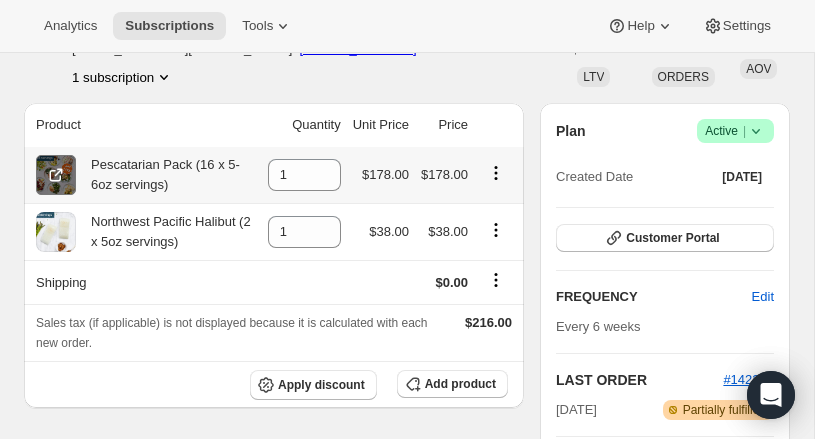 scroll, scrollTop: 0, scrollLeft: 0, axis: both 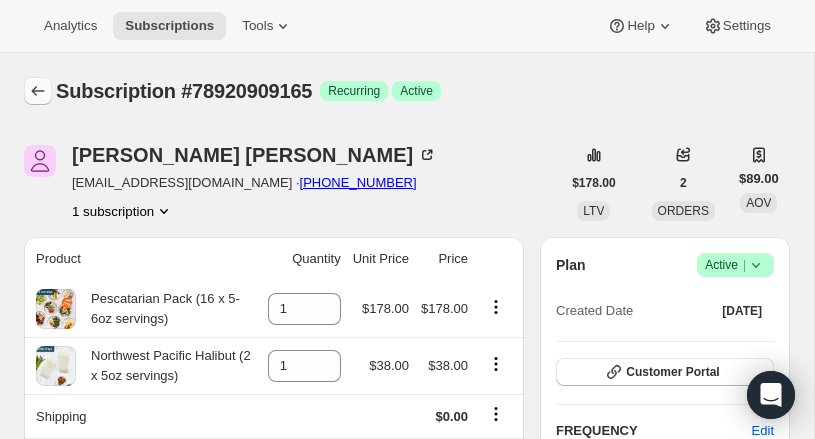 click 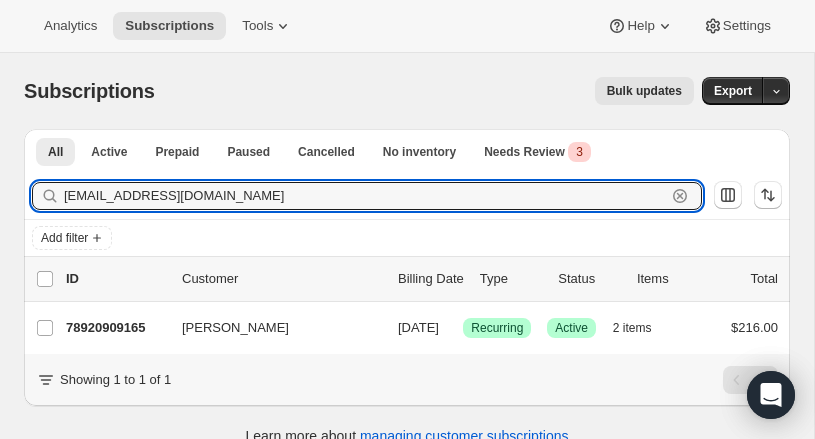 drag, startPoint x: 206, startPoint y: 197, endPoint x: 36, endPoint y: 193, distance: 170.04706 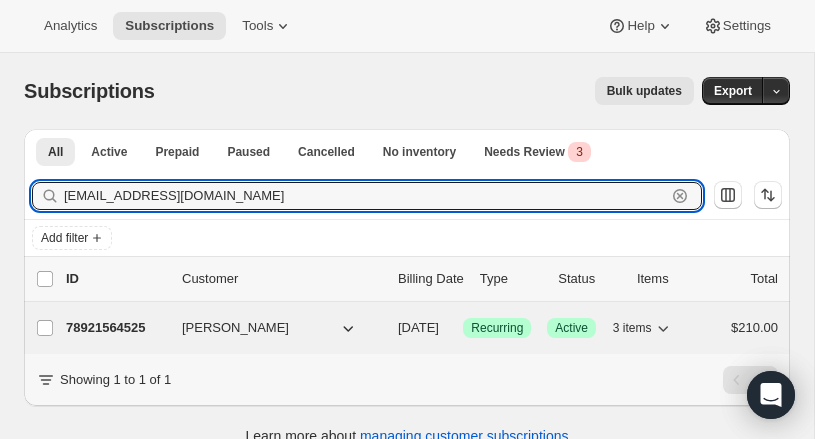 type on "[EMAIL_ADDRESS][DOMAIN_NAME]" 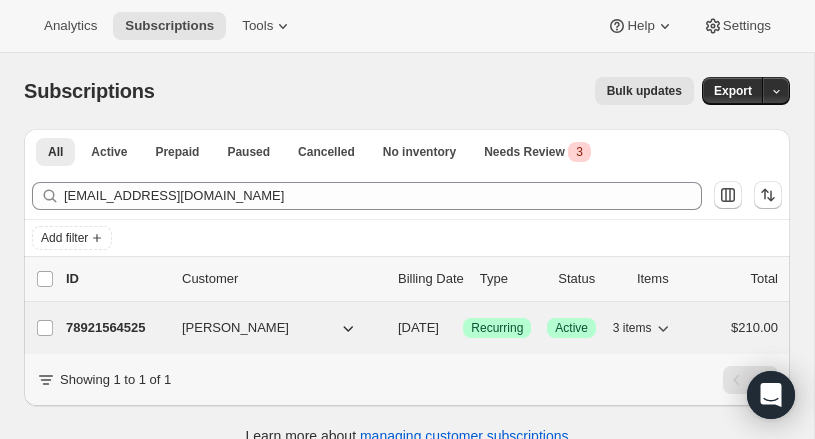 click on "78921564525" at bounding box center [116, 328] 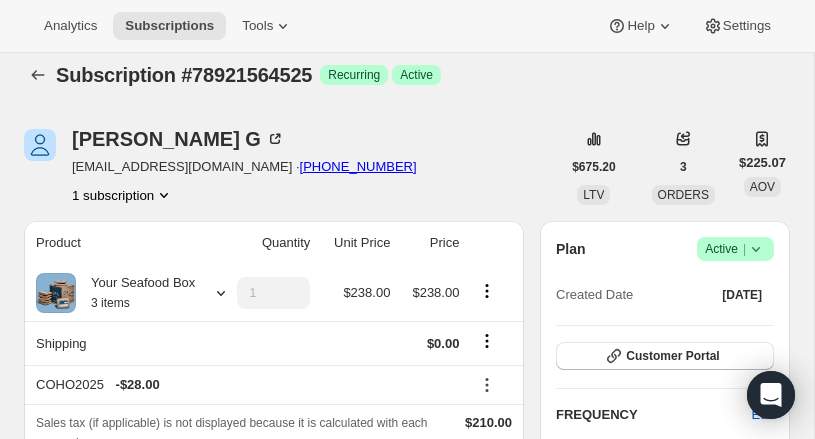 scroll, scrollTop: 0, scrollLeft: 0, axis: both 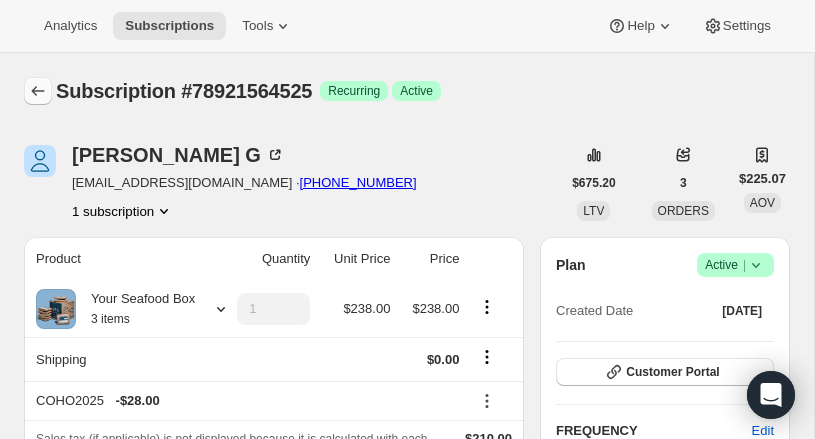 click 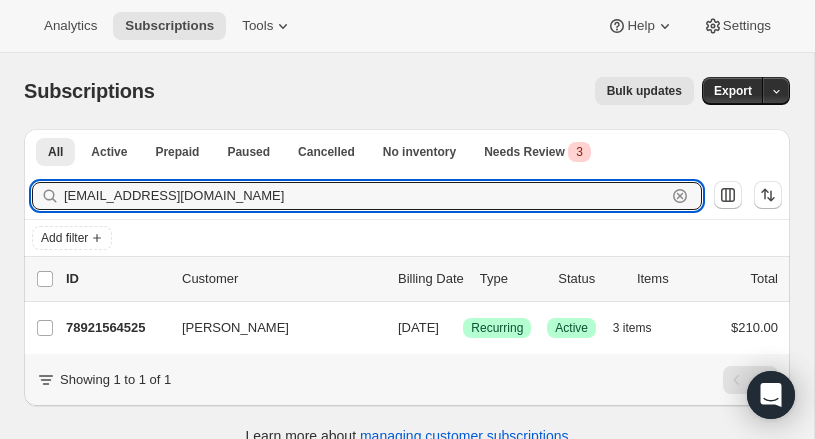 drag, startPoint x: 215, startPoint y: 192, endPoint x: 33, endPoint y: 193, distance: 182.00275 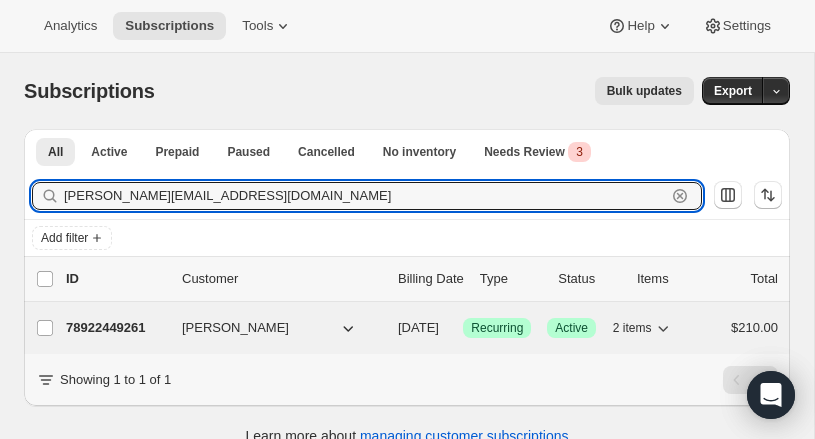 type on "[PERSON_NAME][EMAIL_ADDRESS][DOMAIN_NAME]" 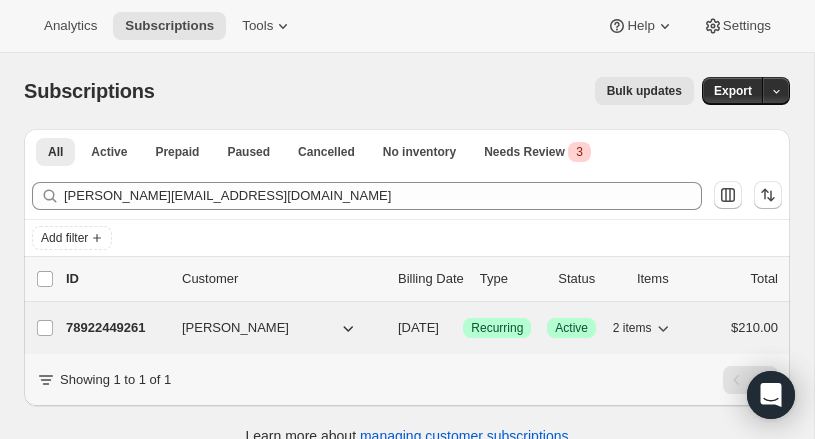 click on "78922449261" at bounding box center [116, 328] 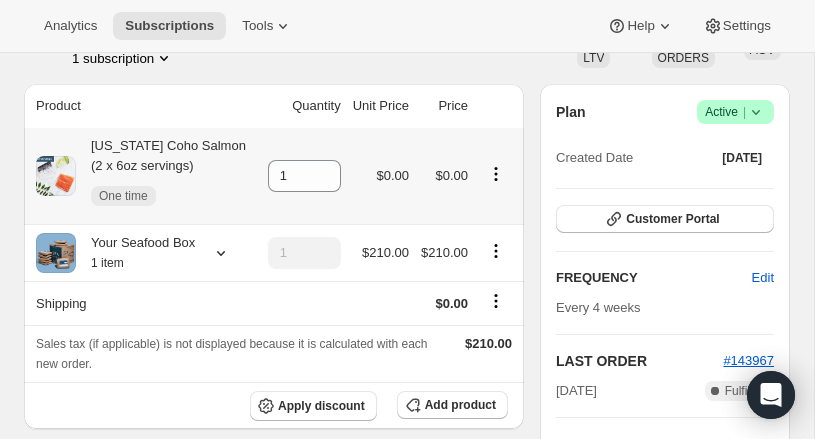 scroll, scrollTop: 0, scrollLeft: 0, axis: both 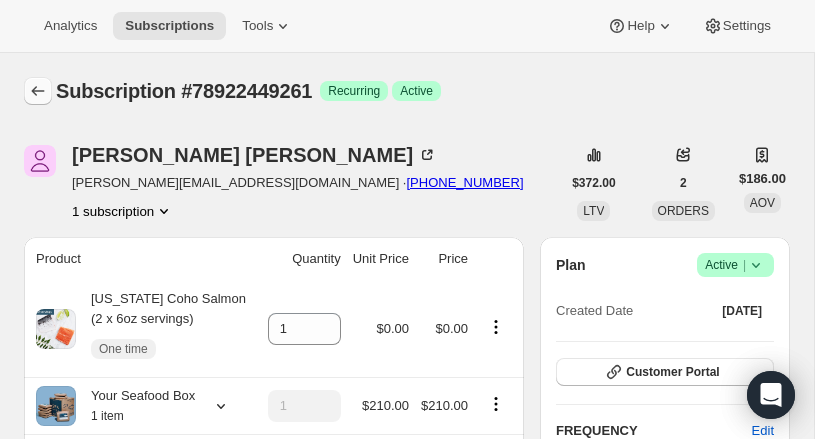 click 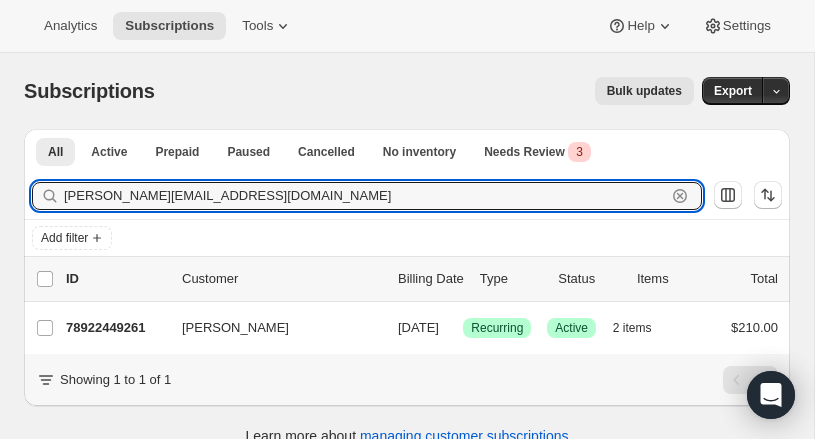 drag, startPoint x: 223, startPoint y: 199, endPoint x: -28, endPoint y: 163, distance: 253.56853 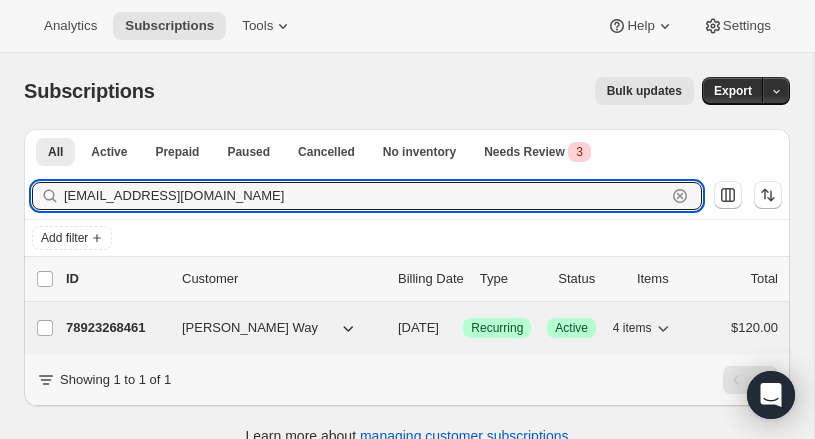 type on "[EMAIL_ADDRESS][DOMAIN_NAME]" 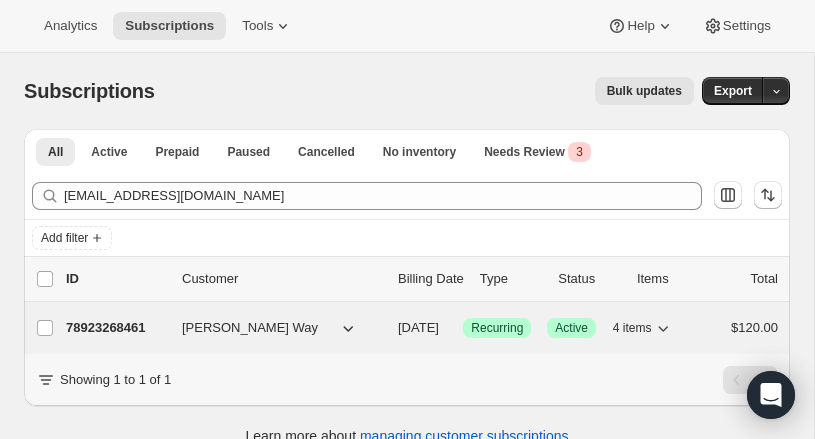 click on "78923268461" at bounding box center [116, 328] 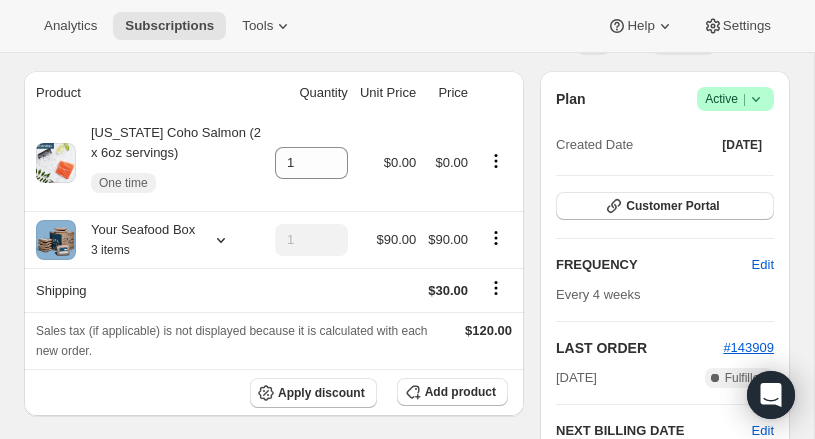 scroll, scrollTop: 0, scrollLeft: 0, axis: both 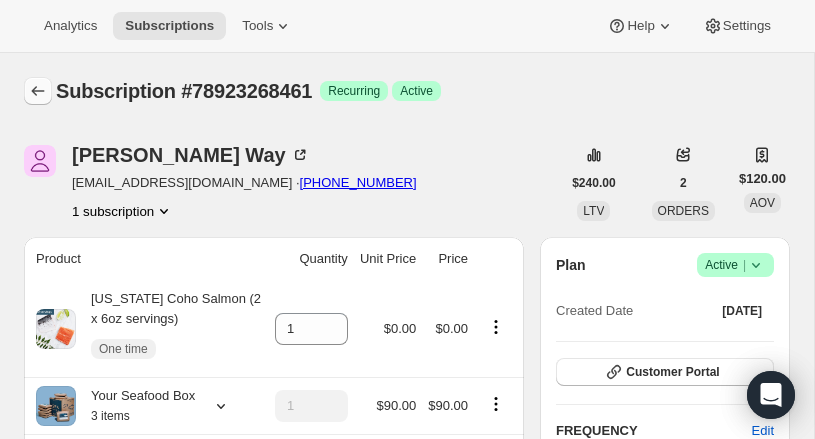 click 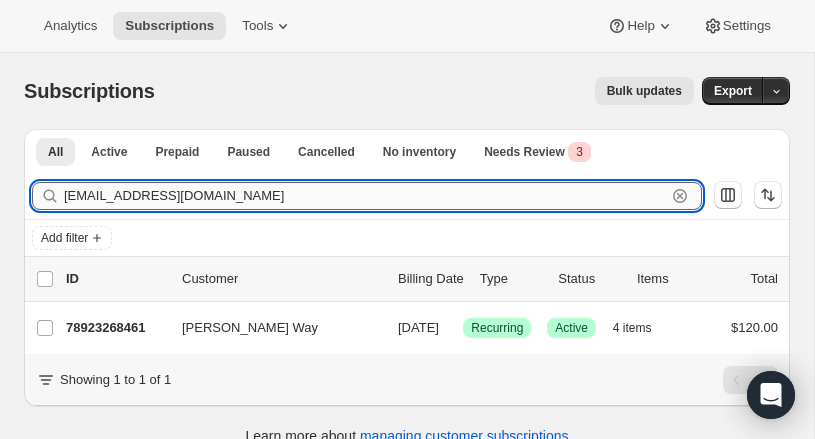 drag, startPoint x: 251, startPoint y: 197, endPoint x: 64, endPoint y: 197, distance: 187 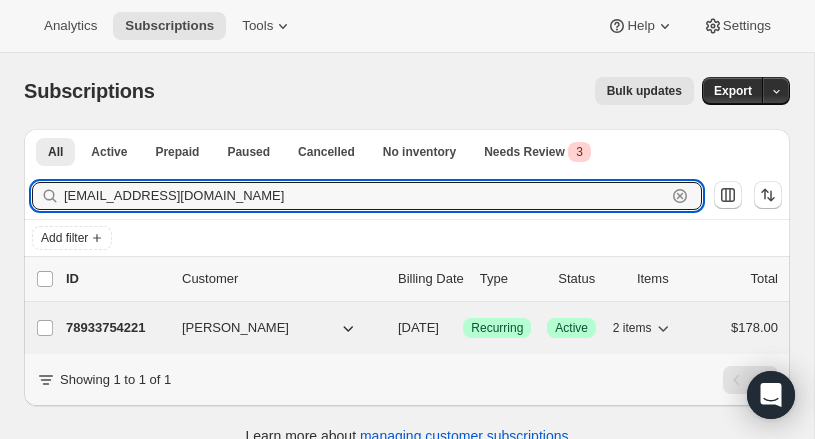 type on "[EMAIL_ADDRESS][DOMAIN_NAME]" 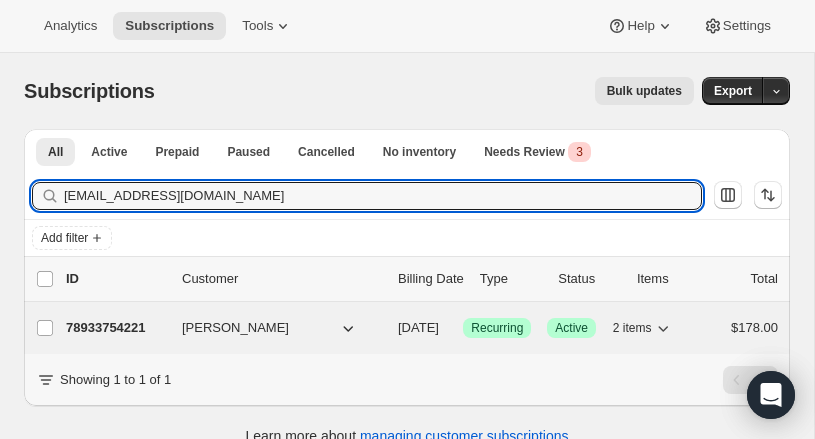 click on "78933754221" at bounding box center [116, 328] 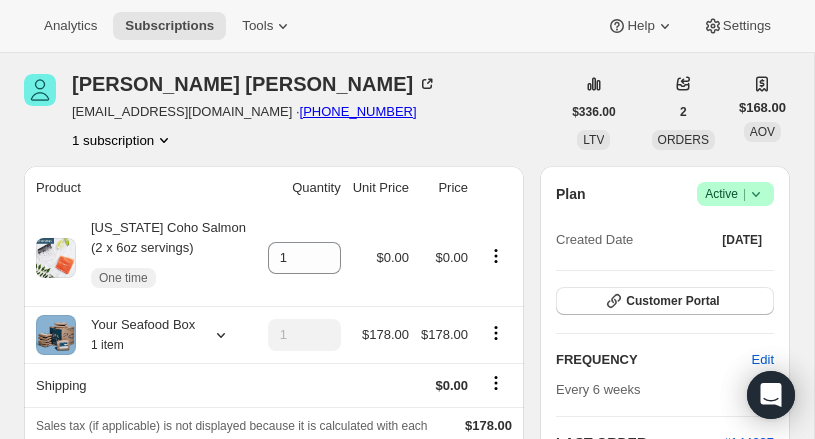 scroll, scrollTop: 0, scrollLeft: 0, axis: both 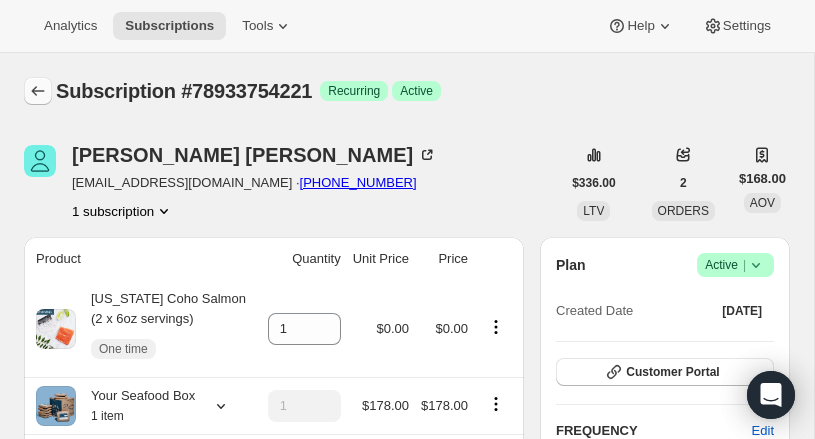 click 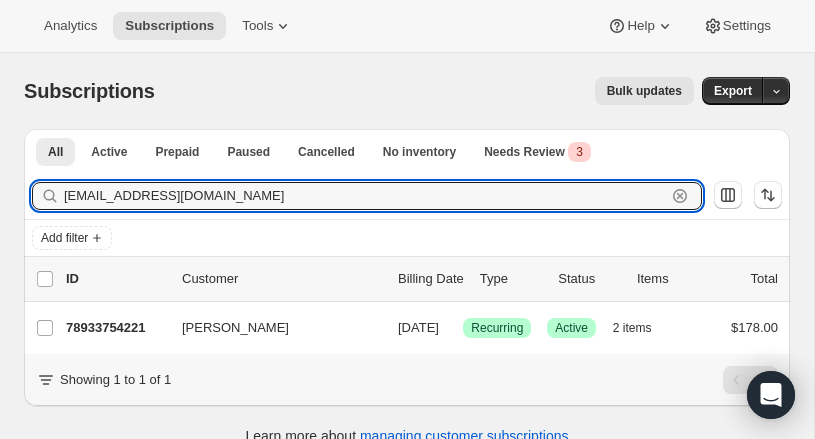 drag, startPoint x: 183, startPoint y: 194, endPoint x: 28, endPoint y: 181, distance: 155.5442 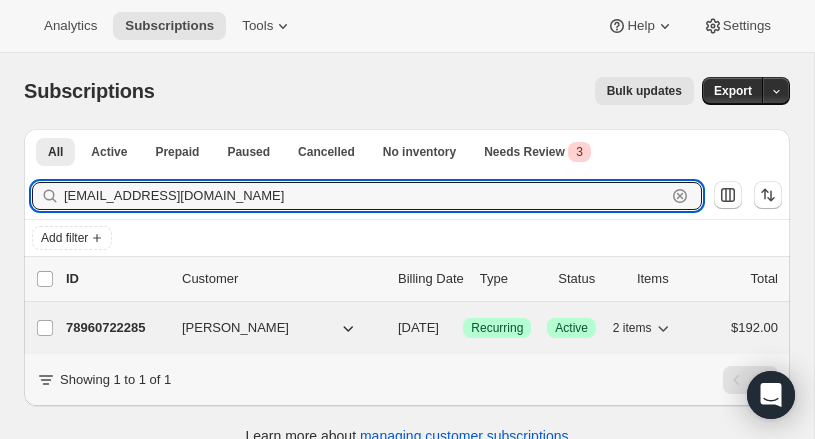 type on "[EMAIL_ADDRESS][DOMAIN_NAME]" 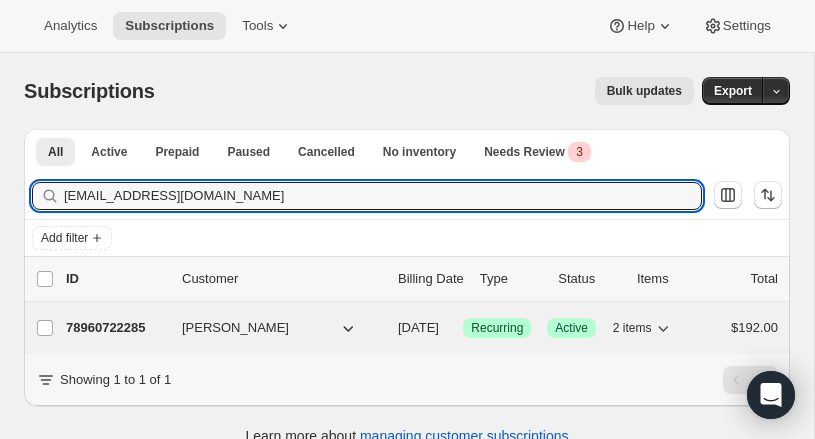 click on "78960722285" at bounding box center [116, 328] 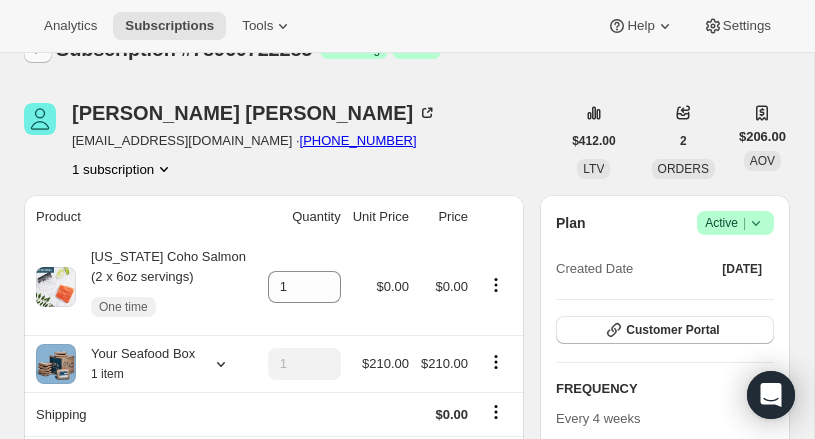 scroll, scrollTop: 0, scrollLeft: 0, axis: both 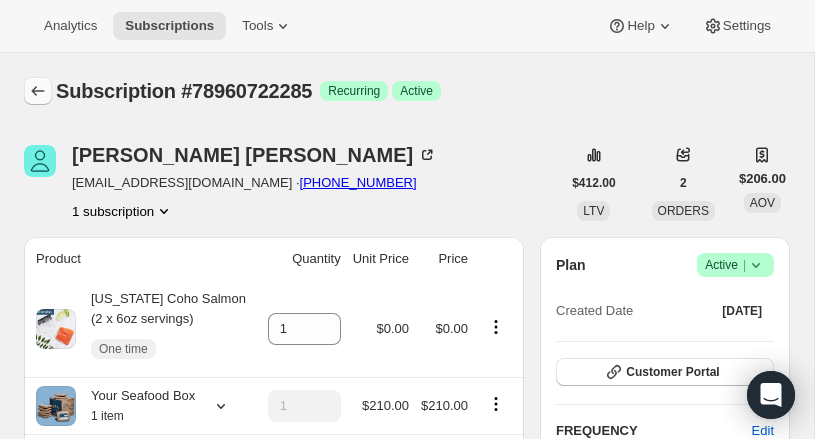 click 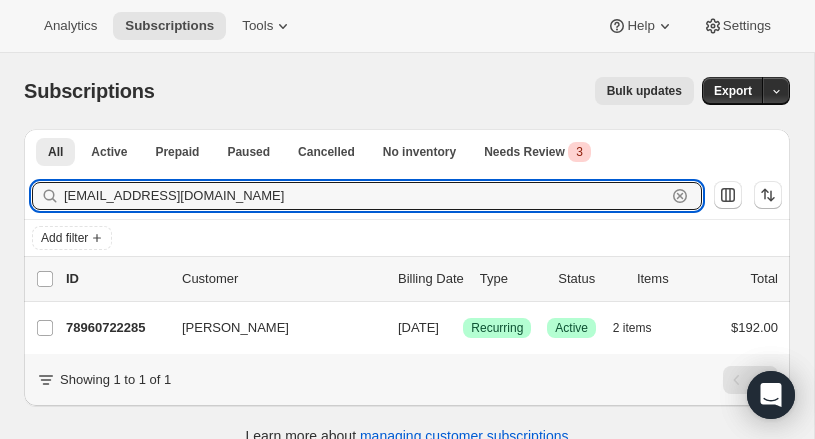 drag, startPoint x: 155, startPoint y: 198, endPoint x: 41, endPoint y: 192, distance: 114.15778 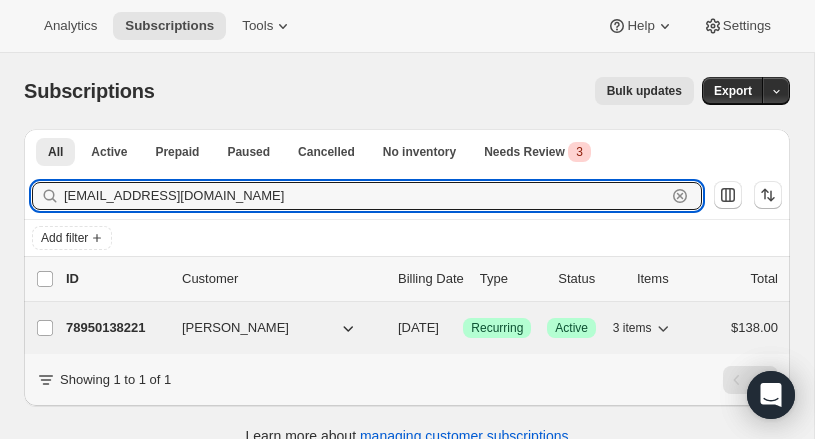 type on "[EMAIL_ADDRESS][DOMAIN_NAME]" 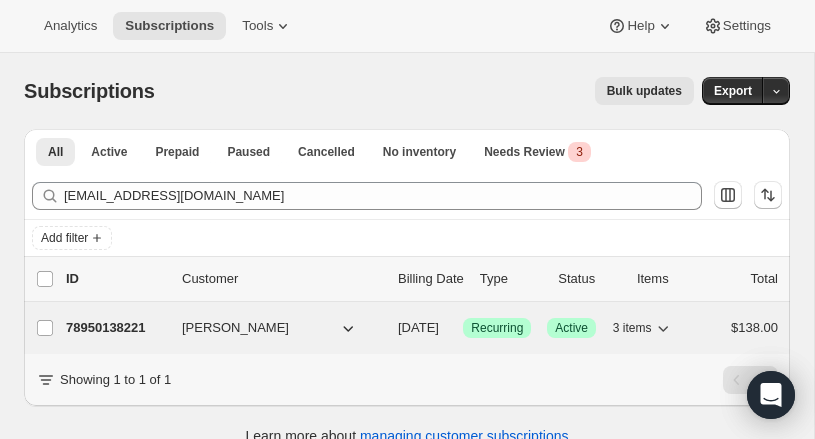 click on "78950138221" at bounding box center [116, 328] 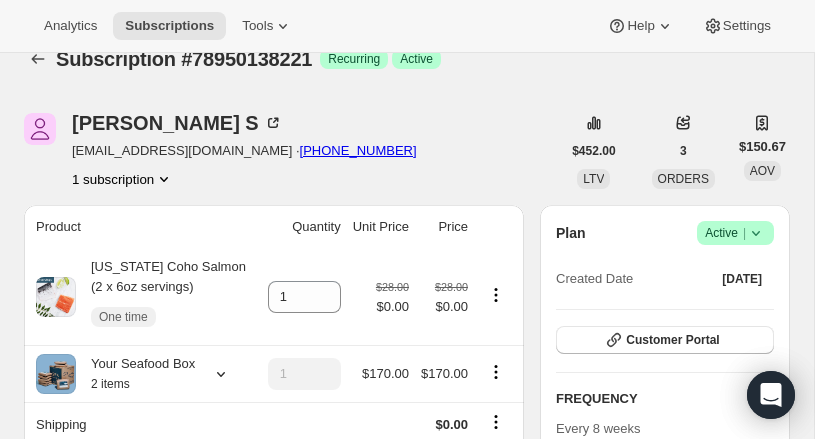 scroll, scrollTop: 0, scrollLeft: 0, axis: both 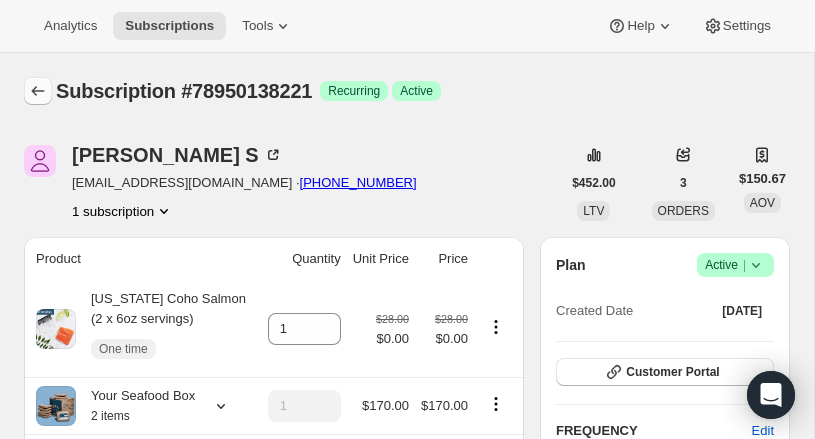 click at bounding box center (38, 91) 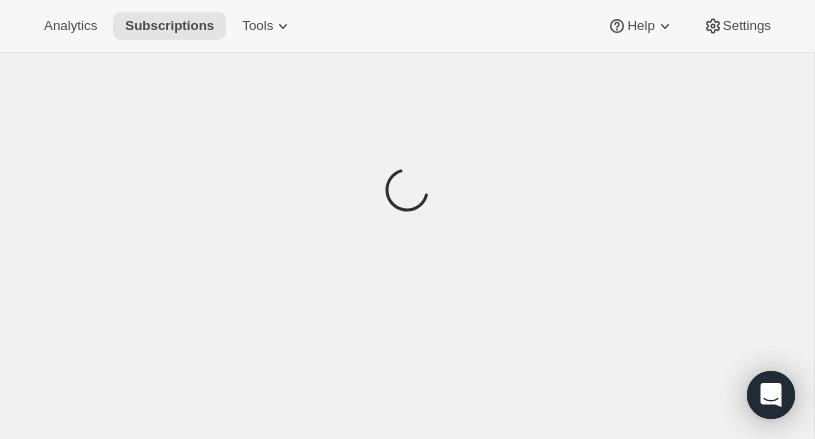scroll, scrollTop: 61, scrollLeft: 0, axis: vertical 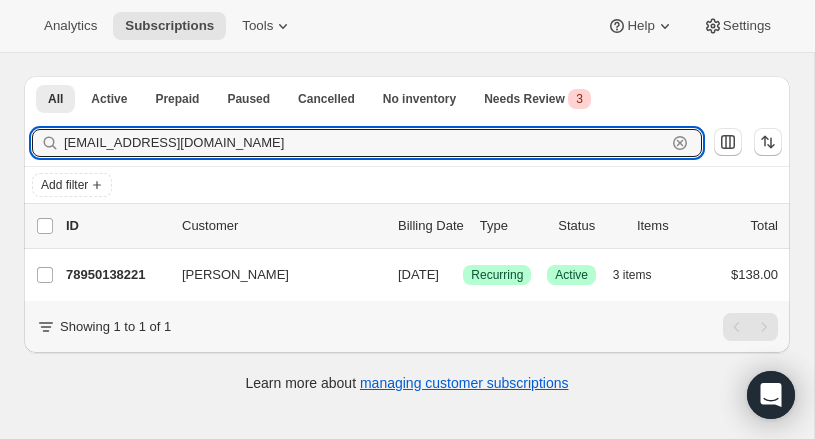 drag, startPoint x: 214, startPoint y: 136, endPoint x: 44, endPoint y: 124, distance: 170.423 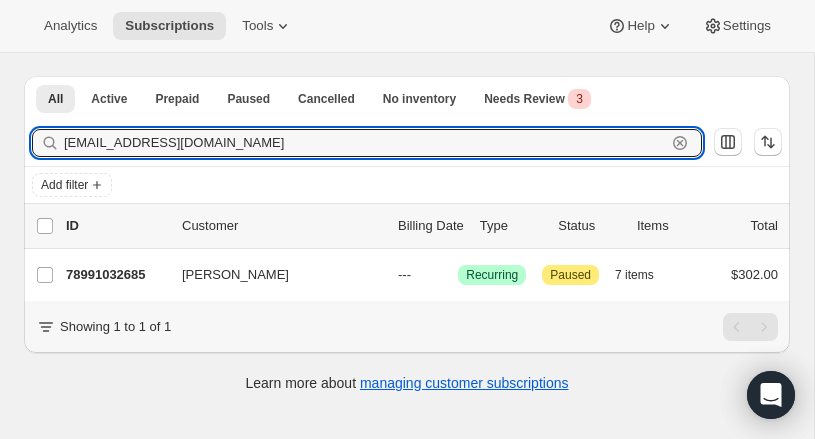 scroll, scrollTop: 53, scrollLeft: 0, axis: vertical 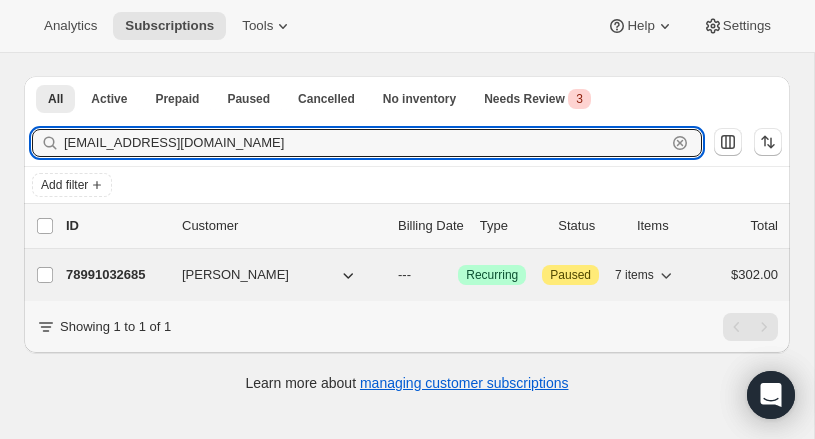 type on "[EMAIL_ADDRESS][DOMAIN_NAME]" 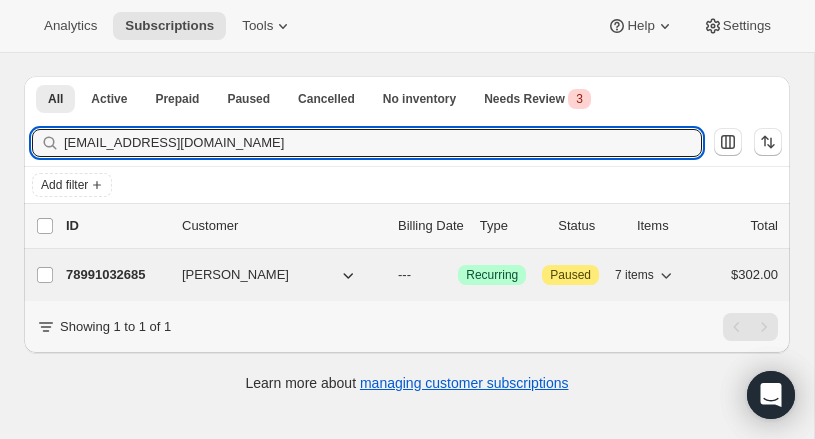click on "78991032685" at bounding box center [116, 275] 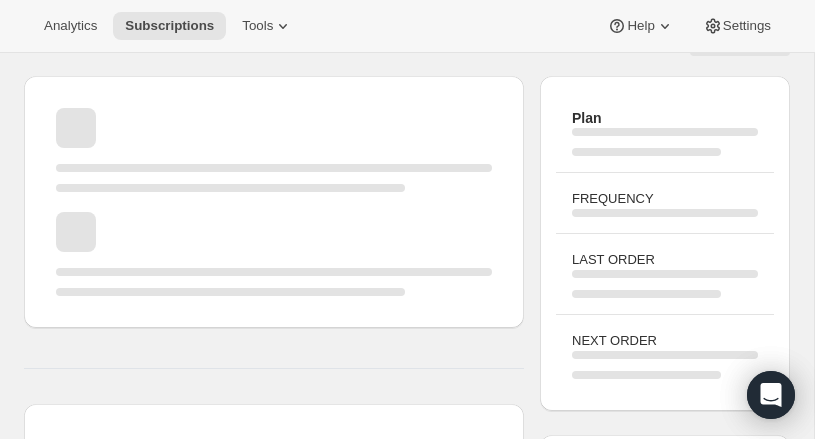 scroll, scrollTop: 0, scrollLeft: 0, axis: both 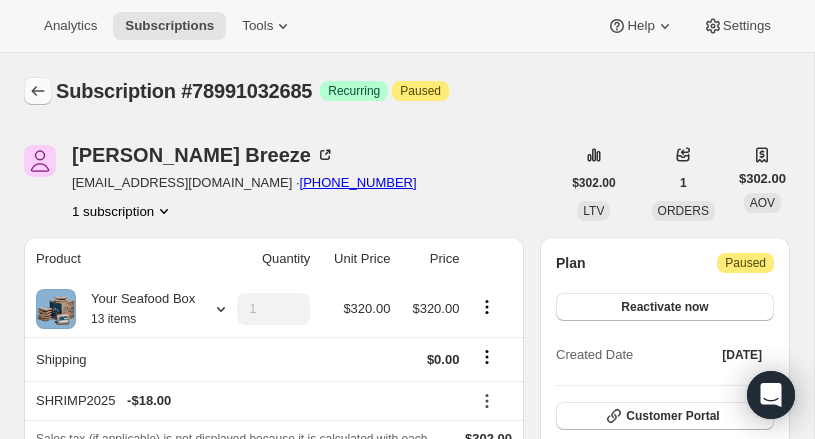 click 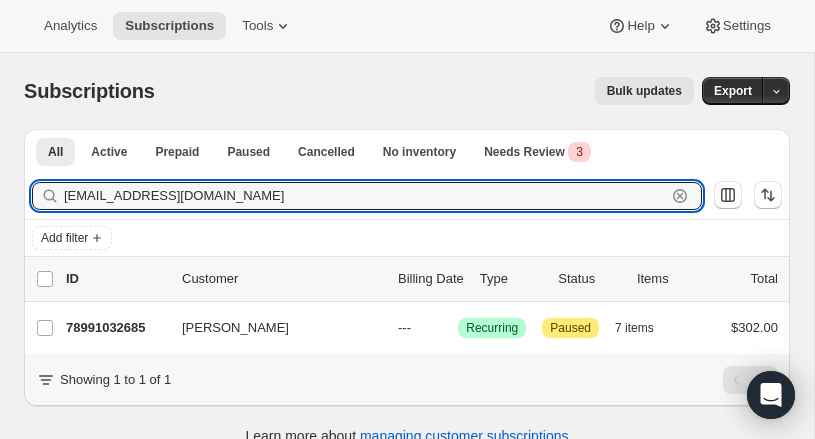 drag, startPoint x: 220, startPoint y: 198, endPoint x: -17, endPoint y: 196, distance: 237.00844 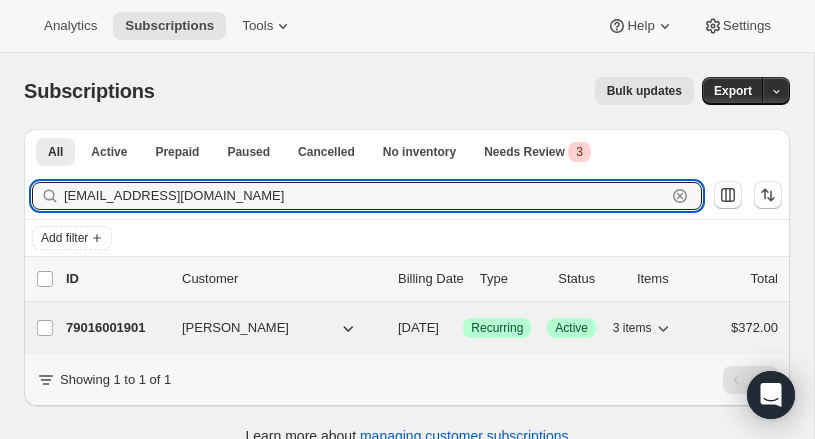 type on "[EMAIL_ADDRESS][DOMAIN_NAME]" 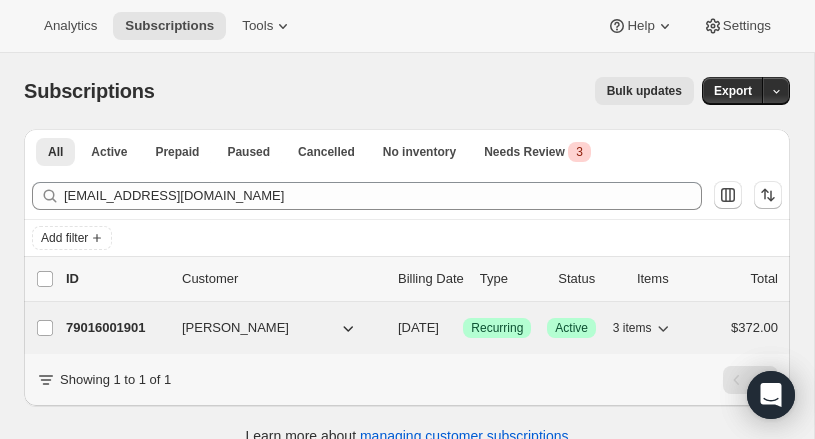 click on "79016001901" at bounding box center [116, 328] 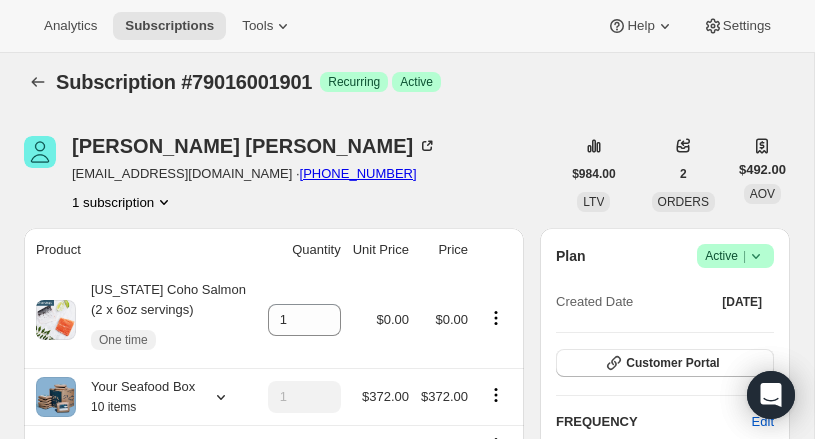 scroll, scrollTop: 0, scrollLeft: 0, axis: both 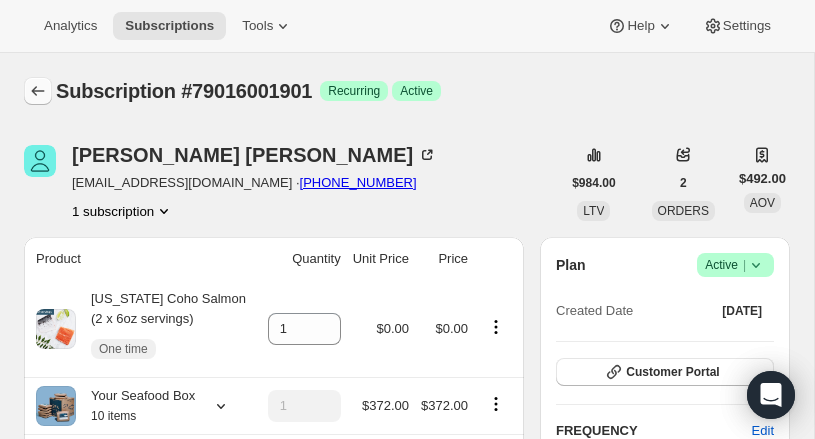 click 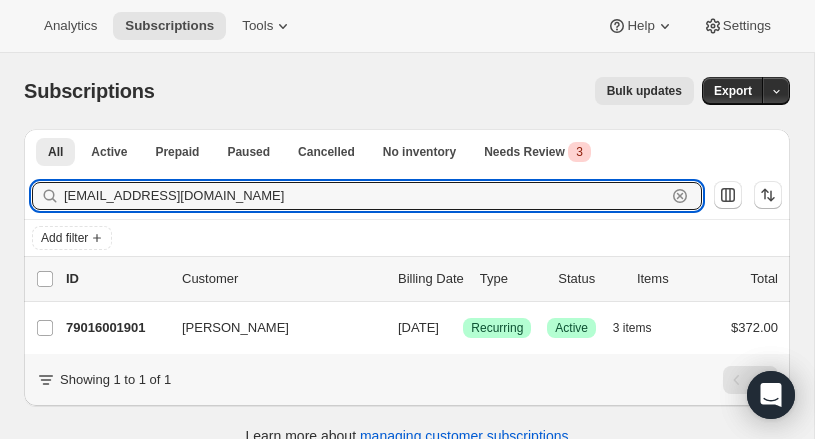 paste on "[EMAIL_ADDRESS][DOMAIN_NAME]" 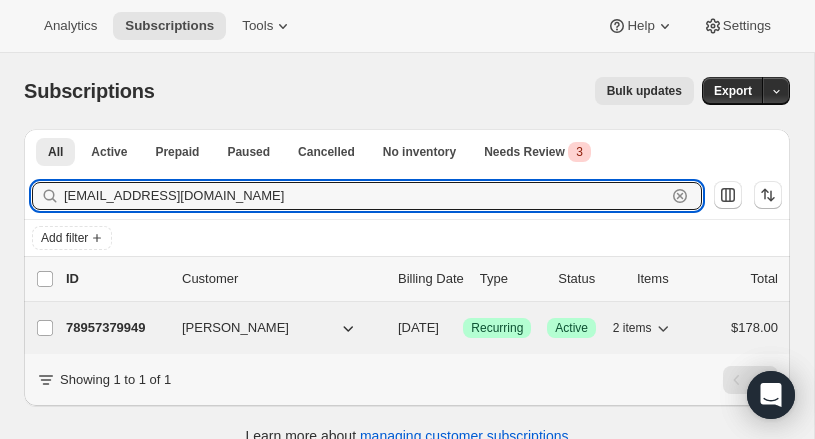 type on "[EMAIL_ADDRESS][DOMAIN_NAME]" 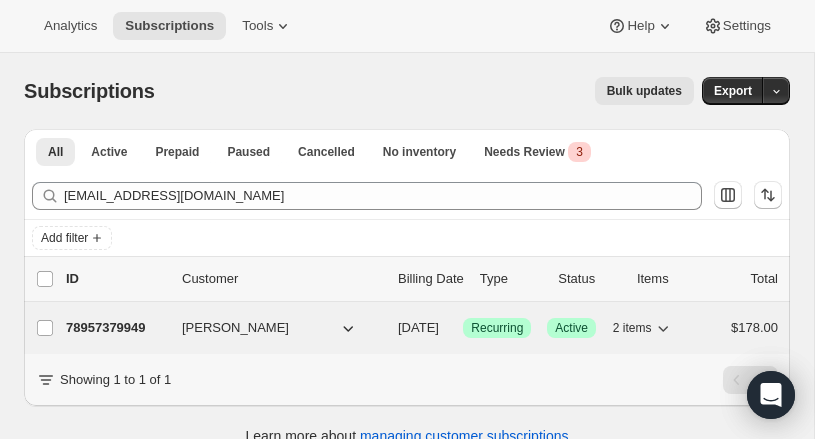 click on "78957379949" at bounding box center (116, 328) 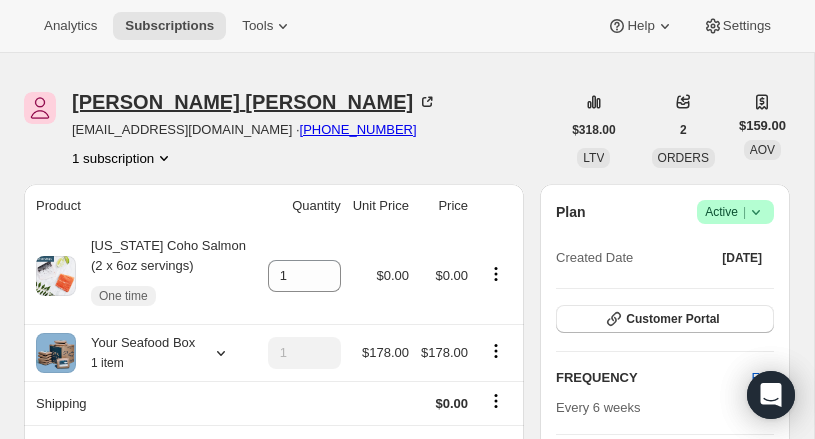 scroll, scrollTop: 0, scrollLeft: 0, axis: both 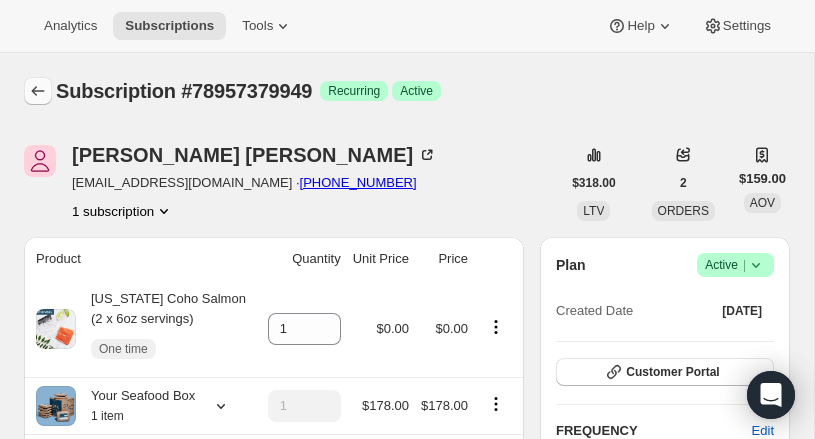 click 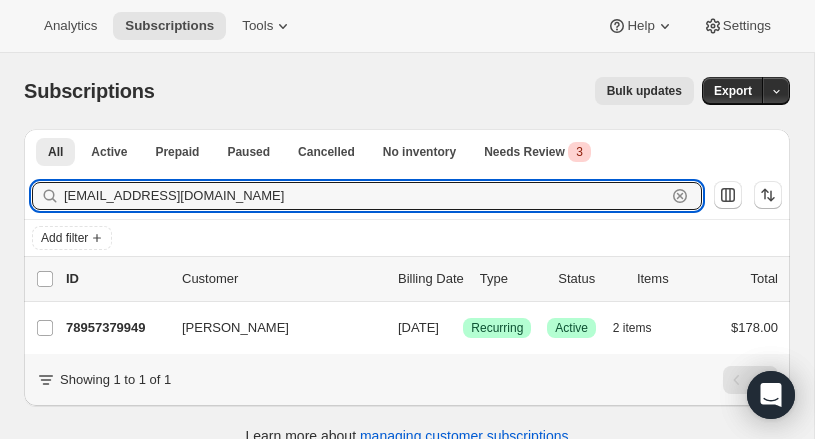 drag, startPoint x: 267, startPoint y: 202, endPoint x: -2, endPoint y: 175, distance: 270.35162 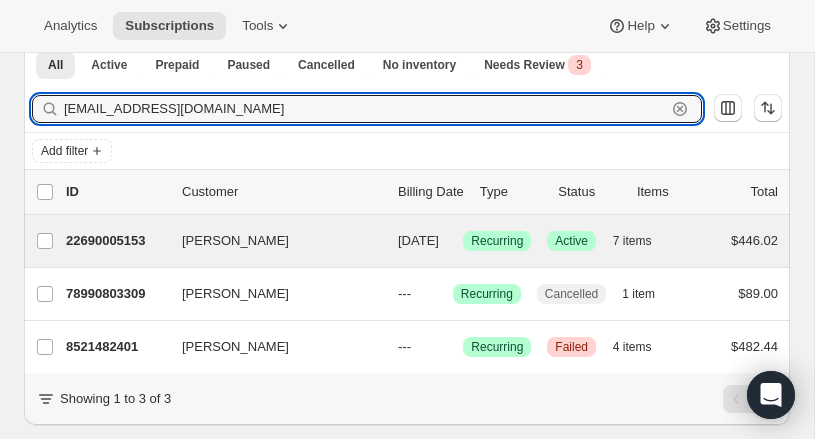 scroll, scrollTop: 92, scrollLeft: 0, axis: vertical 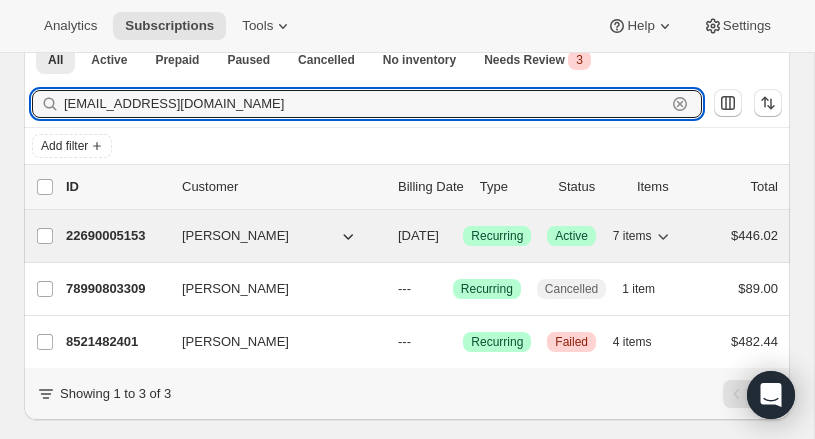 type on "[EMAIL_ADDRESS][DOMAIN_NAME]" 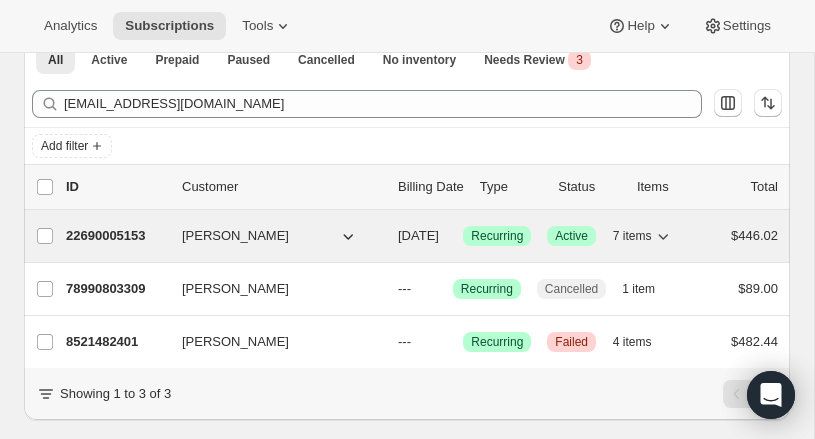 click on "22690005153" at bounding box center [116, 236] 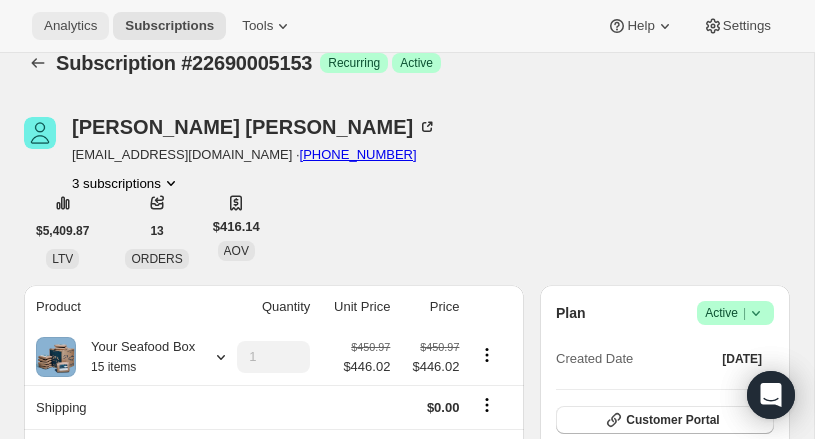 scroll, scrollTop: 0, scrollLeft: 0, axis: both 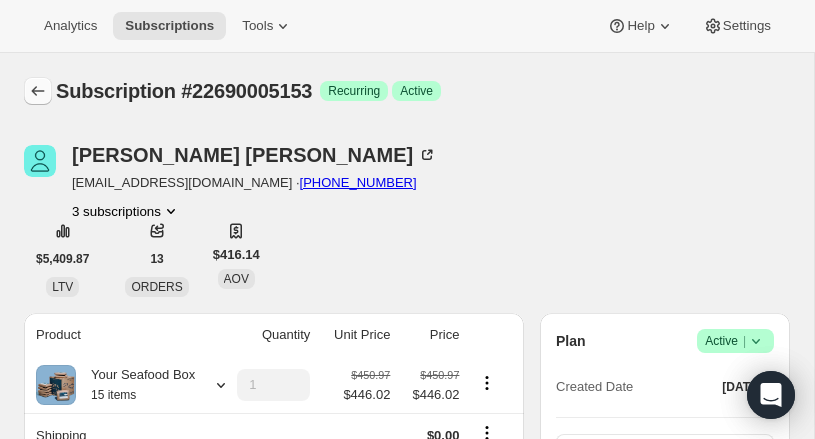 click at bounding box center (38, 91) 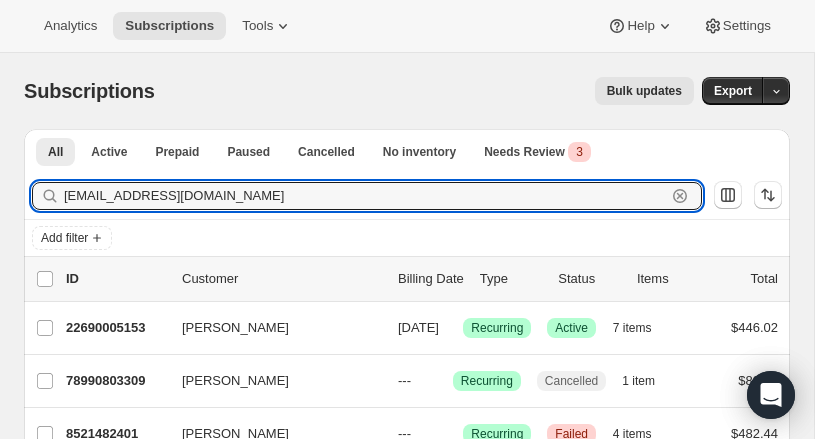 drag, startPoint x: 249, startPoint y: 202, endPoint x: 17, endPoint y: 186, distance: 232.55107 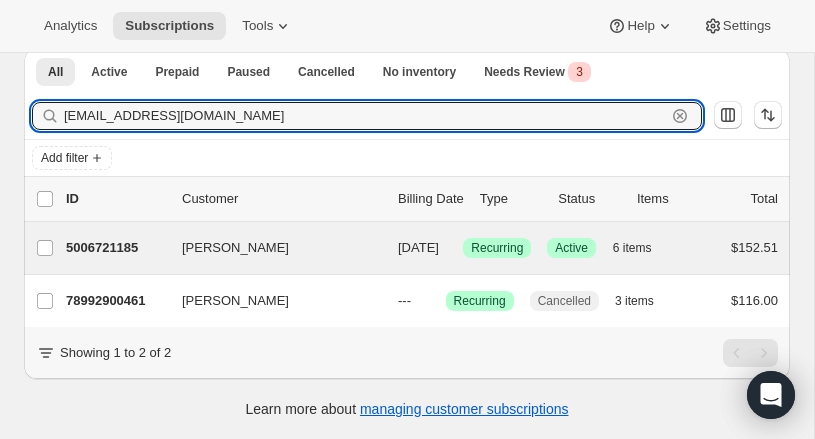 scroll, scrollTop: 114, scrollLeft: 0, axis: vertical 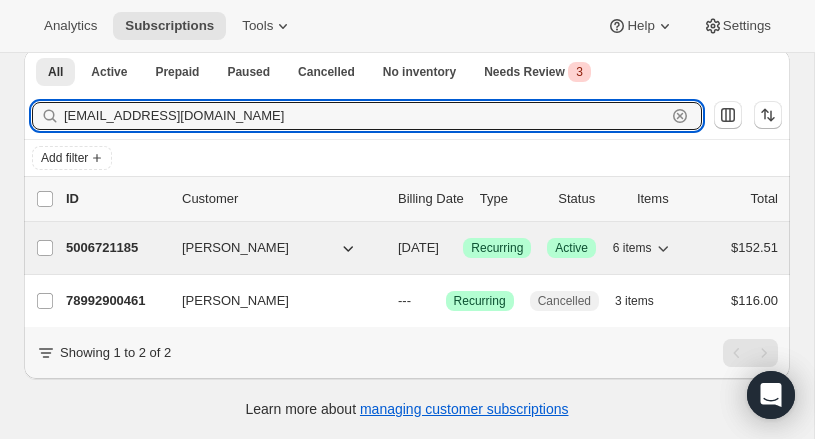 type on "[EMAIL_ADDRESS][DOMAIN_NAME]" 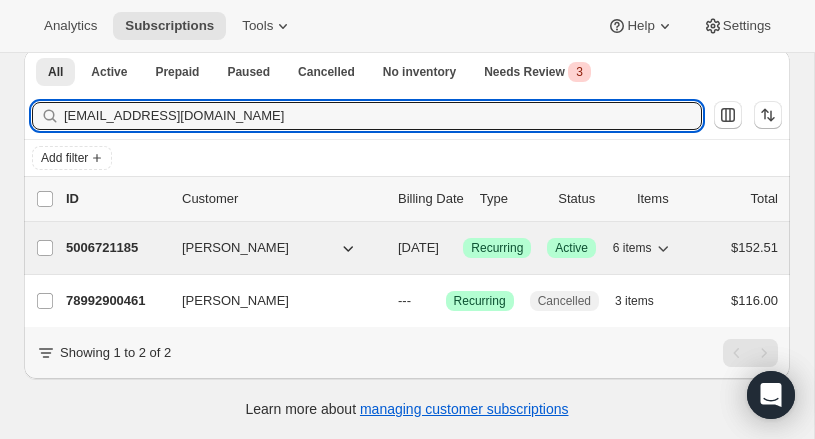 click on "5006721185" at bounding box center (116, 248) 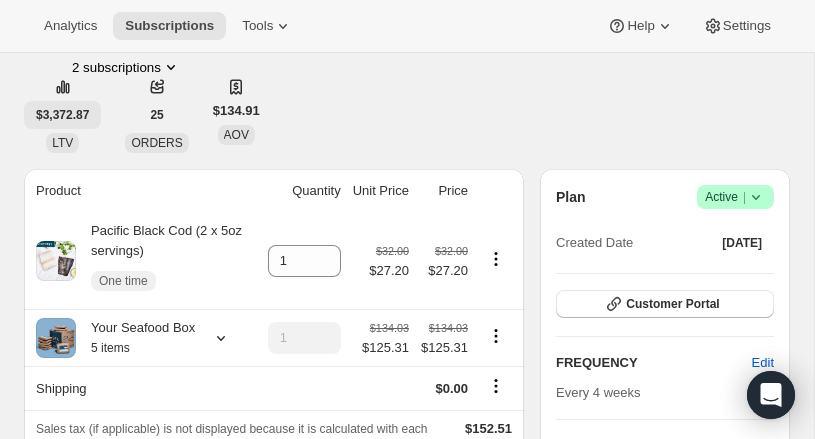 scroll, scrollTop: 0, scrollLeft: 0, axis: both 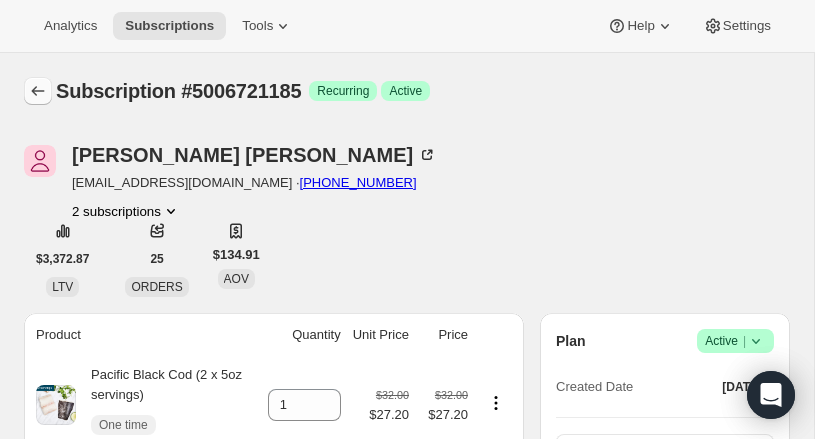 click 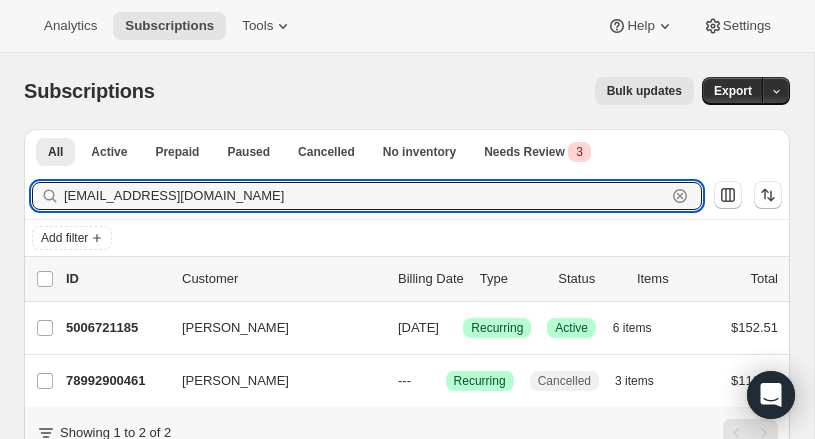 drag, startPoint x: 137, startPoint y: 187, endPoint x: 36, endPoint y: 189, distance: 101.0198 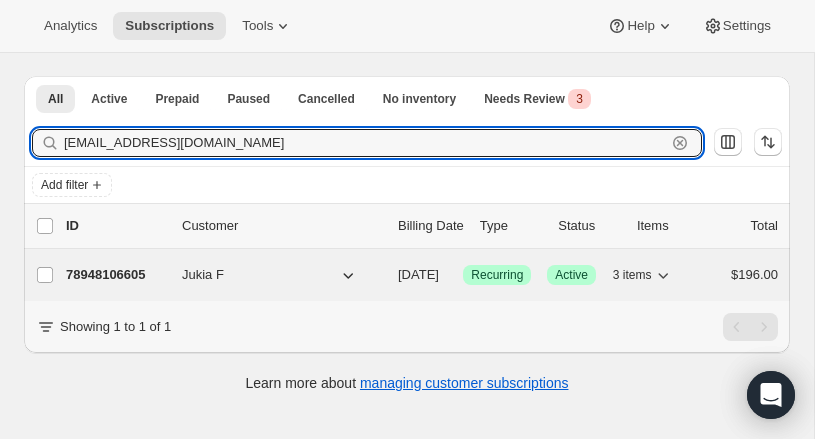 scroll, scrollTop: 61, scrollLeft: 0, axis: vertical 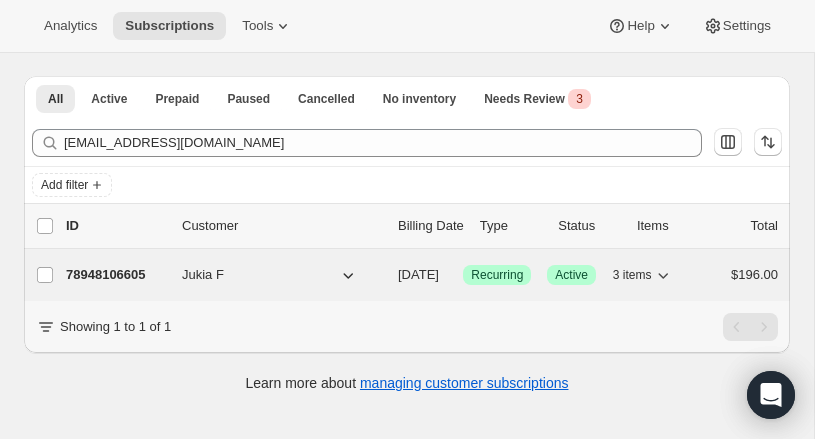 click on "78948106605" at bounding box center (116, 275) 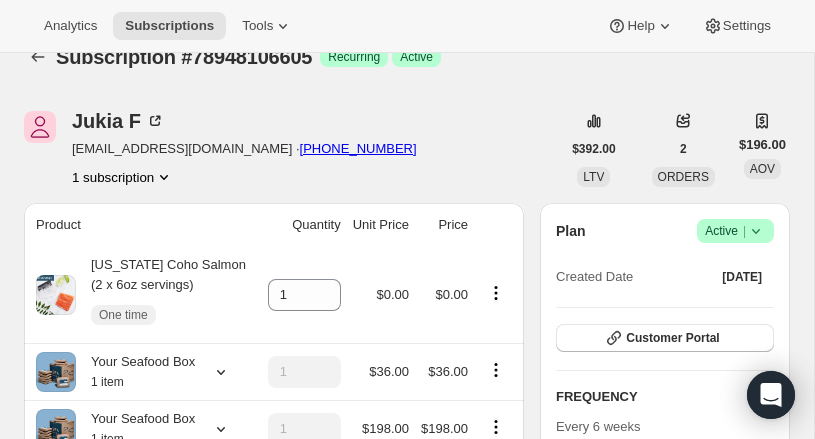 scroll, scrollTop: 0, scrollLeft: 0, axis: both 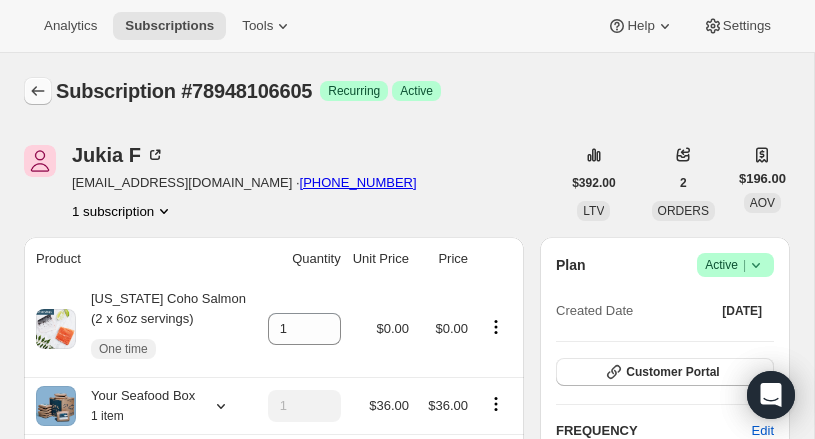 click 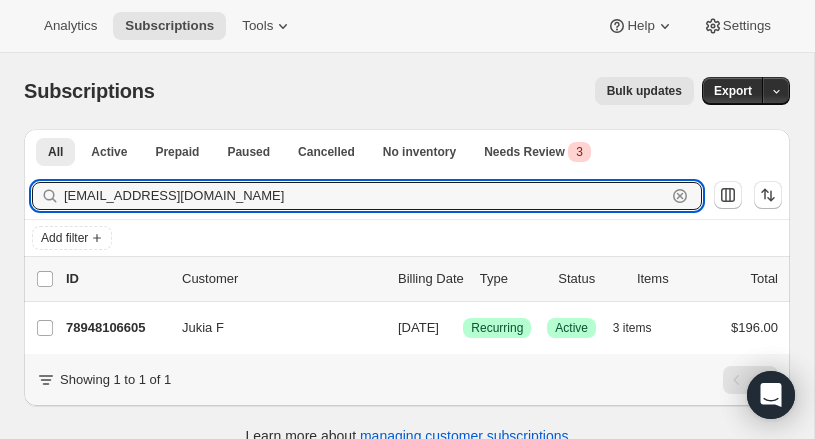 drag, startPoint x: 45, startPoint y: 190, endPoint x: 4, endPoint y: 188, distance: 41.04875 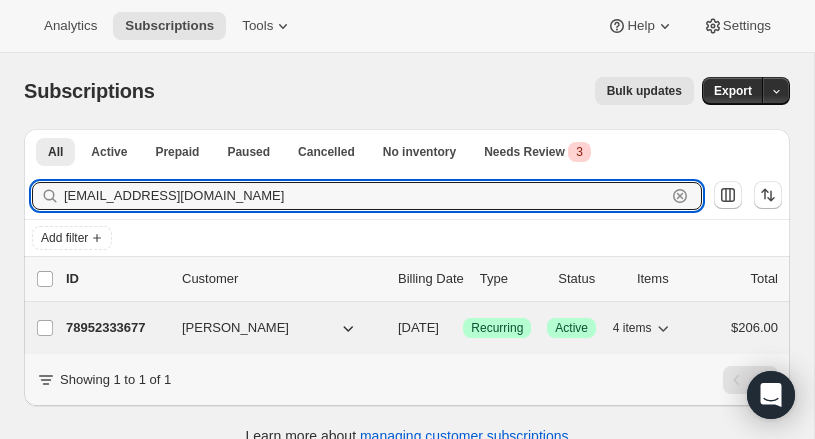type on "[EMAIL_ADDRESS][DOMAIN_NAME]" 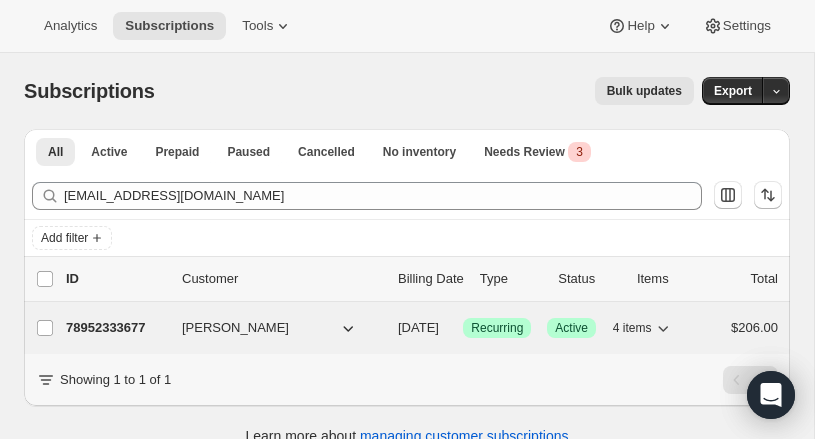 click on "78952333677" at bounding box center (116, 328) 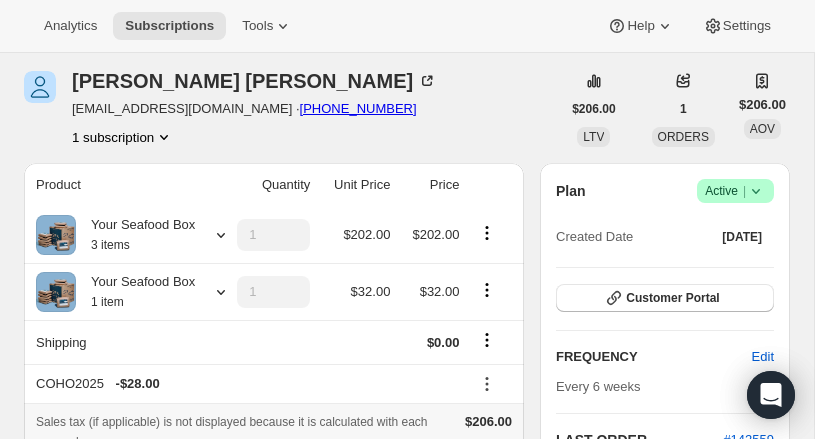scroll, scrollTop: 0, scrollLeft: 0, axis: both 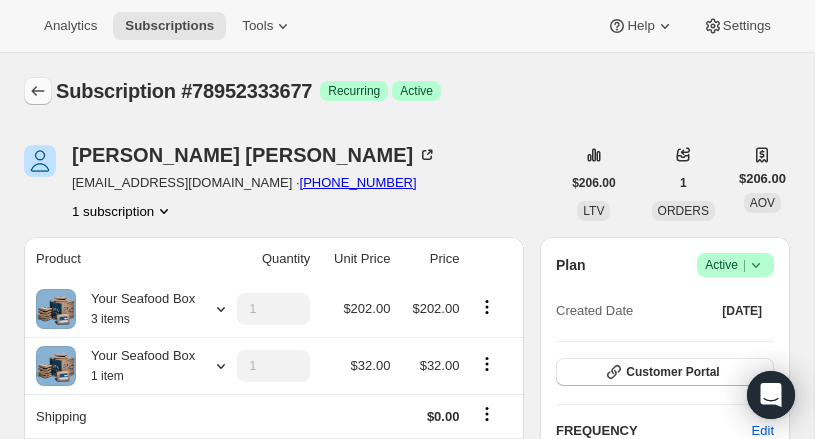 click 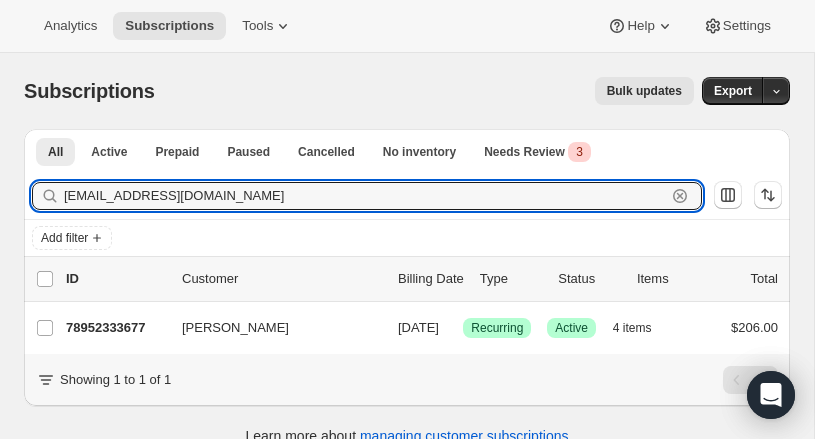 drag, startPoint x: 263, startPoint y: 202, endPoint x: 38, endPoint y: 190, distance: 225.31978 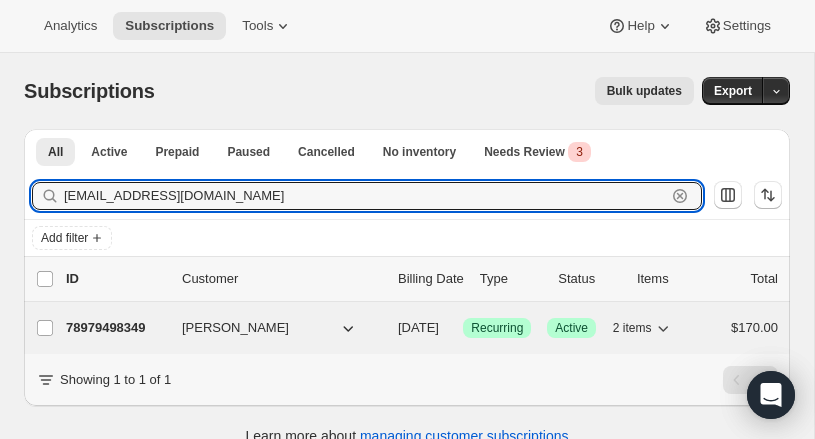 type on "[EMAIL_ADDRESS][DOMAIN_NAME]" 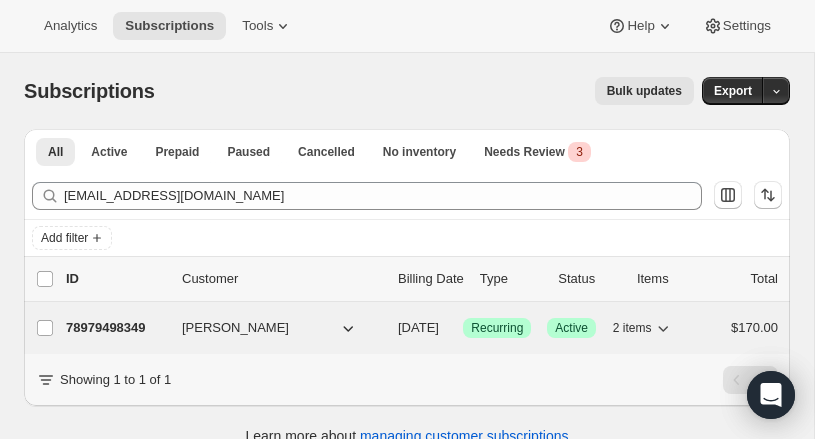 click on "78979498349" at bounding box center (116, 328) 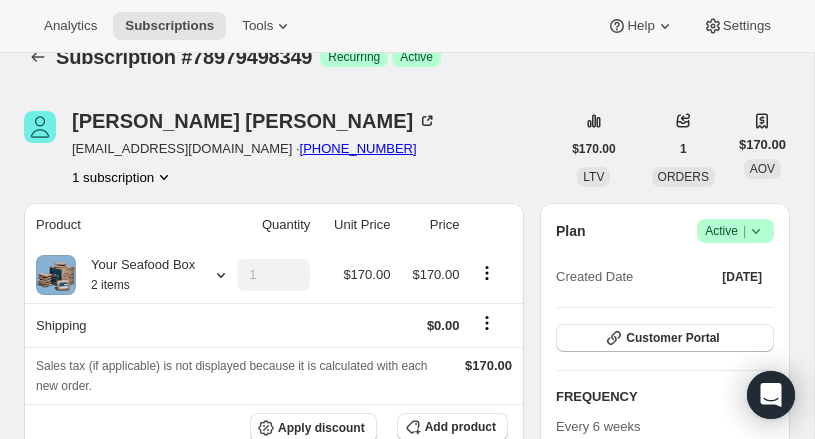 scroll, scrollTop: 0, scrollLeft: 0, axis: both 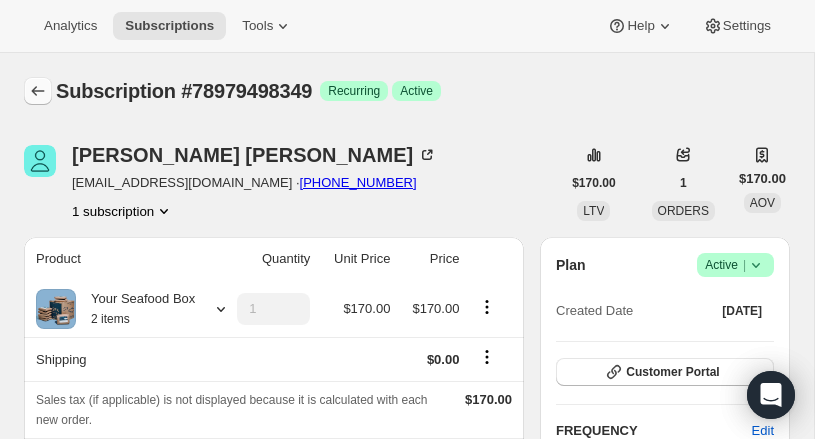 click 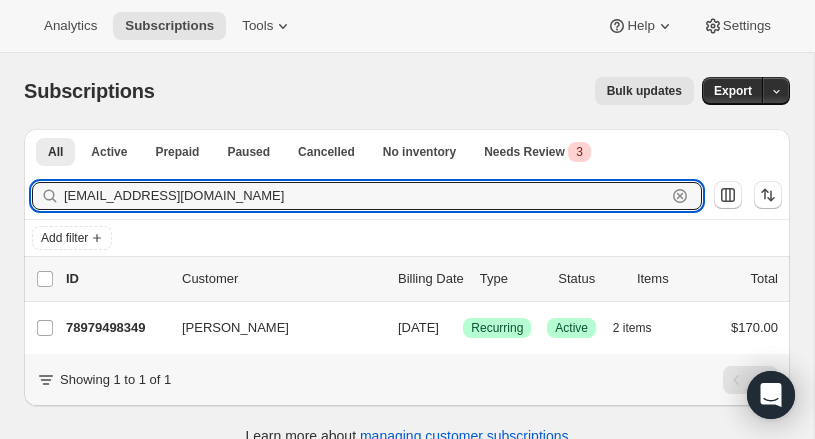 drag, startPoint x: 138, startPoint y: 194, endPoint x: 37, endPoint y: 192, distance: 101.0198 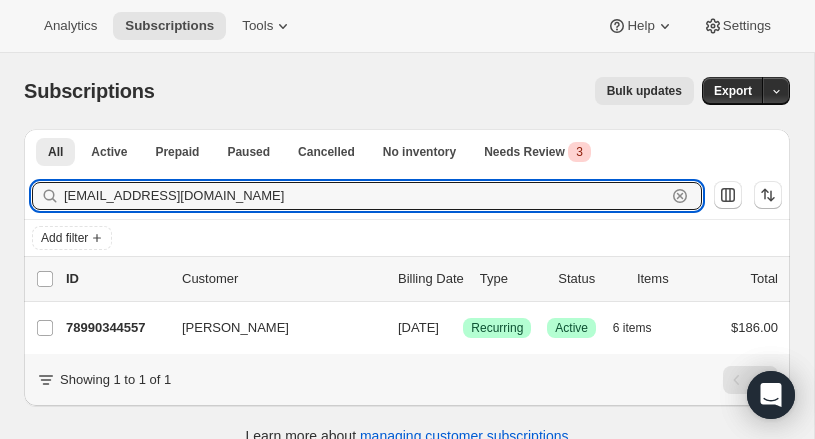 type on "[EMAIL_ADDRESS][DOMAIN_NAME]" 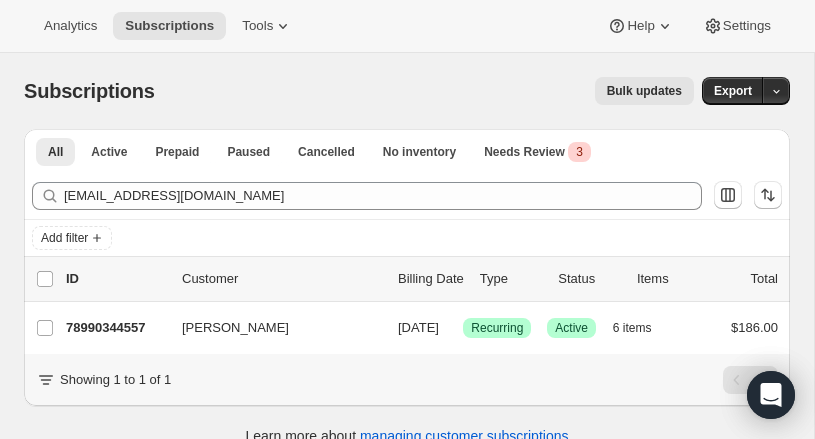 click on "78990344557" at bounding box center [116, 328] 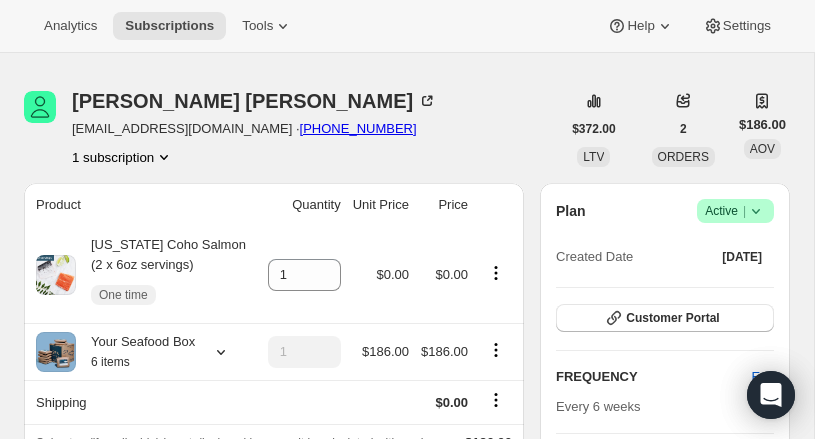 scroll, scrollTop: 0, scrollLeft: 0, axis: both 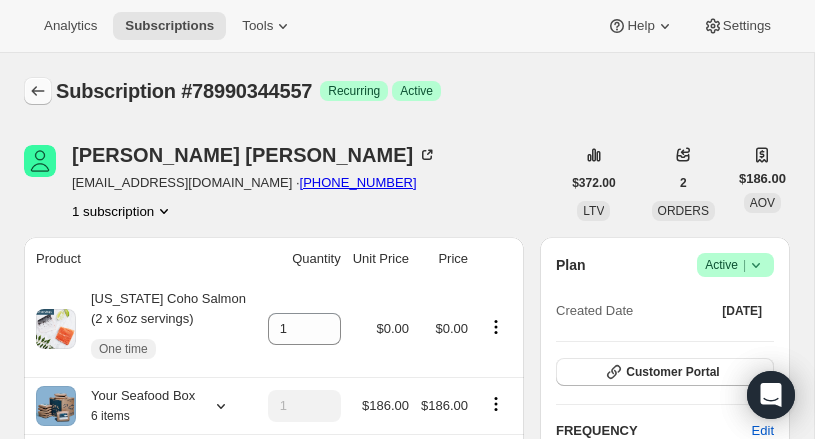 click 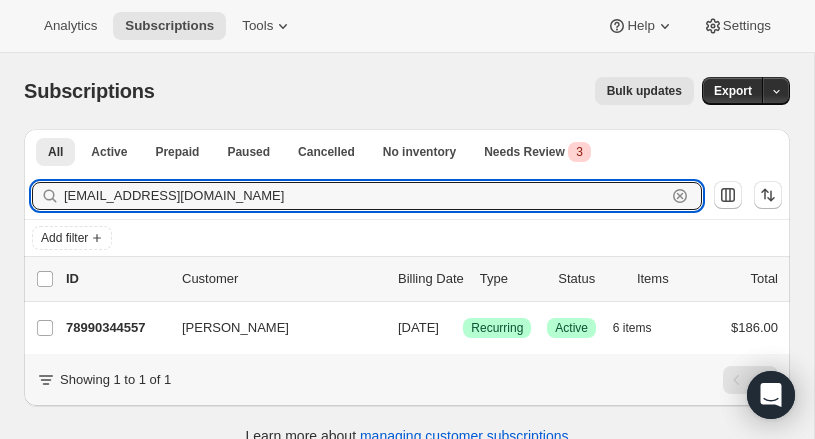 drag, startPoint x: 281, startPoint y: 203, endPoint x: 53, endPoint y: 200, distance: 228.01973 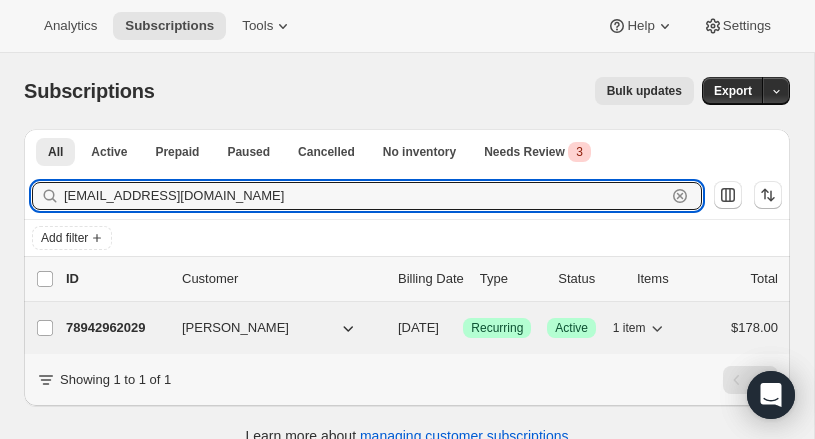 type on "[EMAIL_ADDRESS][DOMAIN_NAME]" 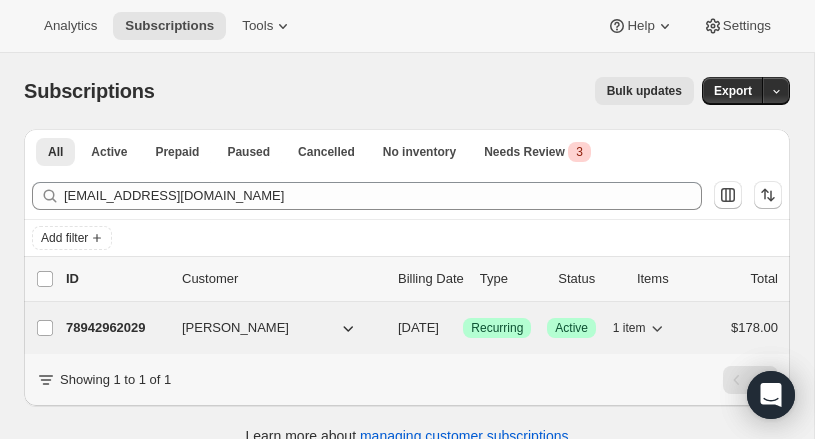 click on "78942962029" at bounding box center [116, 328] 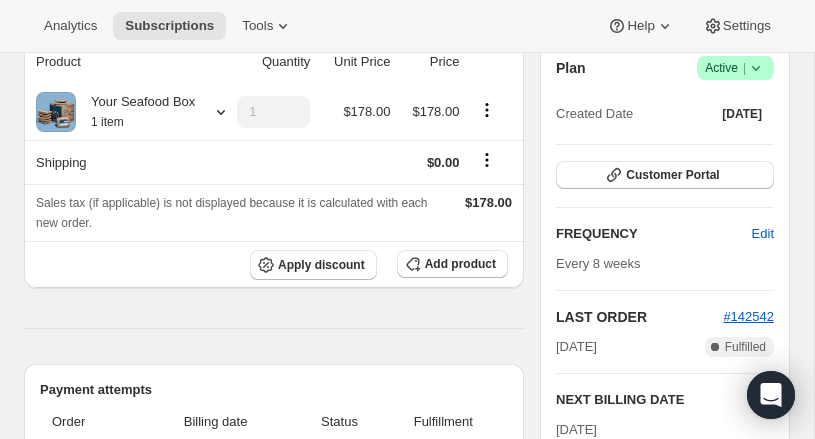 scroll, scrollTop: 0, scrollLeft: 0, axis: both 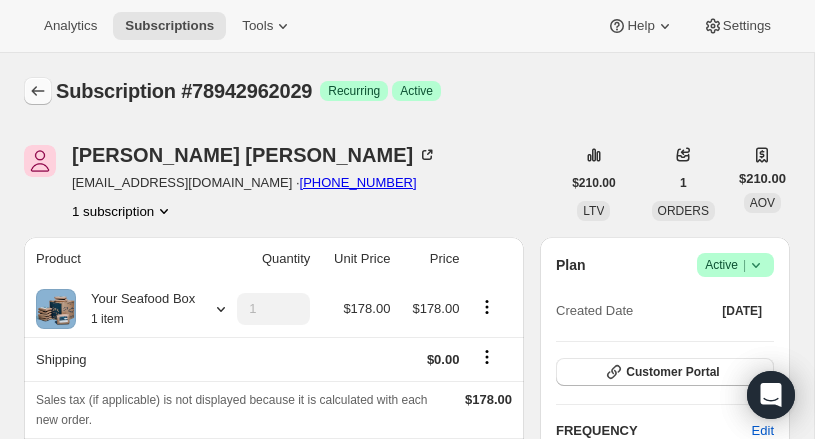 click 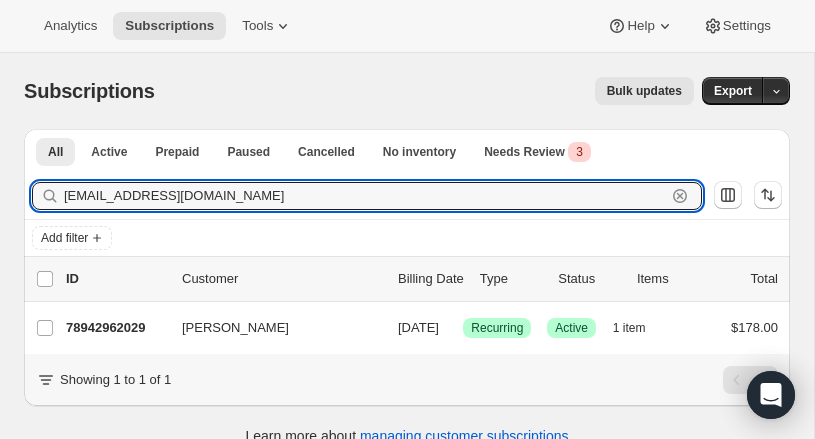 drag, startPoint x: 221, startPoint y: 200, endPoint x: 23, endPoint y: 185, distance: 198.56737 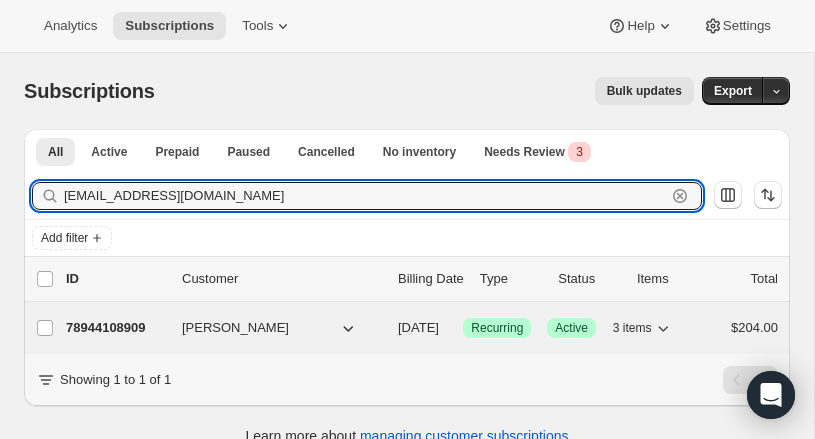 type on "[EMAIL_ADDRESS][DOMAIN_NAME]" 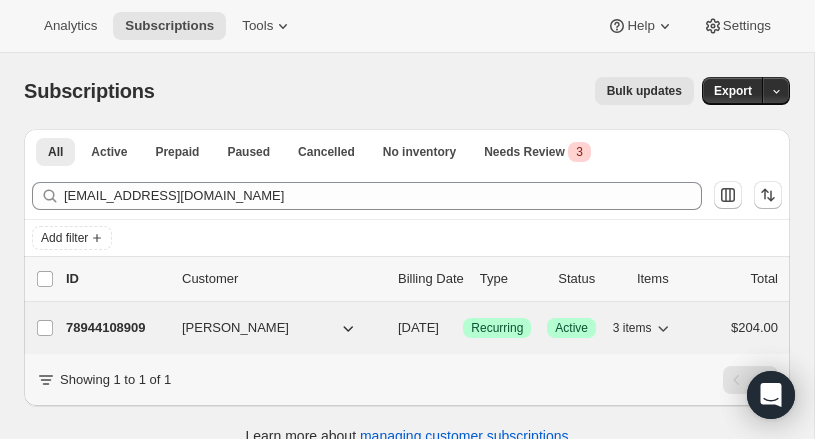 click on "78944108909" at bounding box center [116, 328] 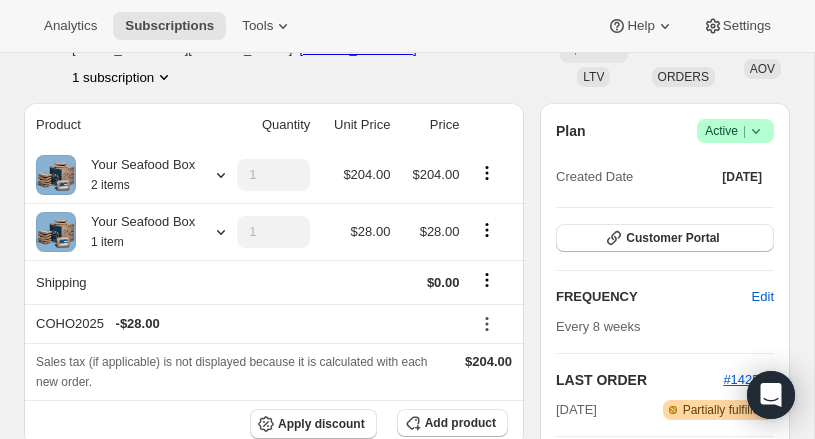 scroll, scrollTop: 0, scrollLeft: 0, axis: both 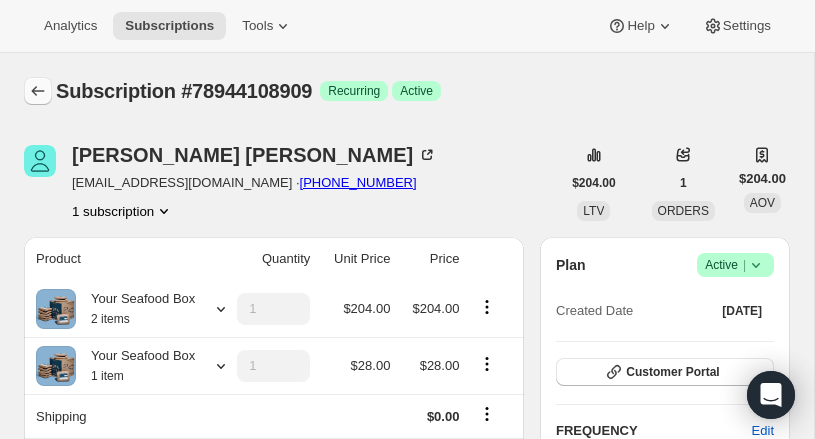 click 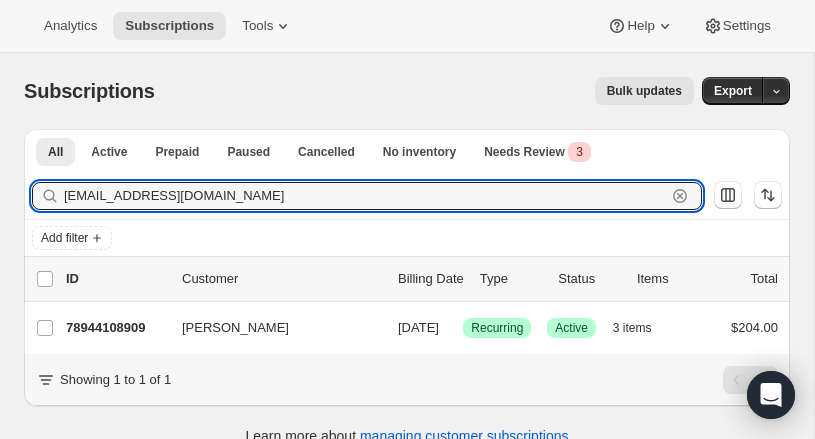 drag, startPoint x: 202, startPoint y: 191, endPoint x: 54, endPoint y: 185, distance: 148.12157 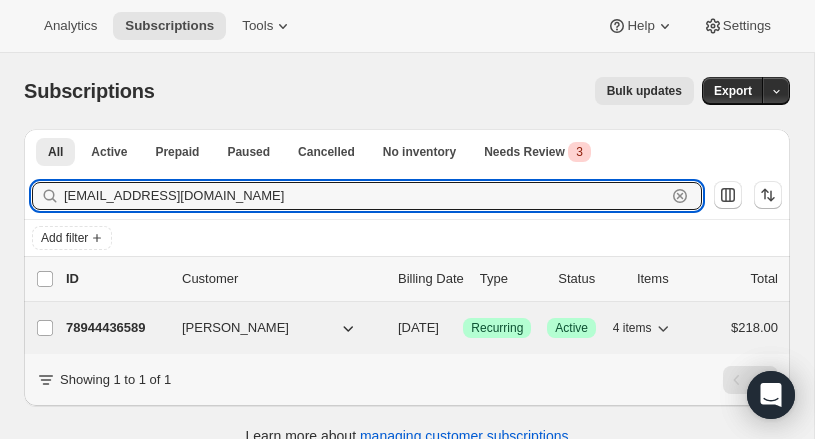 type on "[EMAIL_ADDRESS][DOMAIN_NAME]" 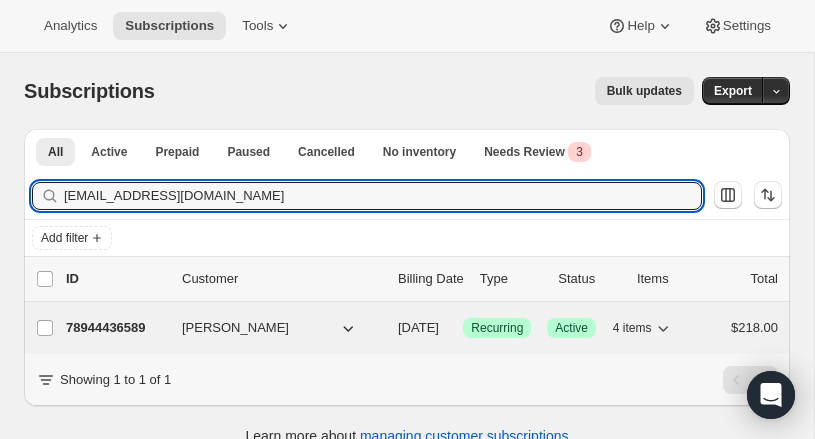 click on "78944436589" at bounding box center [116, 328] 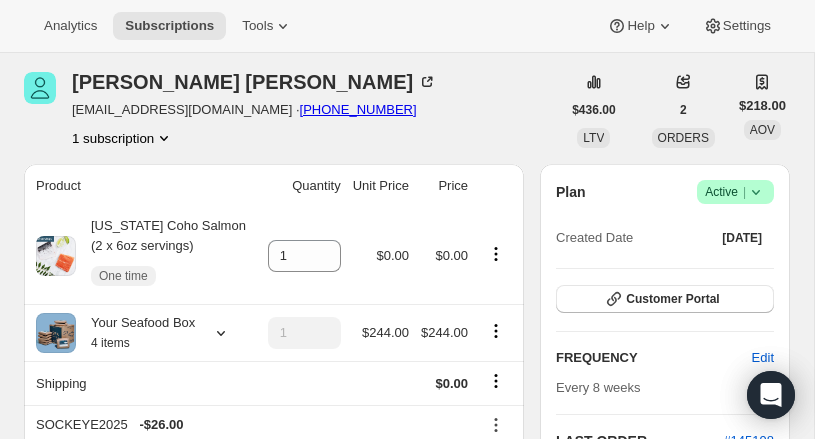 scroll, scrollTop: 0, scrollLeft: 0, axis: both 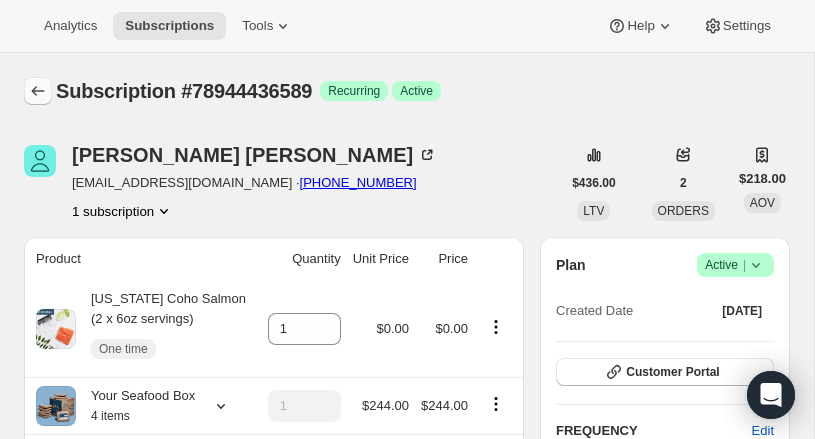 click 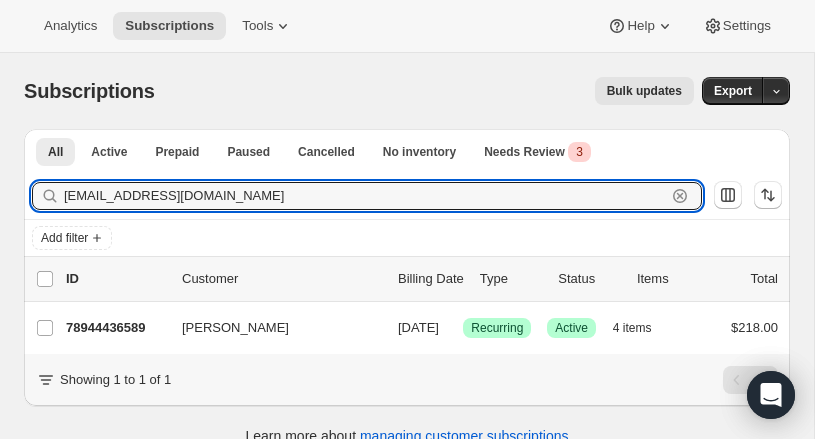 drag, startPoint x: 107, startPoint y: 189, endPoint x: 39, endPoint y: 186, distance: 68.06615 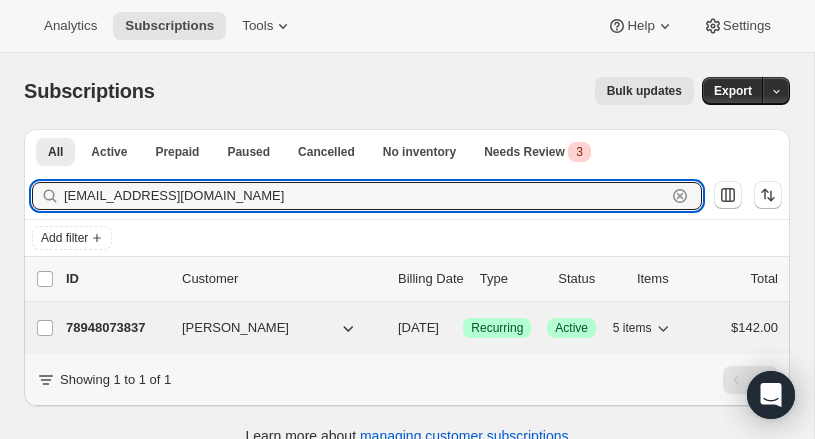 type on "[EMAIL_ADDRESS][DOMAIN_NAME]" 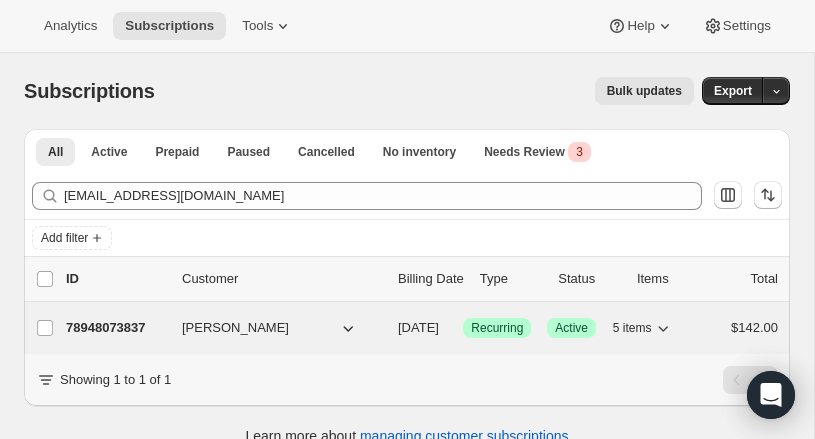 click on "78948073837" at bounding box center (116, 328) 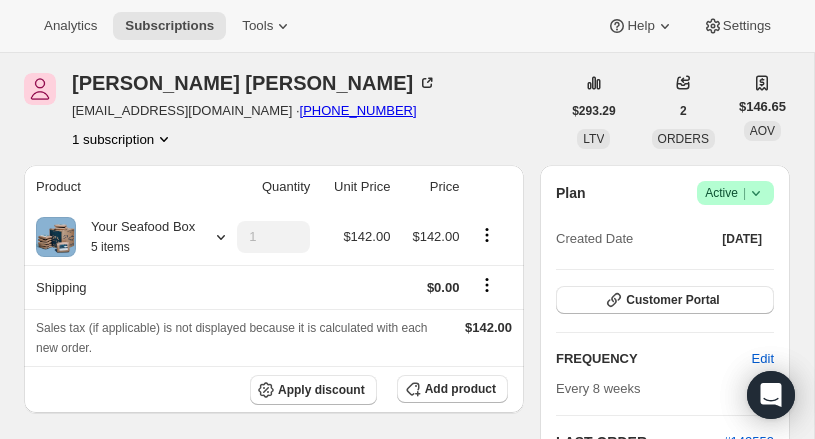 scroll, scrollTop: 0, scrollLeft: 0, axis: both 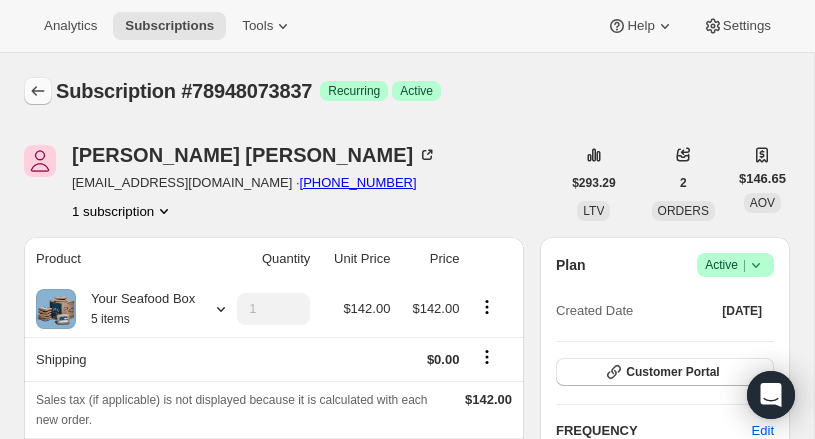 click 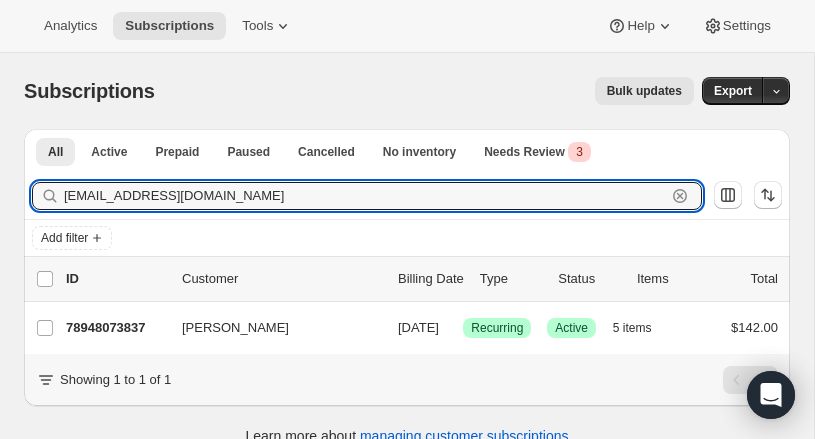 paste on "erinan.ny" 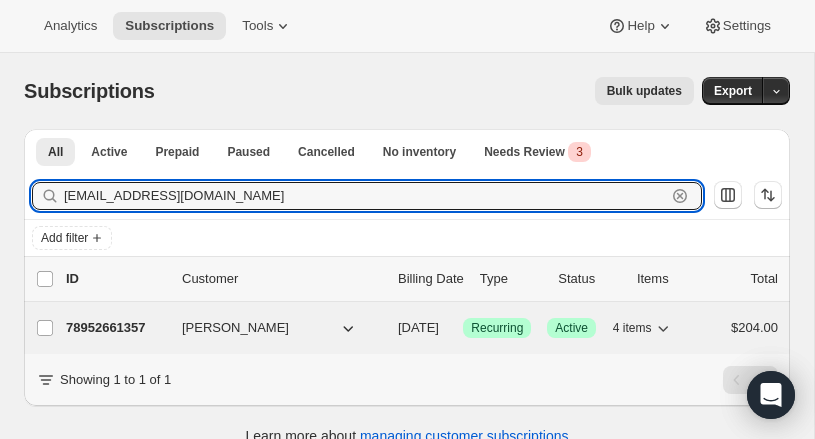 type on "[EMAIL_ADDRESS][DOMAIN_NAME]" 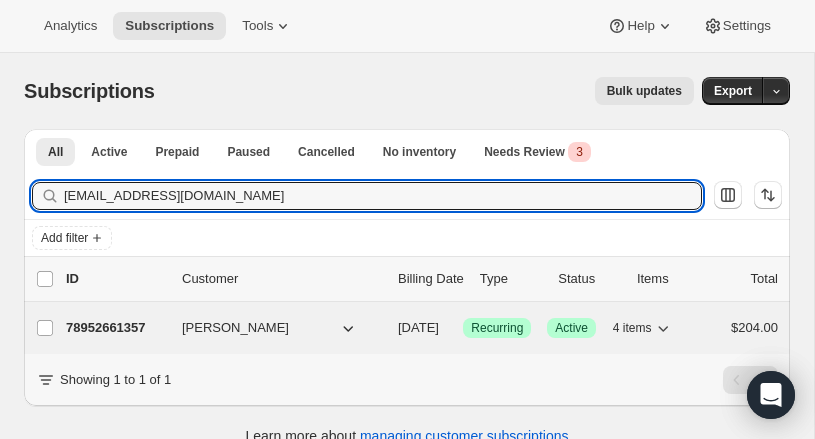 click on "78952661357" at bounding box center [116, 328] 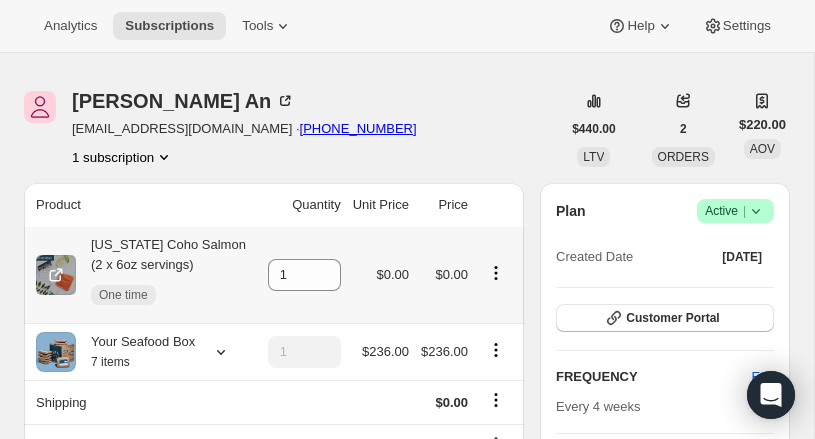 scroll, scrollTop: 0, scrollLeft: 0, axis: both 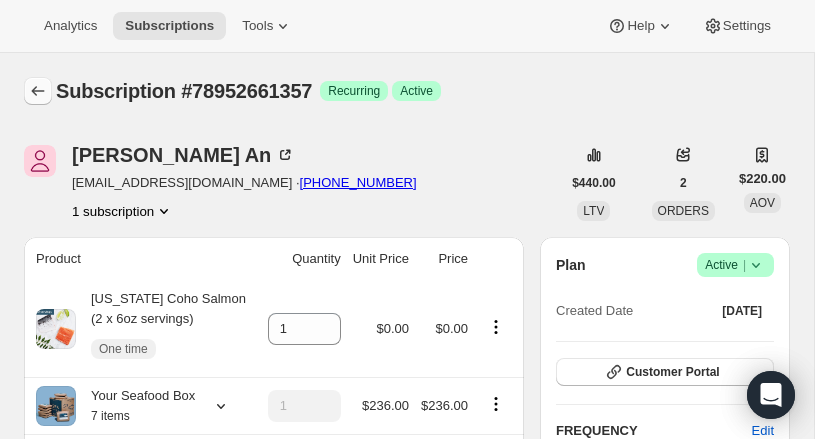 click 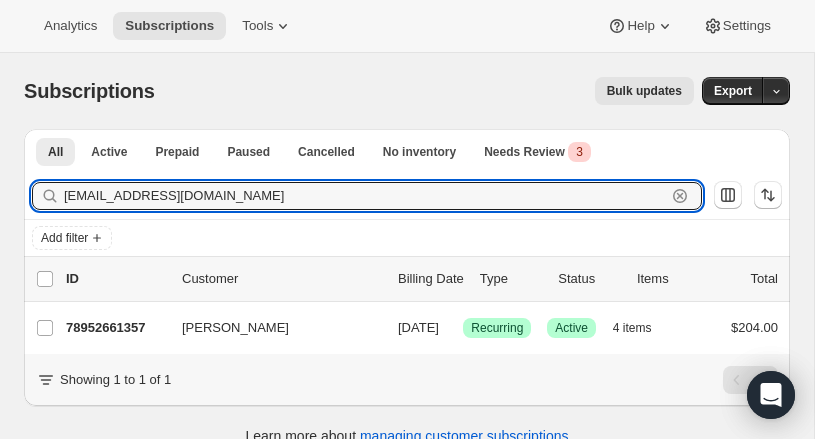 drag, startPoint x: 192, startPoint y: 206, endPoint x: 21, endPoint y: 190, distance: 171.7469 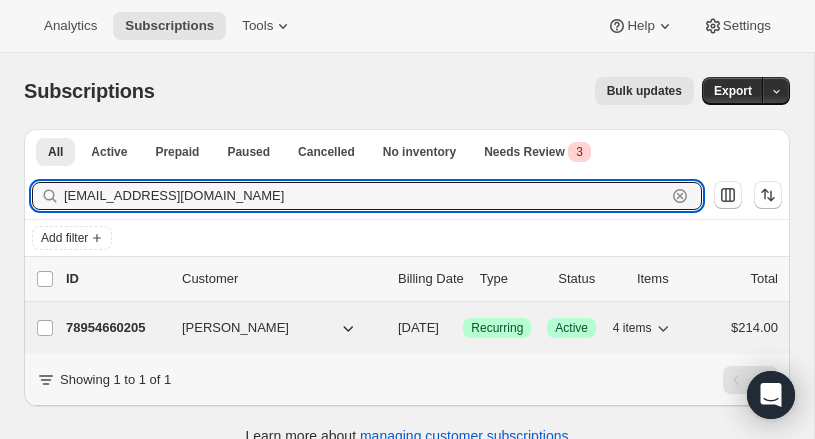type on "[EMAIL_ADDRESS][DOMAIN_NAME]" 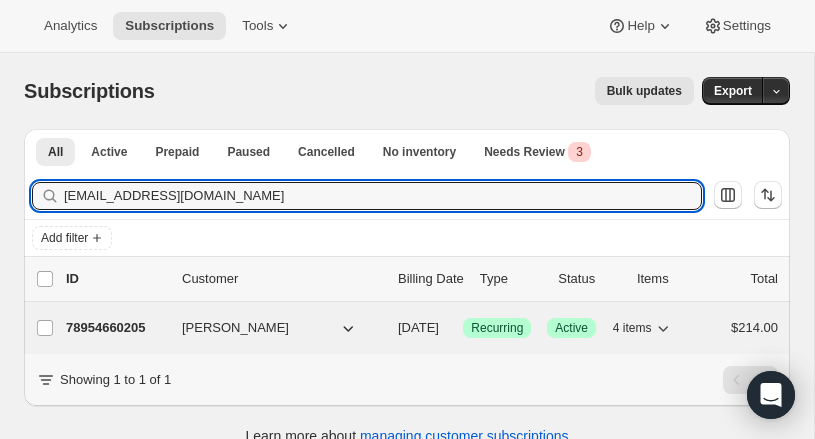 click on "78954660205" at bounding box center (116, 328) 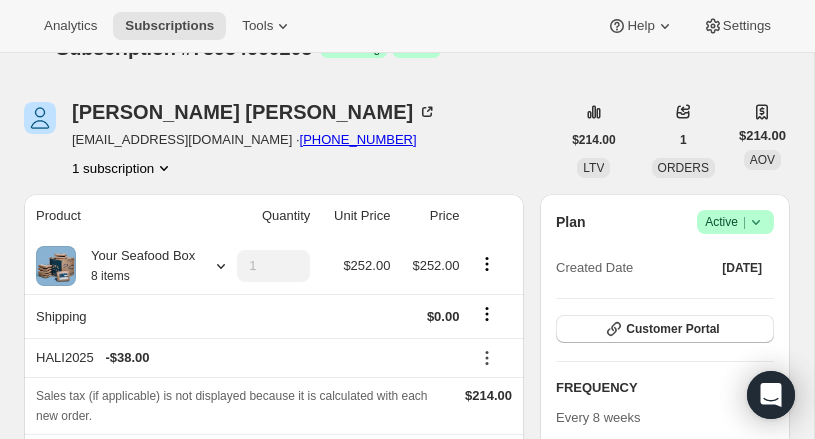 scroll, scrollTop: 0, scrollLeft: 0, axis: both 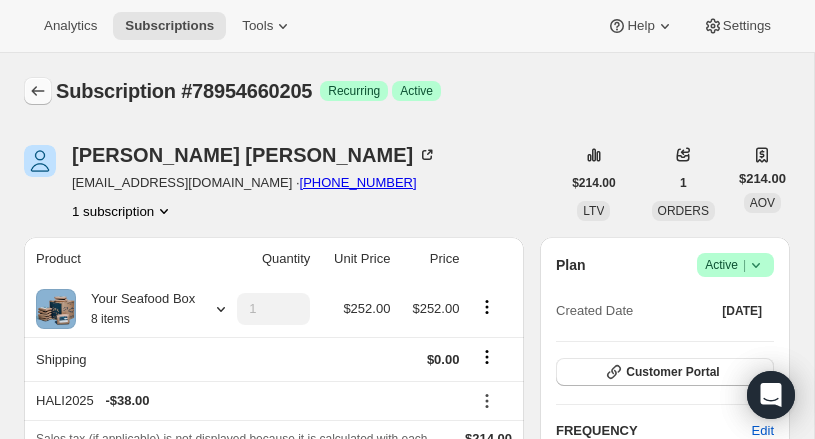 click 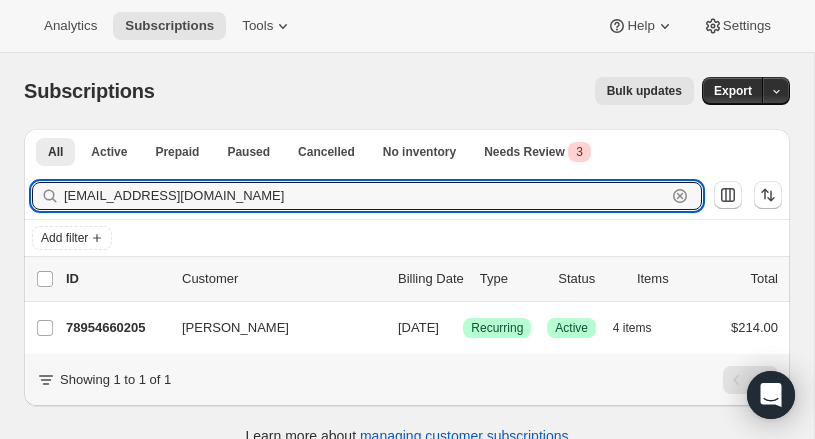 drag, startPoint x: 213, startPoint y: 201, endPoint x: 18, endPoint y: 188, distance: 195.43285 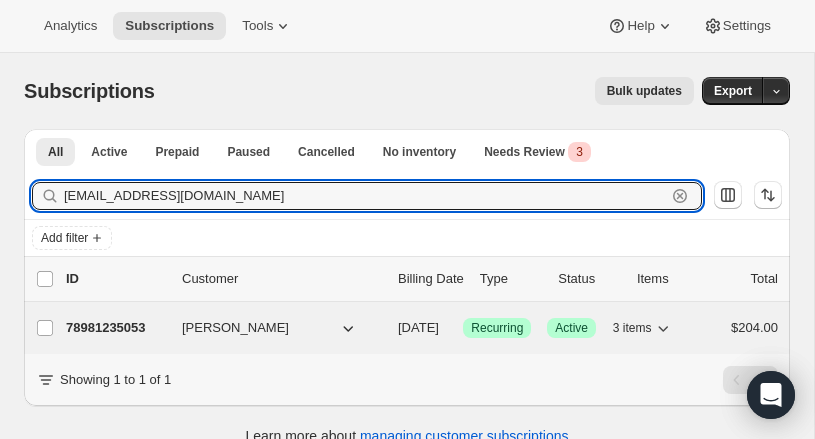 type on "[EMAIL_ADDRESS][DOMAIN_NAME]" 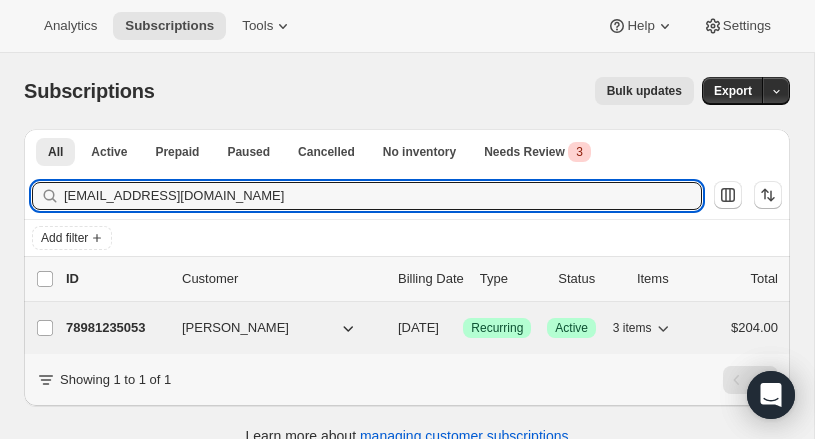 click on "78981235053" at bounding box center (116, 328) 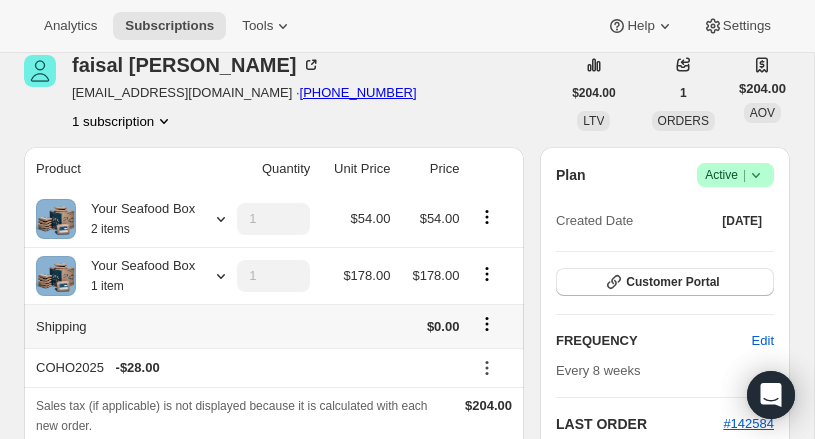 scroll, scrollTop: 0, scrollLeft: 0, axis: both 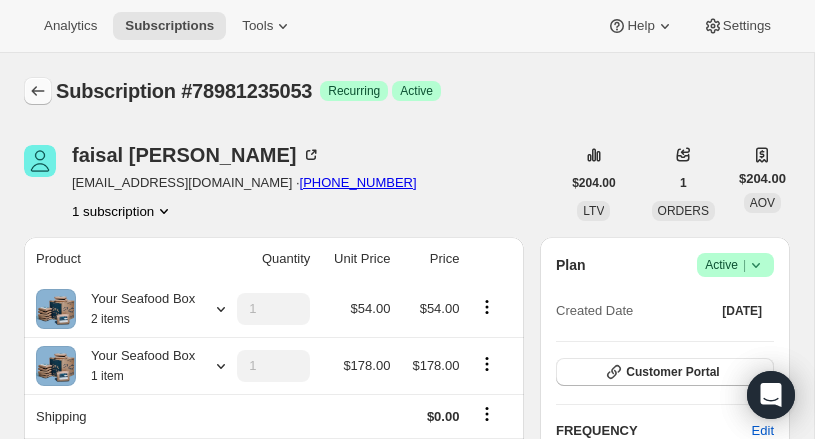 click 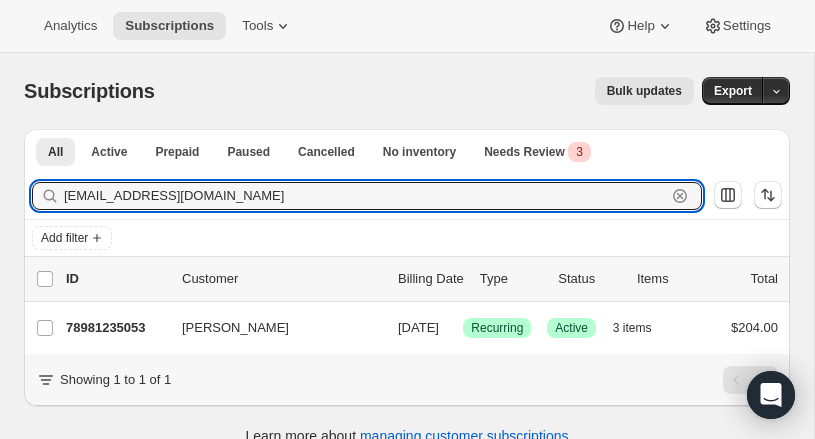 drag, startPoint x: 323, startPoint y: 199, endPoint x: 15, endPoint y: 188, distance: 308.19638 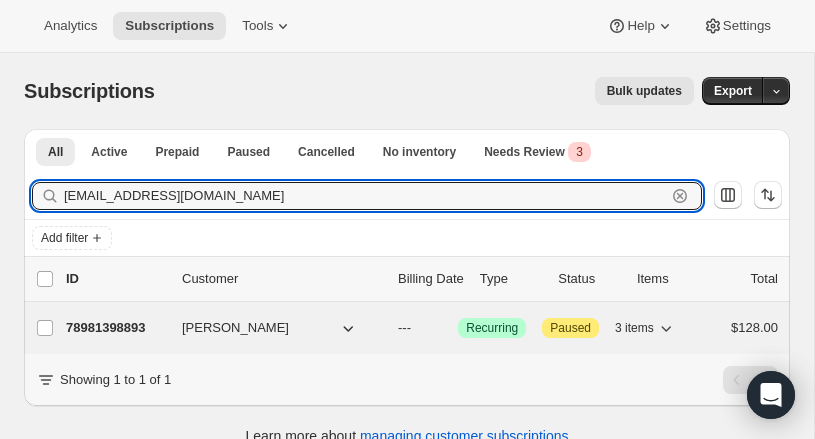 type on "[EMAIL_ADDRESS][DOMAIN_NAME]" 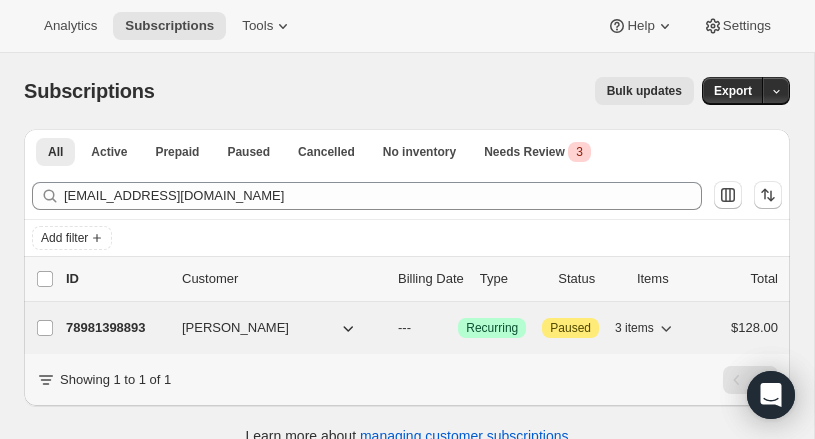 click on "78981398893" at bounding box center [116, 328] 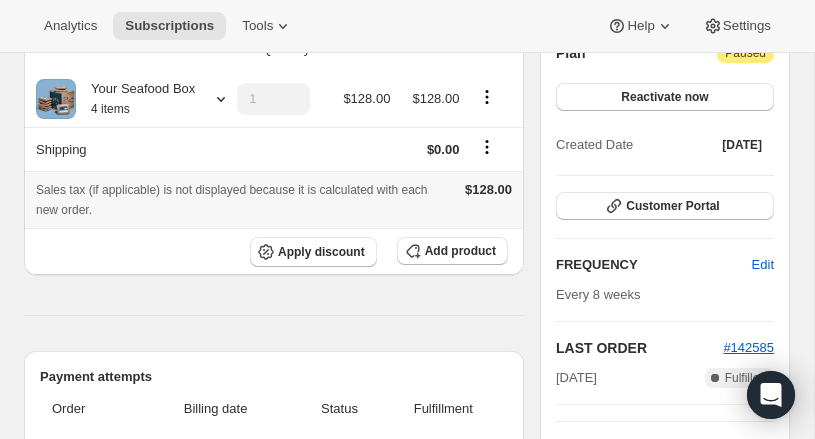 scroll, scrollTop: 0, scrollLeft: 0, axis: both 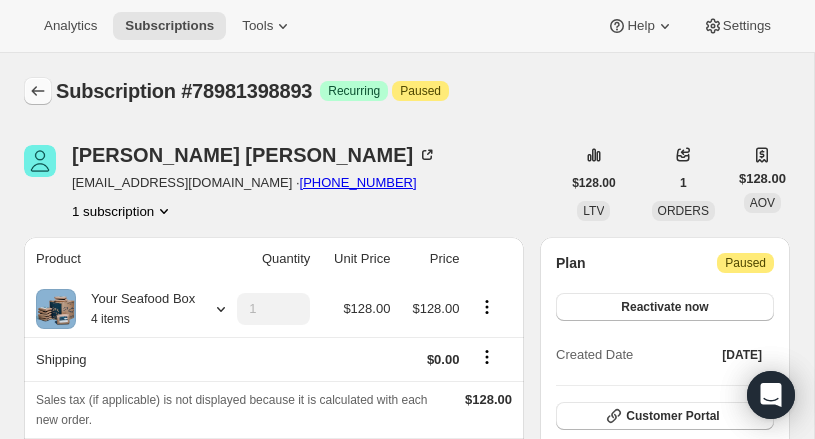 click 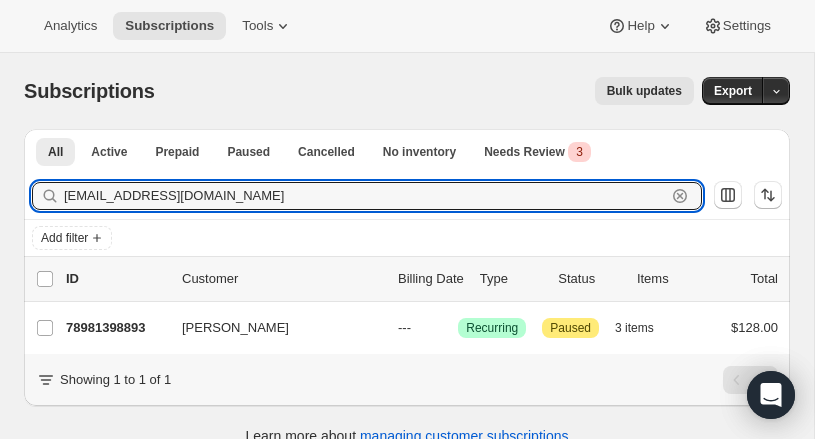 drag, startPoint x: 242, startPoint y: 193, endPoint x: 41, endPoint y: 193, distance: 201 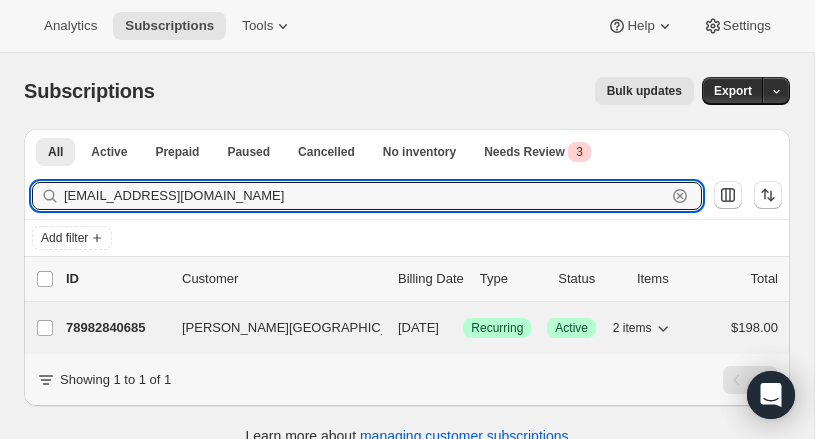 type on "[EMAIL_ADDRESS][DOMAIN_NAME]" 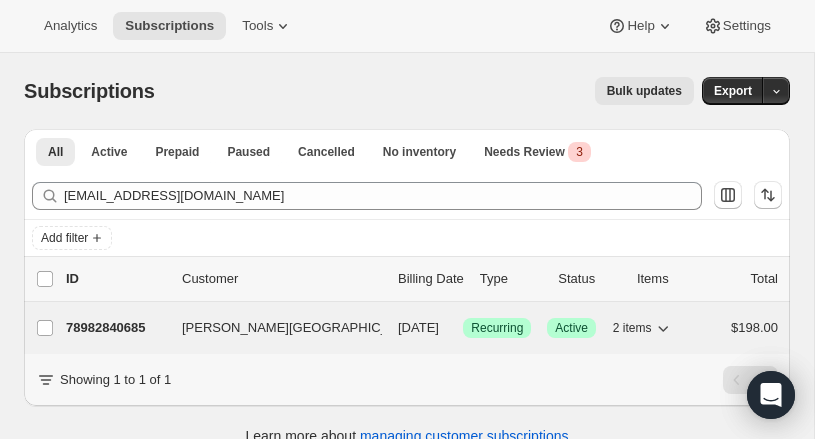 click on "78982840685" at bounding box center [116, 328] 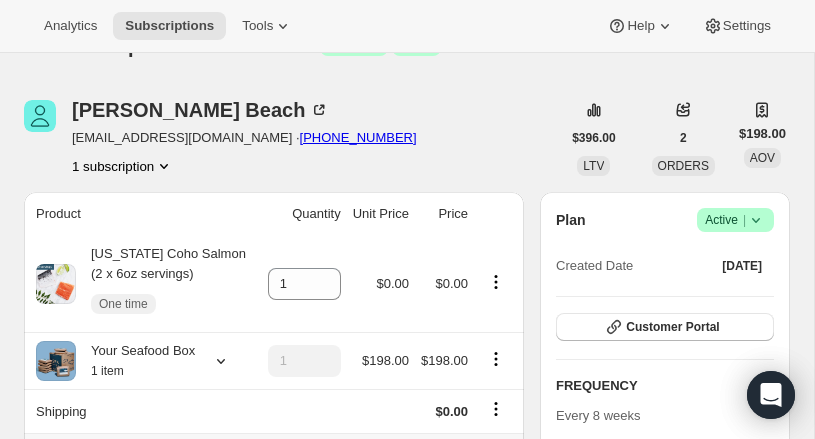 scroll, scrollTop: 0, scrollLeft: 0, axis: both 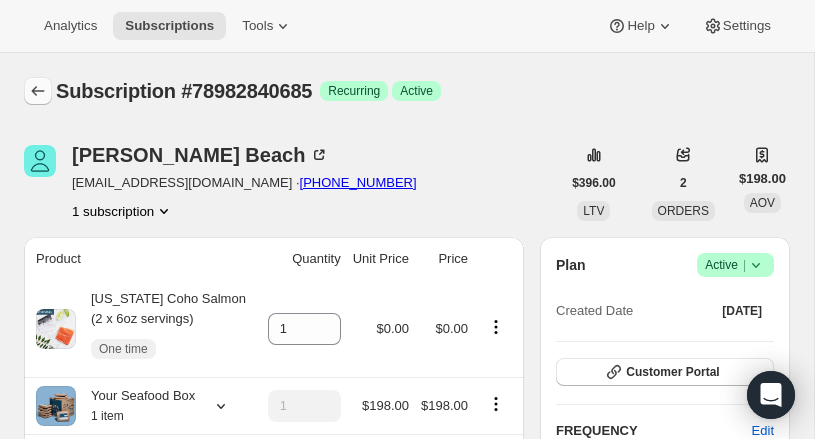 click 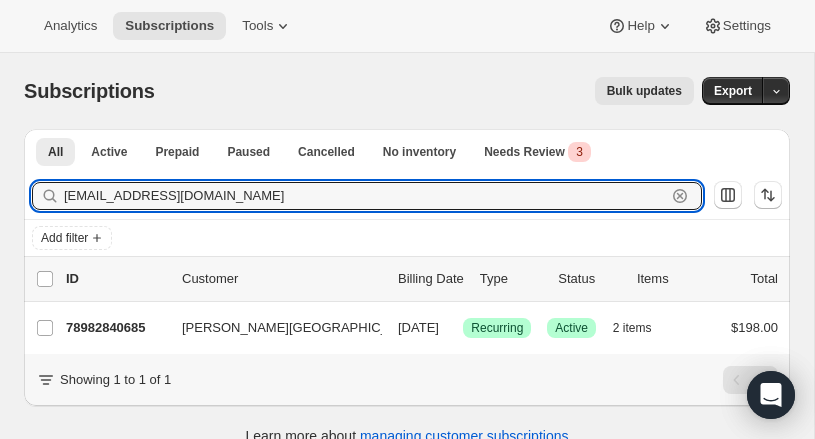 drag, startPoint x: 148, startPoint y: 190, endPoint x: 34, endPoint y: 192, distance: 114.01754 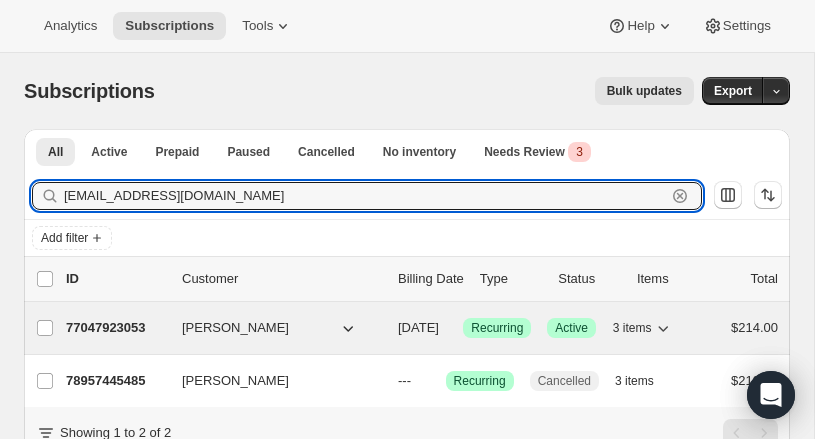type on "[EMAIL_ADDRESS][DOMAIN_NAME]" 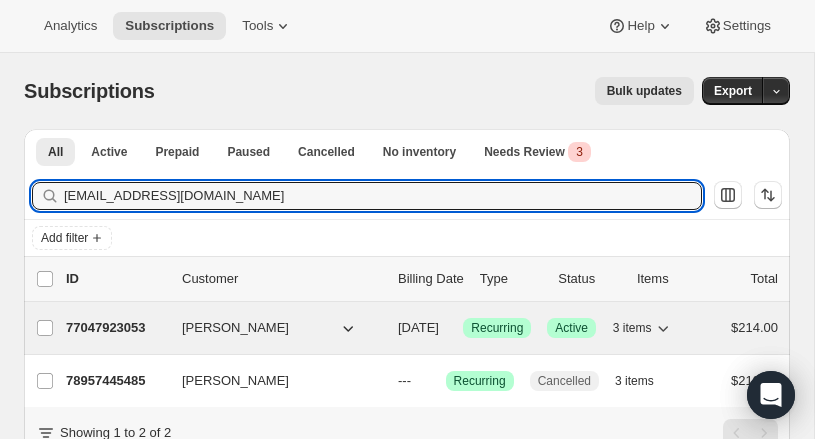 click on "77047923053" at bounding box center [116, 328] 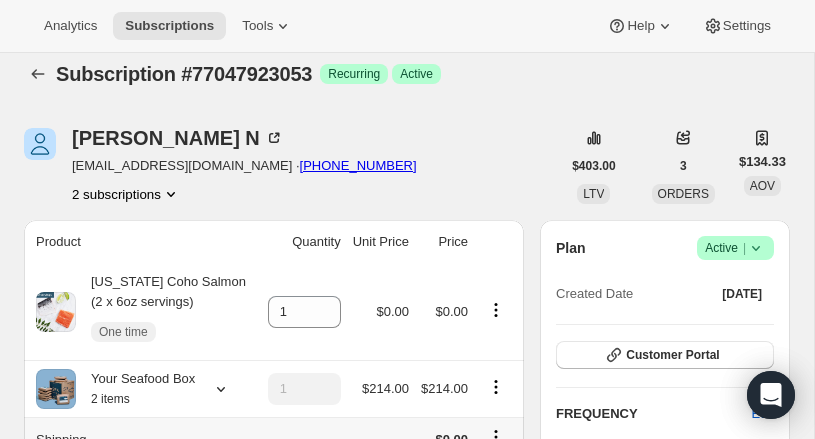 scroll, scrollTop: 0, scrollLeft: 0, axis: both 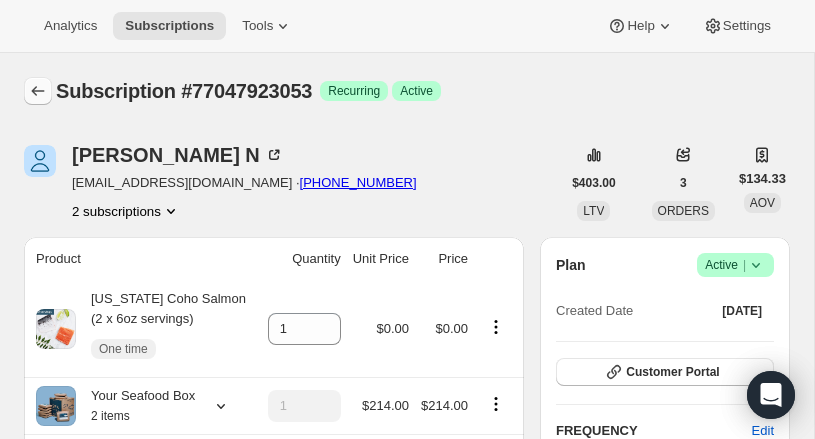 click 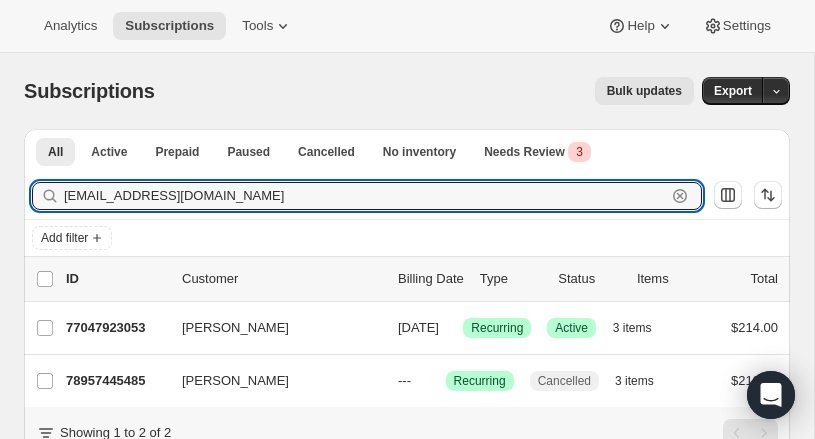 drag, startPoint x: 243, startPoint y: 195, endPoint x: 4, endPoint y: 181, distance: 239.40968 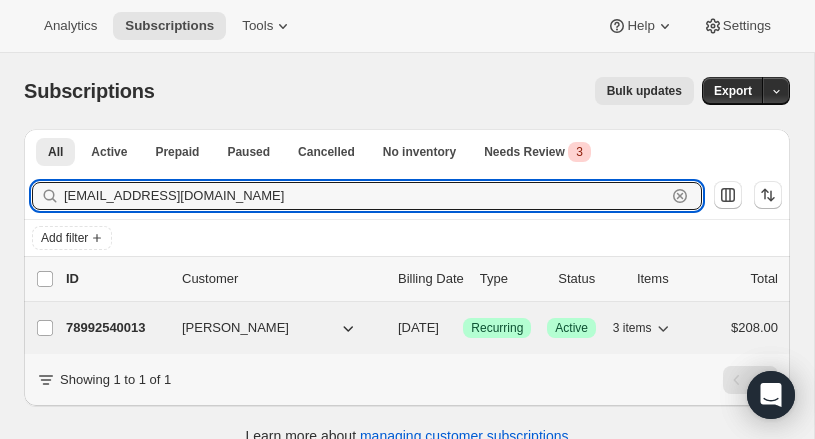type on "[EMAIL_ADDRESS][DOMAIN_NAME]" 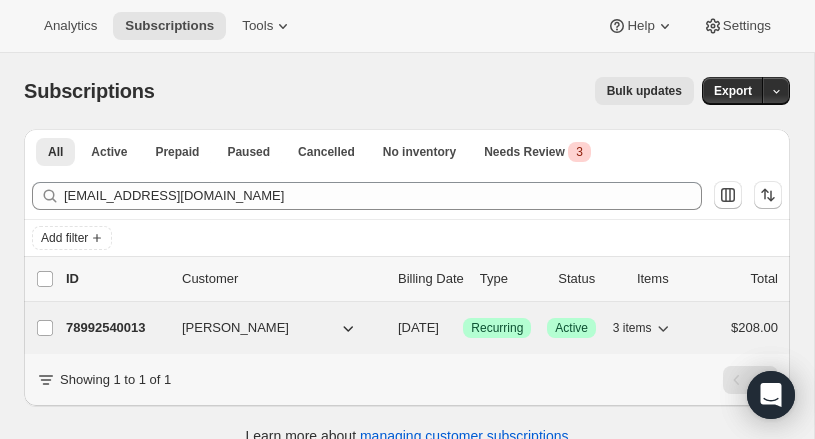 click on "78992540013" at bounding box center (116, 328) 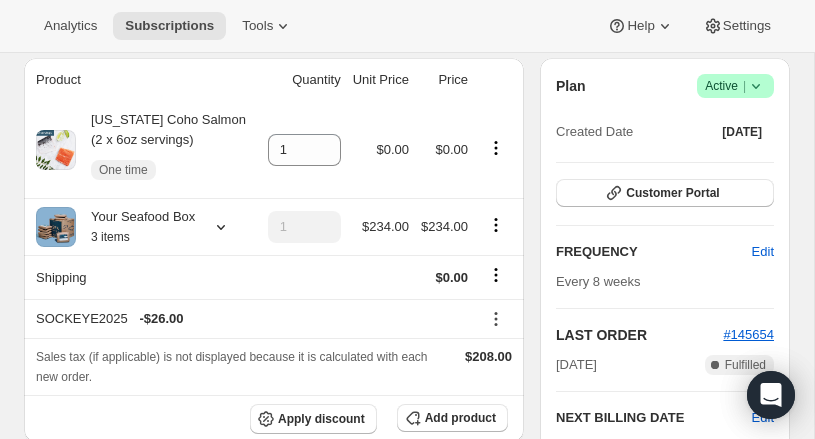 scroll, scrollTop: 0, scrollLeft: 0, axis: both 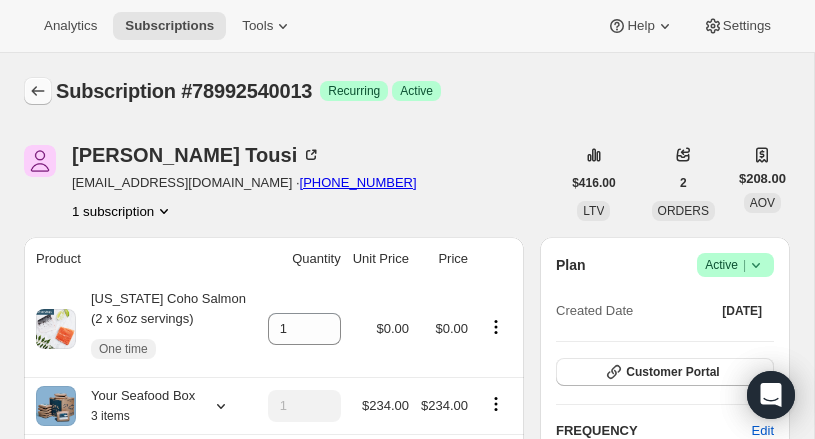 click 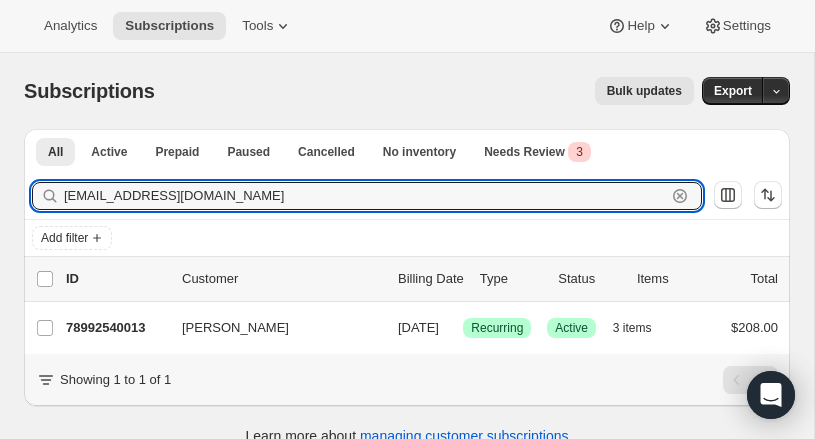 drag, startPoint x: 92, startPoint y: 191, endPoint x: 29, endPoint y: 191, distance: 63 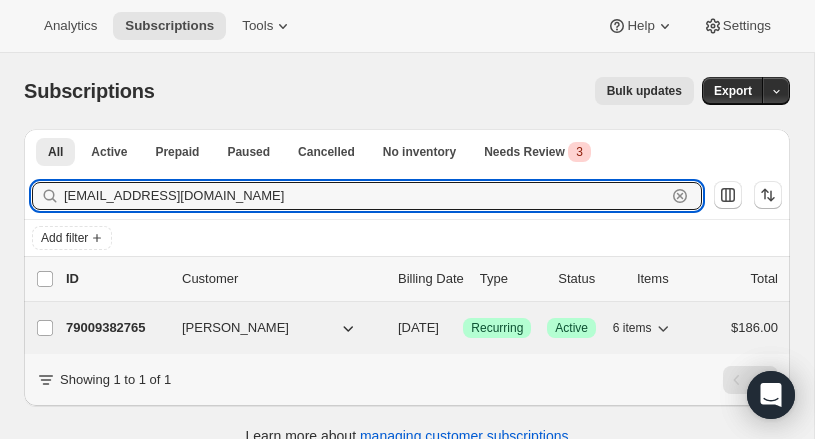 type on "[EMAIL_ADDRESS][DOMAIN_NAME]" 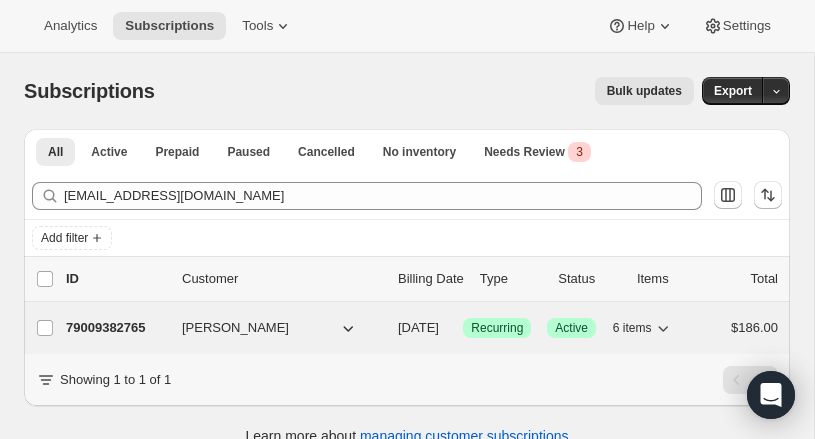 click on "79009382765" at bounding box center (116, 328) 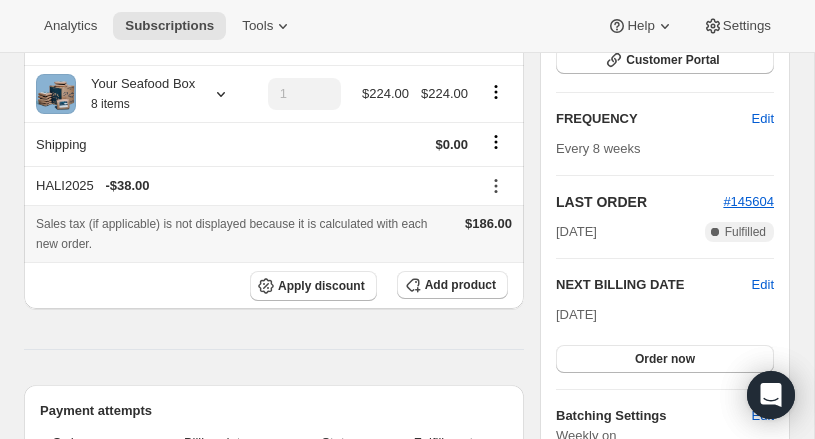 scroll, scrollTop: 356, scrollLeft: 0, axis: vertical 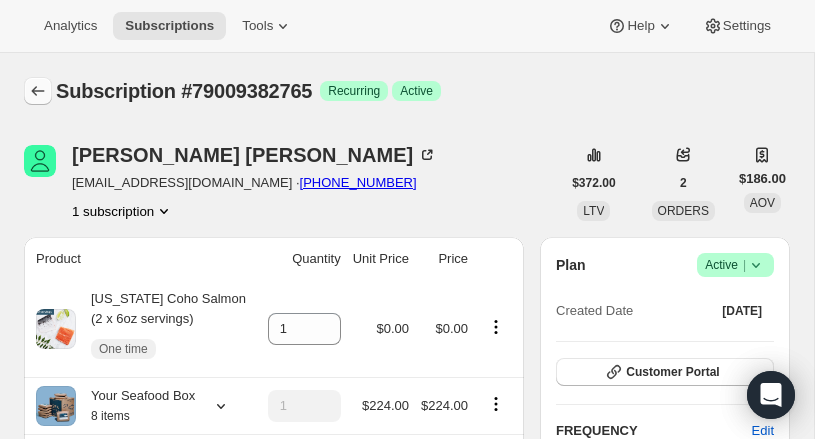 click 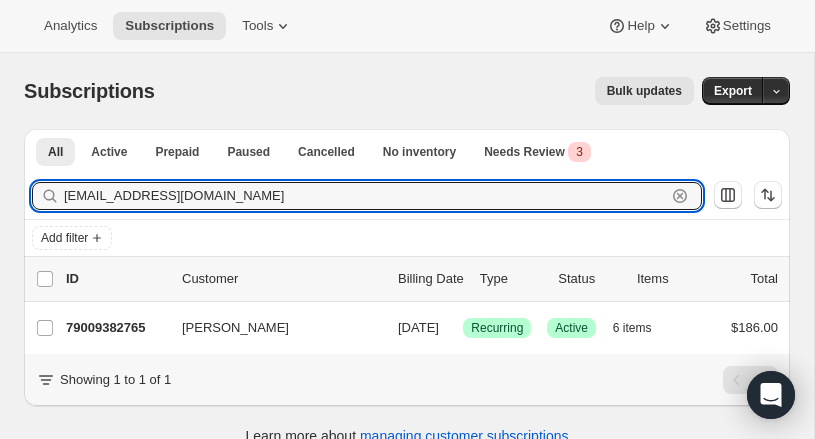 paste on "[EMAIL_ADDRESS]" 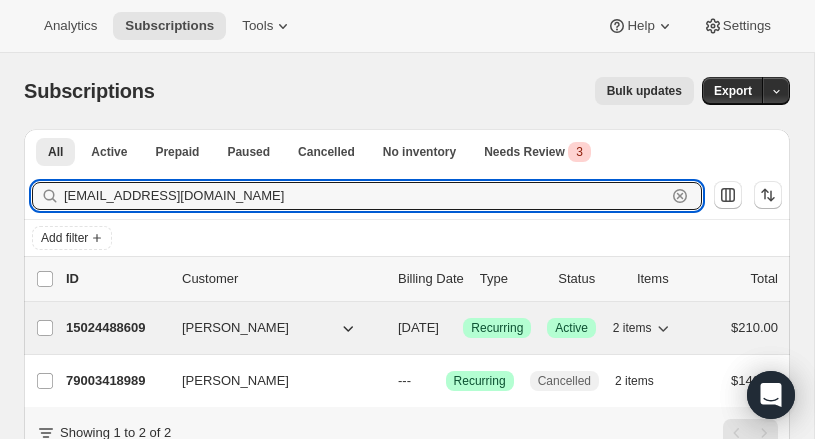 type on "dvblaise1@yahoo.com" 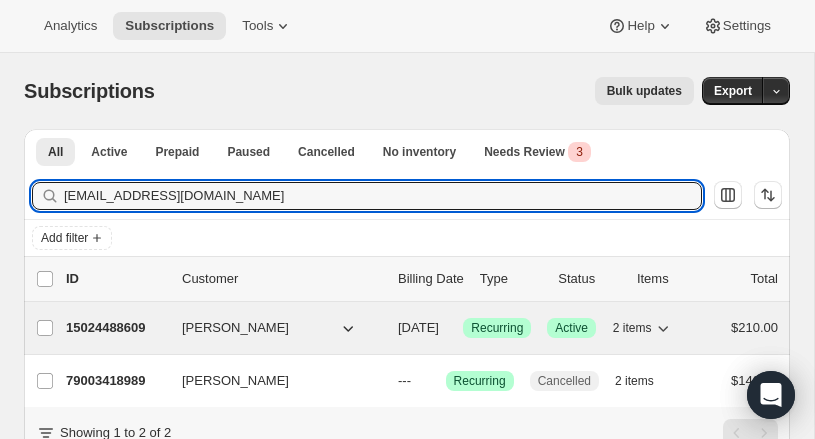 click on "15024488609" at bounding box center [116, 328] 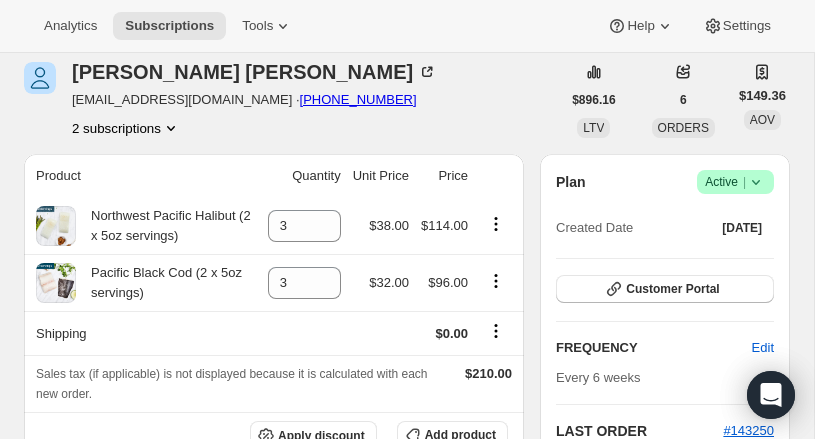 scroll, scrollTop: 0, scrollLeft: 0, axis: both 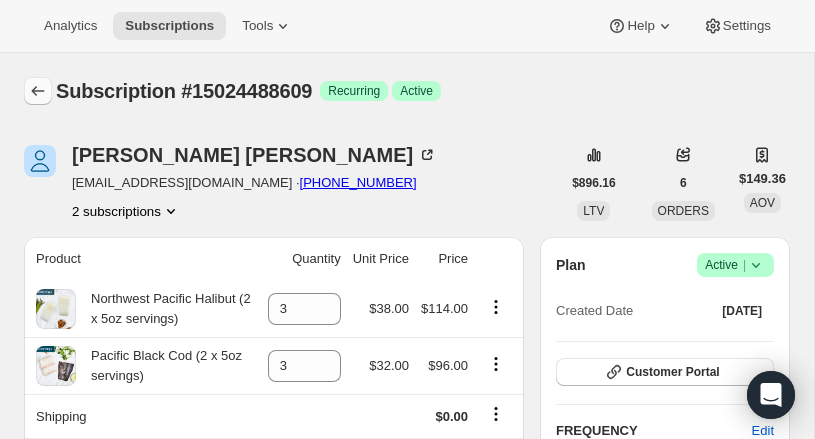 click 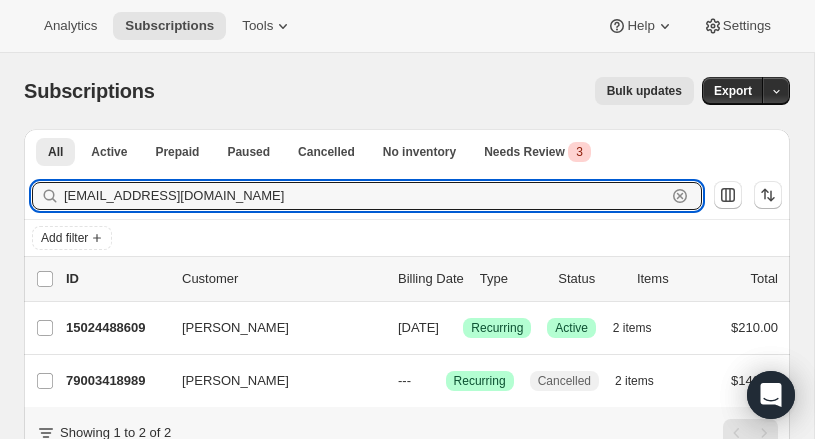 drag, startPoint x: 228, startPoint y: 194, endPoint x: 0, endPoint y: 186, distance: 228.1403 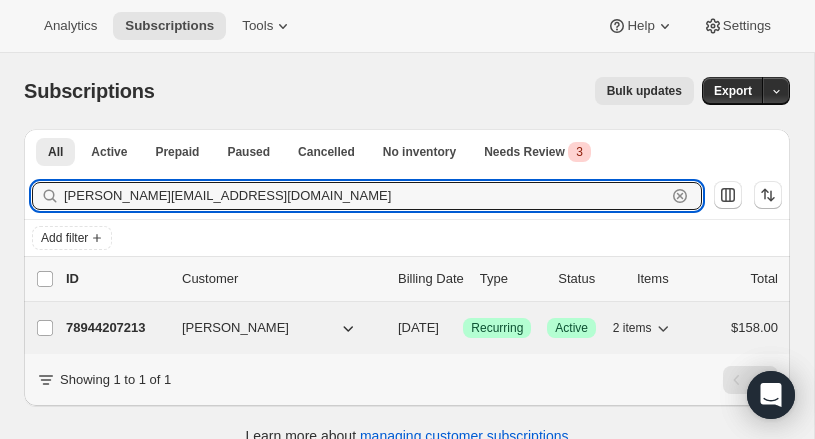 type on "kniola@icloud.com" 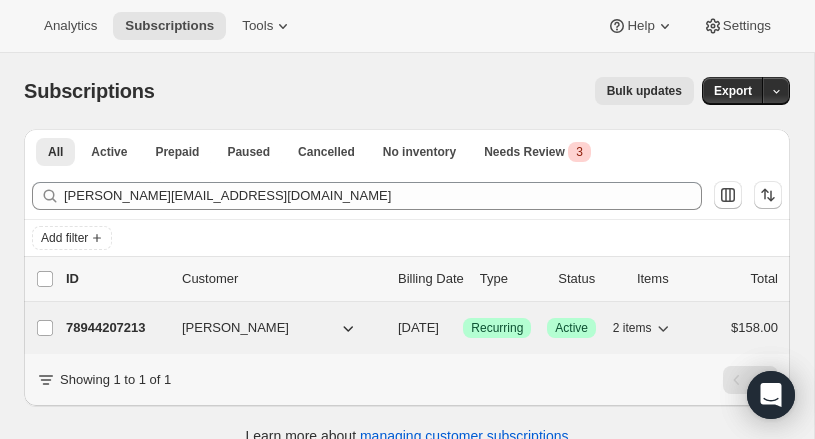 click on "78944207213" at bounding box center (116, 328) 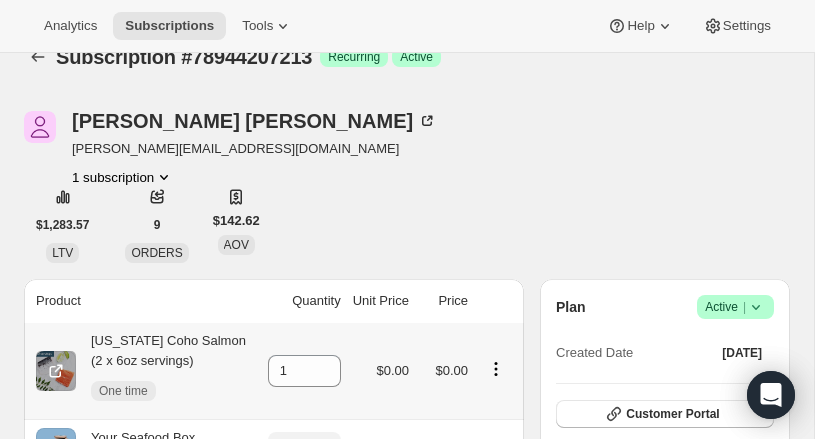 scroll, scrollTop: 0, scrollLeft: 0, axis: both 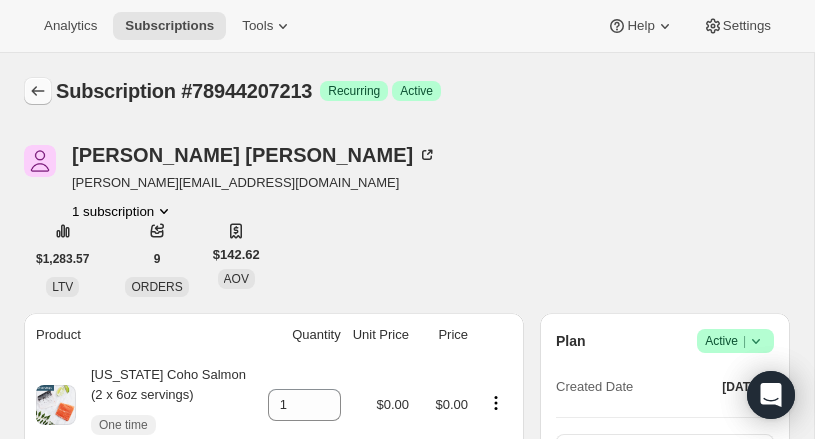 click 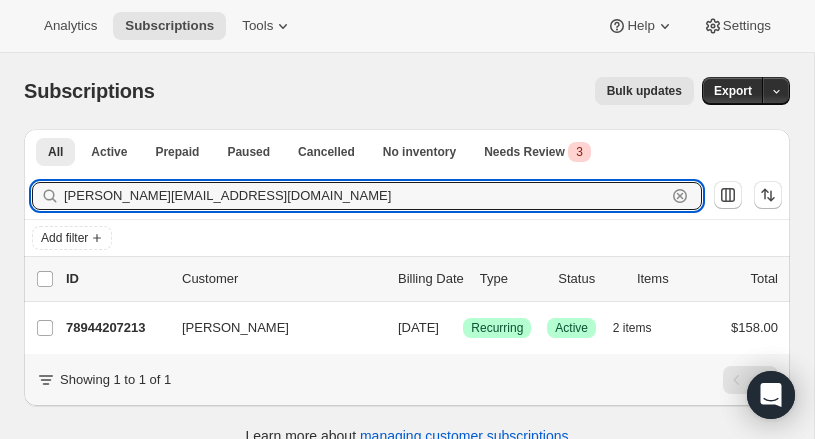 drag, startPoint x: 190, startPoint y: 193, endPoint x: 56, endPoint y: 189, distance: 134.0597 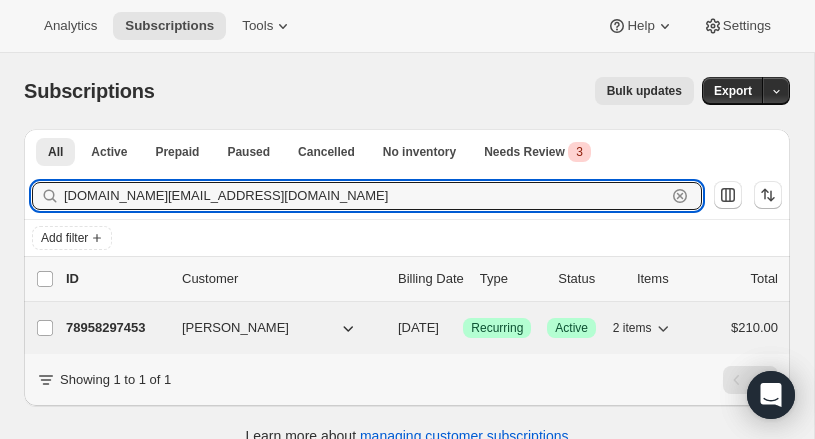 type on "mlpark.nc@gmail.com" 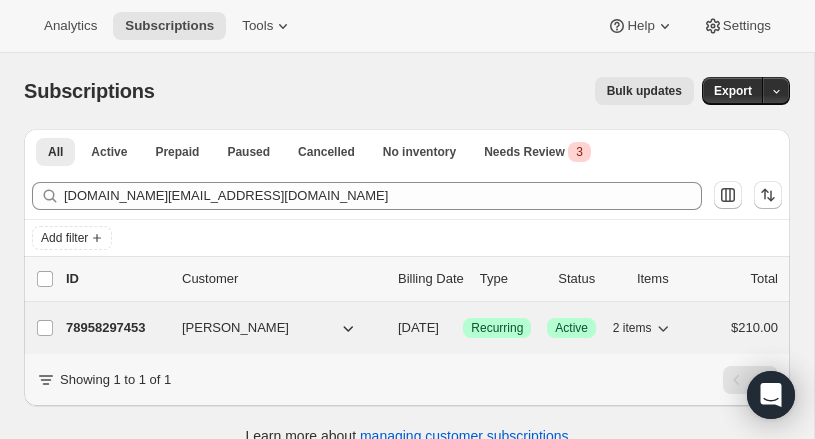click on "78958297453" at bounding box center (116, 328) 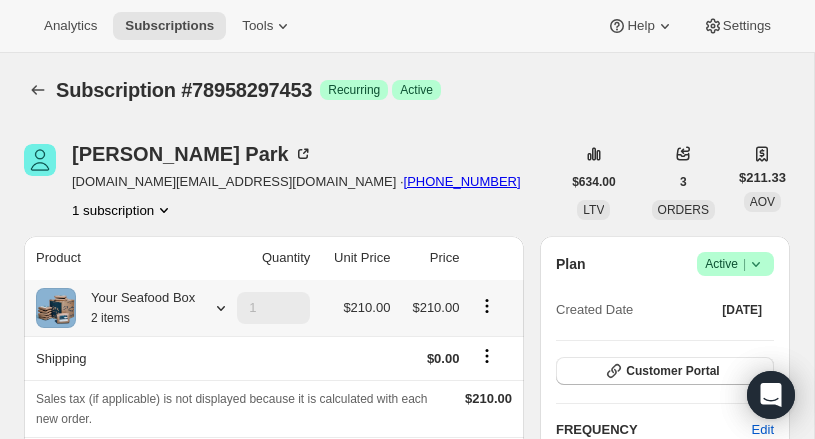 scroll, scrollTop: 0, scrollLeft: 0, axis: both 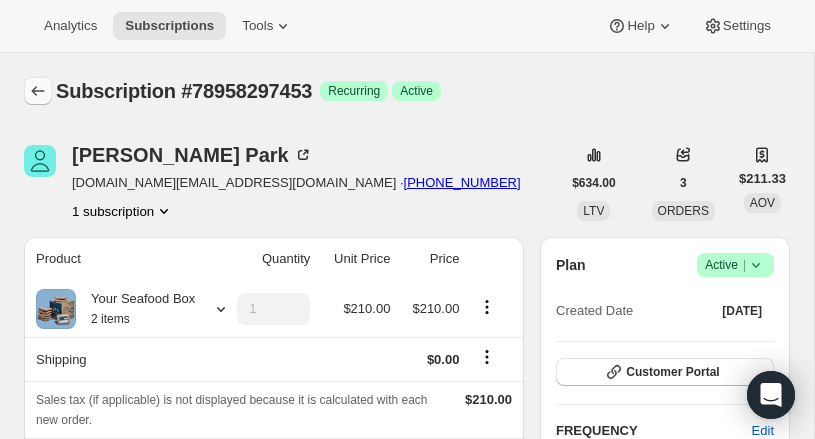 click 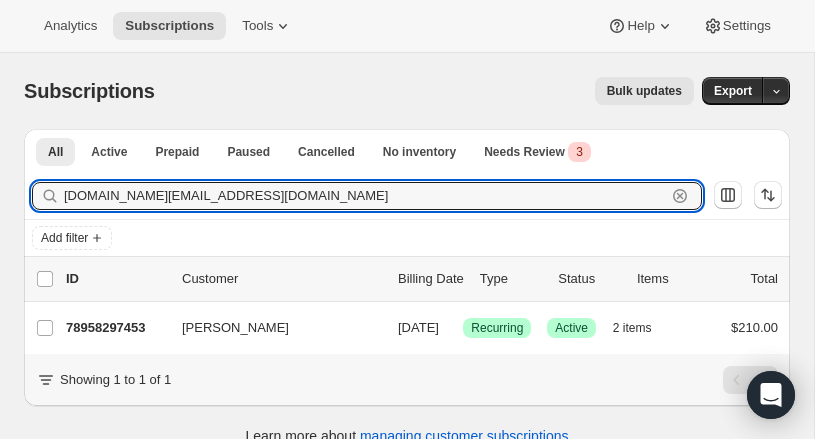 drag, startPoint x: 22, startPoint y: 190, endPoint x: 1, endPoint y: 189, distance: 21.023796 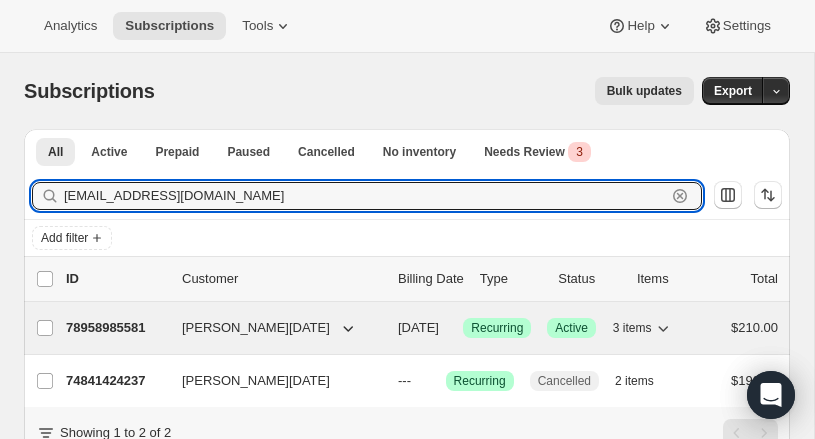 type on "mcarnevale82@gmail.com" 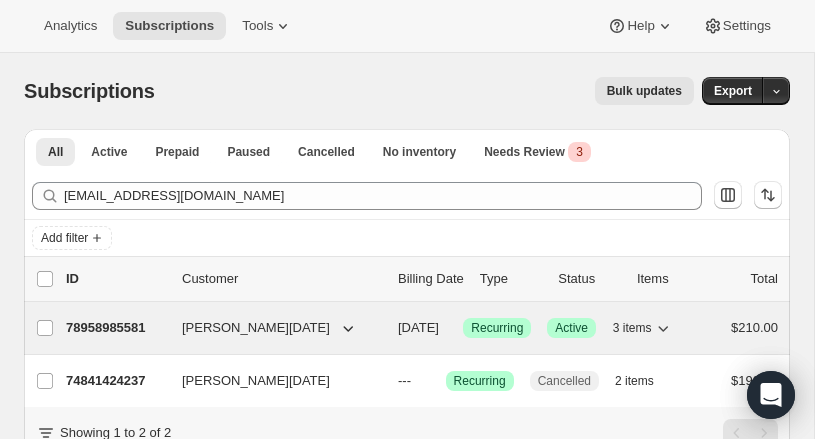 click on "78958985581" at bounding box center (116, 328) 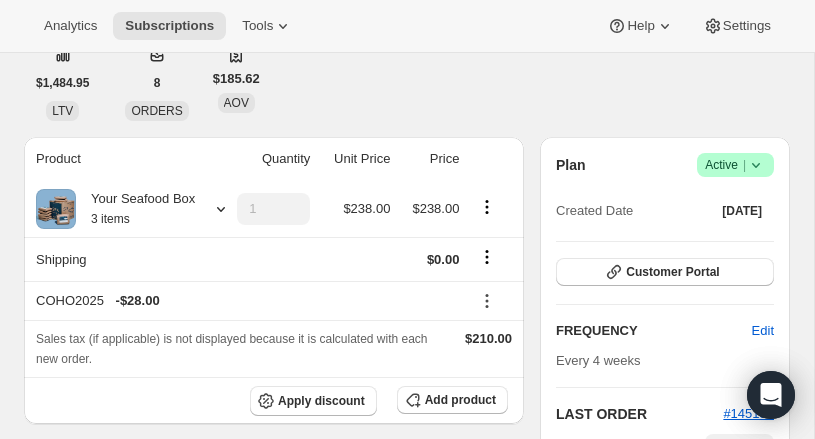 scroll, scrollTop: 0, scrollLeft: 0, axis: both 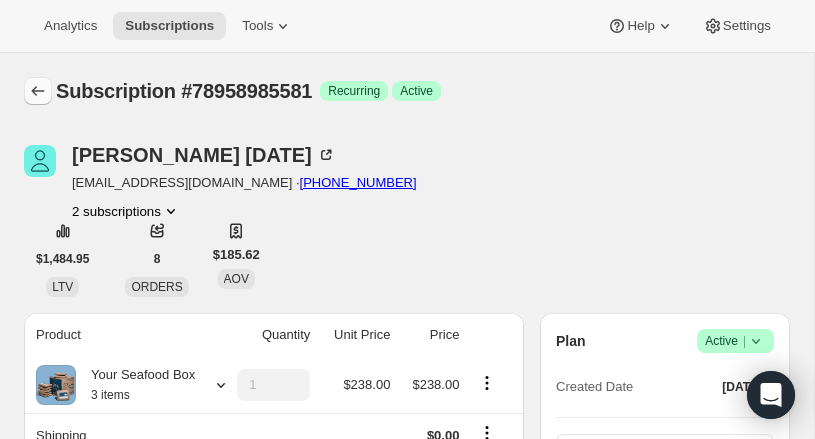 click 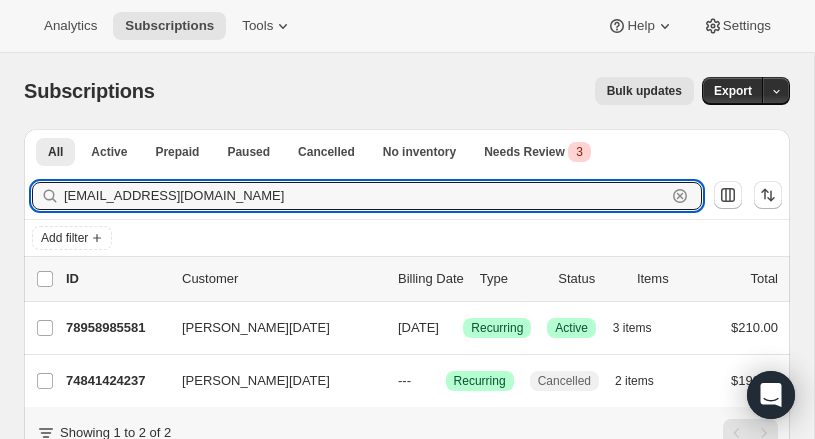 drag, startPoint x: 231, startPoint y: 196, endPoint x: 26, endPoint y: 187, distance: 205.19746 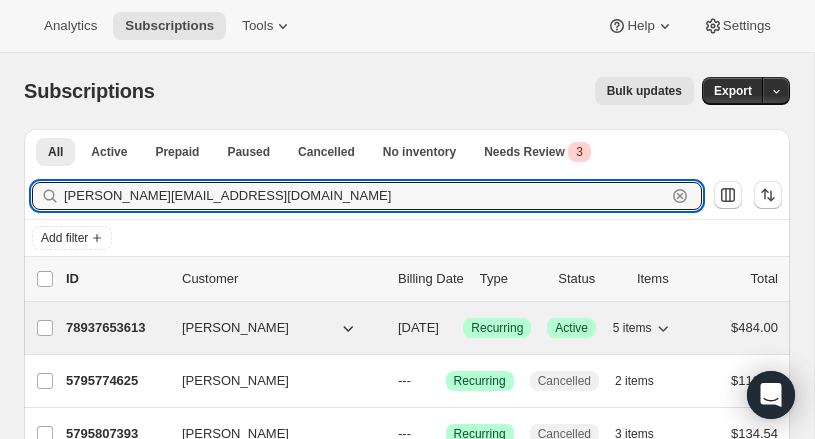 type on "kate@katelarsen.com" 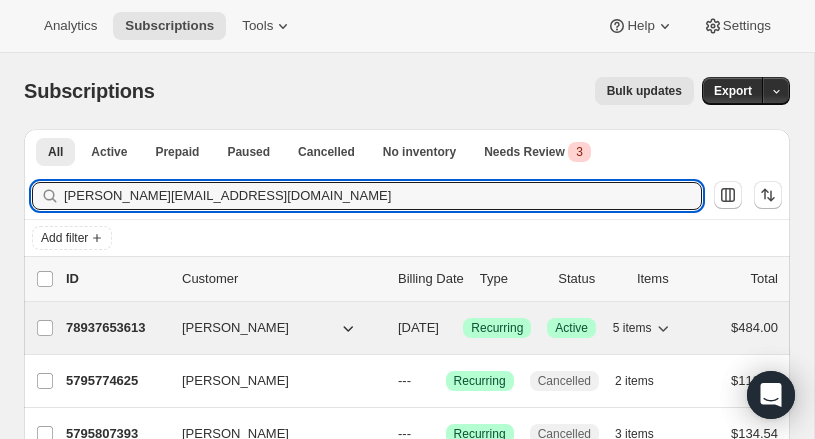 click on "78937653613" at bounding box center (116, 328) 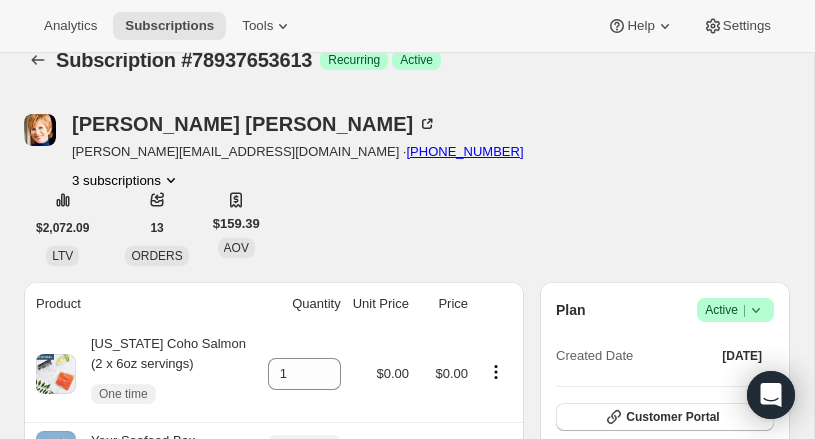 scroll, scrollTop: 0, scrollLeft: 0, axis: both 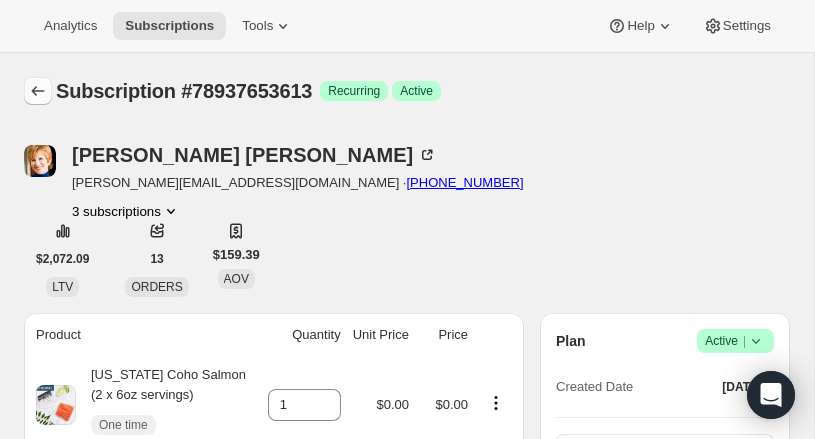 click at bounding box center [38, 91] 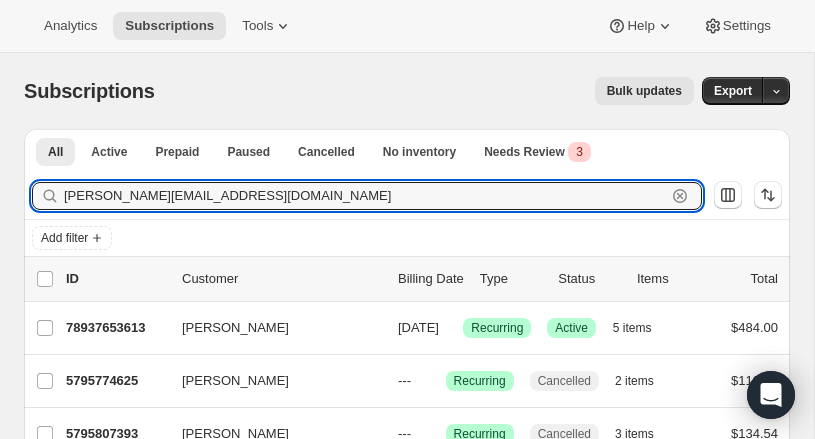 drag, startPoint x: 194, startPoint y: 200, endPoint x: -9, endPoint y: 200, distance: 203 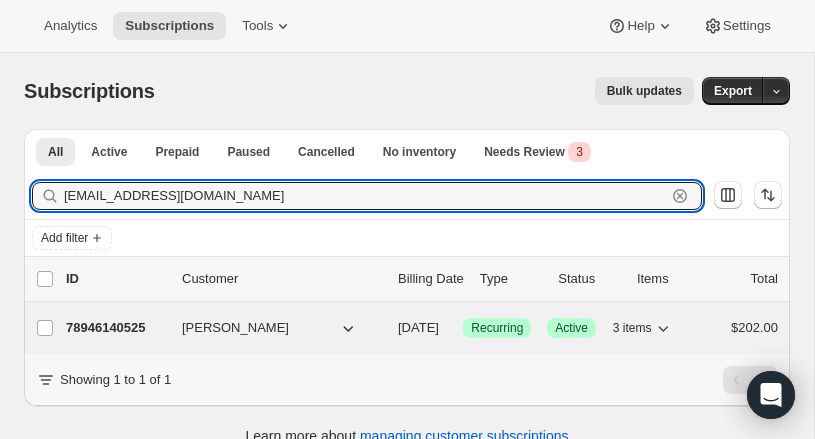 type on "semperfortisveritas@gmail.com" 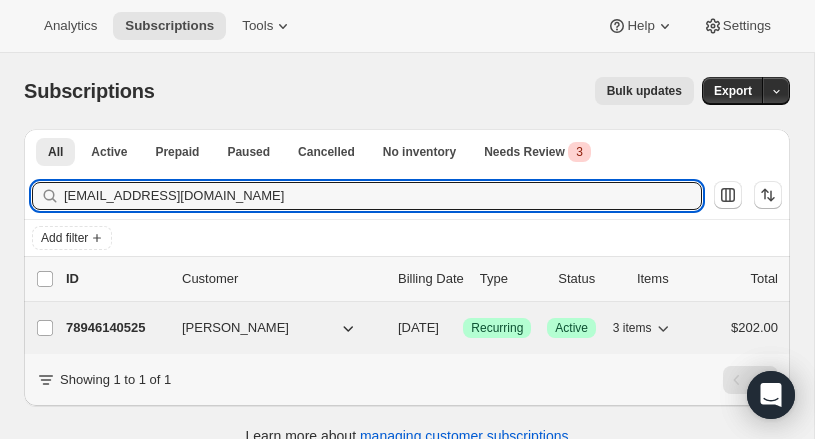 click on "78946140525" at bounding box center (116, 328) 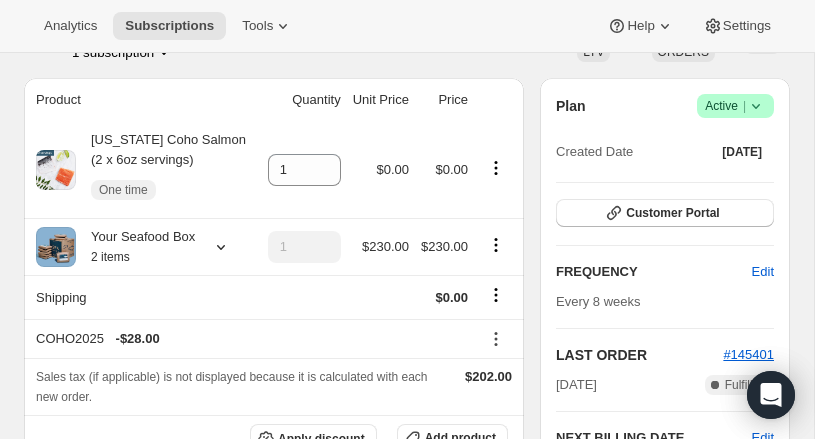 scroll, scrollTop: 0, scrollLeft: 0, axis: both 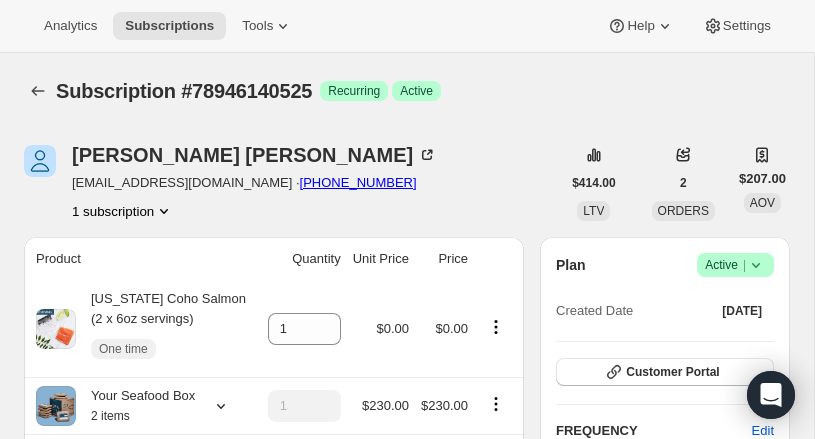 click 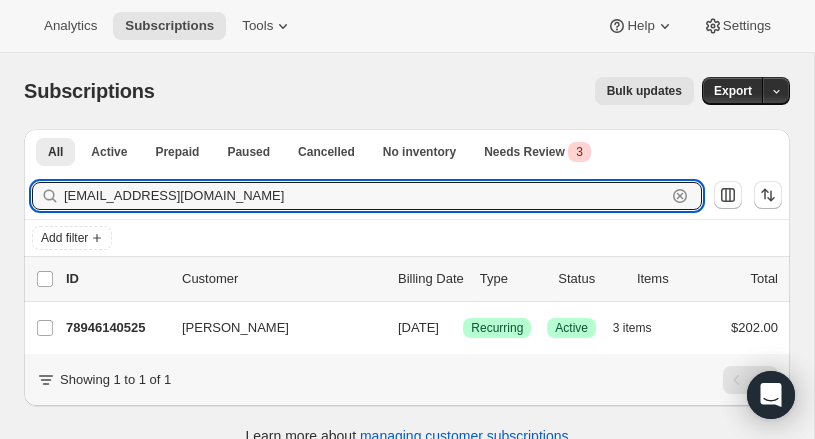 drag, startPoint x: 258, startPoint y: 198, endPoint x: 53, endPoint y: 187, distance: 205.2949 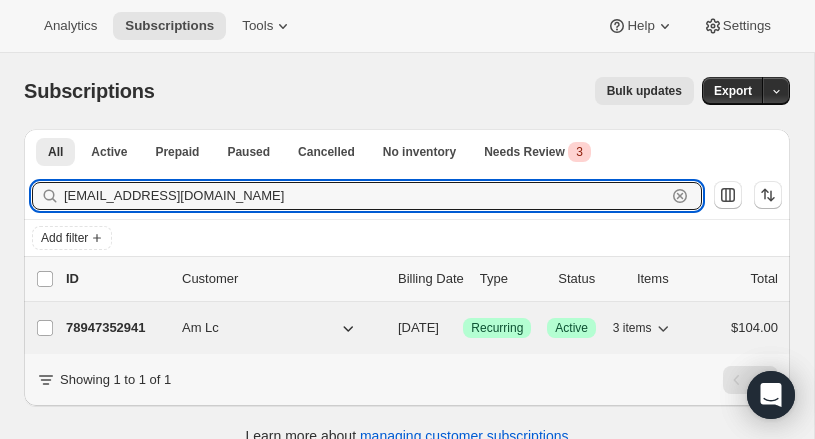 type on "amtaag@yahoo.com" 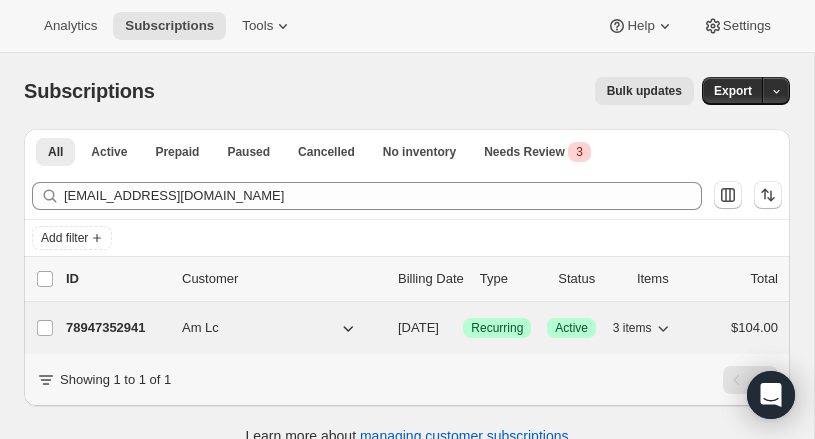 click on "78947352941" at bounding box center [116, 328] 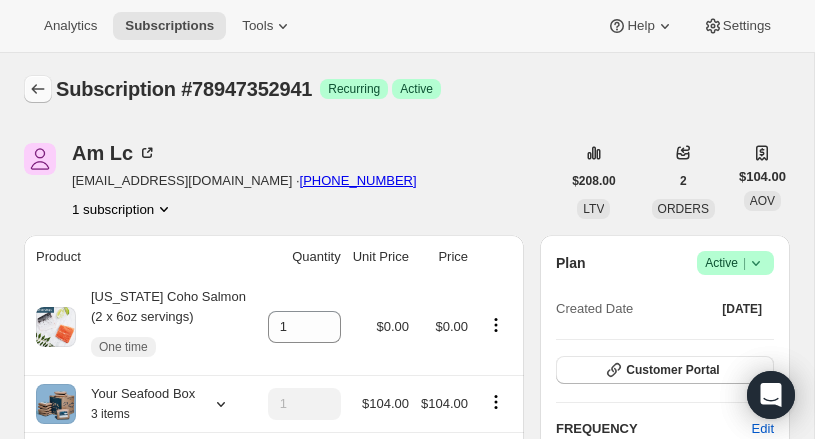 scroll, scrollTop: 0, scrollLeft: 0, axis: both 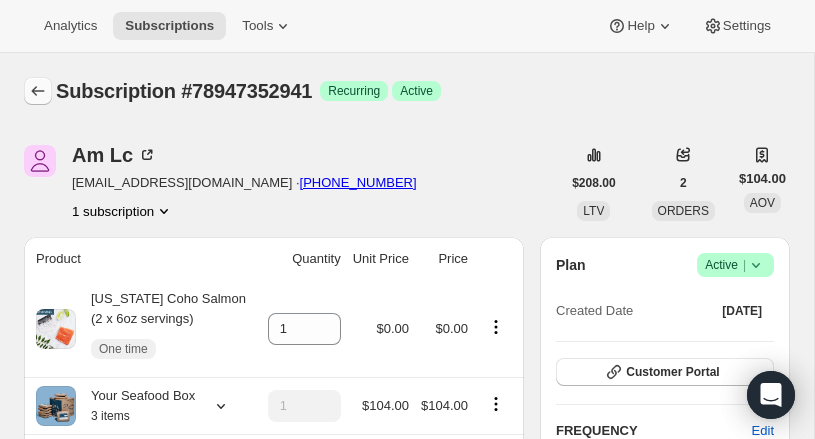 click 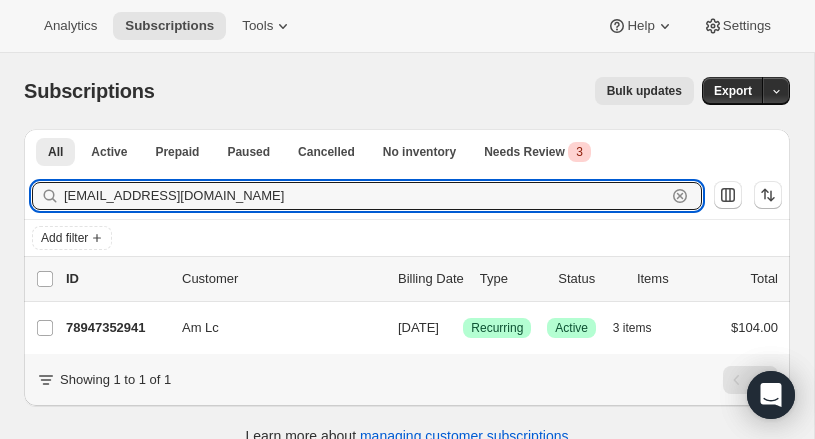 drag, startPoint x: 68, startPoint y: 188, endPoint x: 11, endPoint y: 187, distance: 57.00877 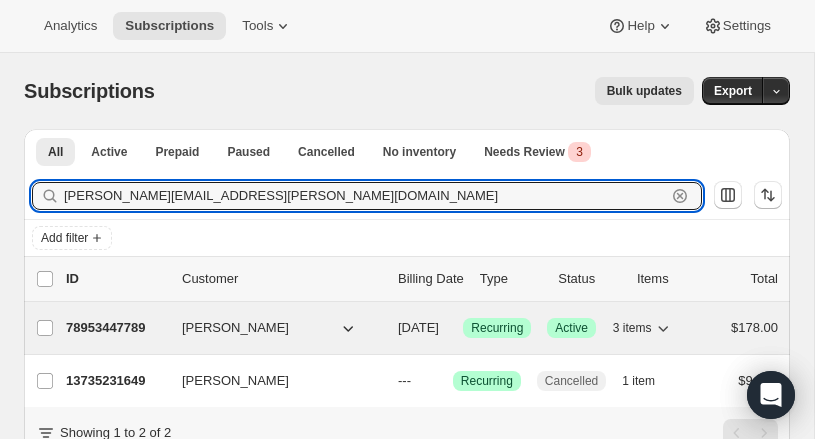 type on "jennifer.rucci@gmail.com" 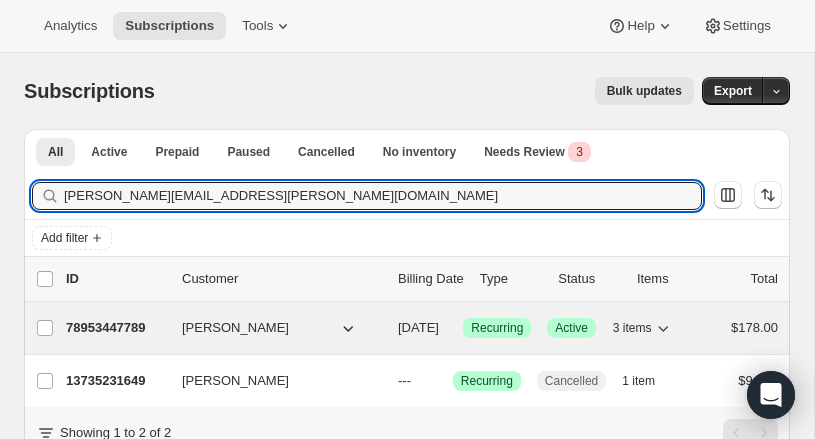 click on "78953447789" at bounding box center (116, 328) 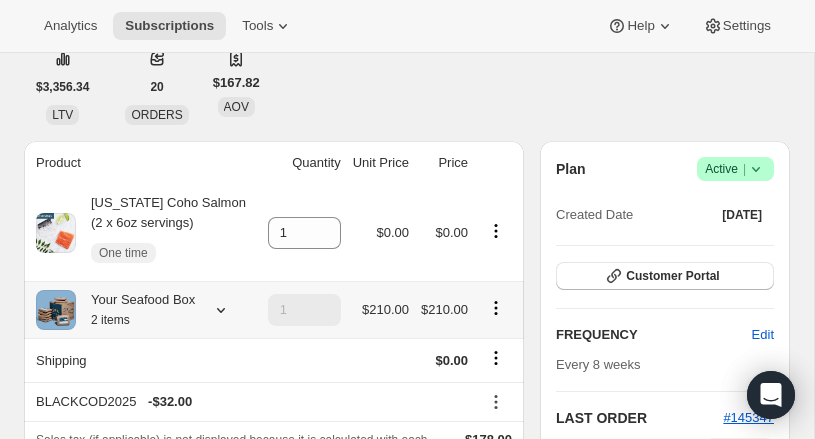 scroll, scrollTop: 0, scrollLeft: 0, axis: both 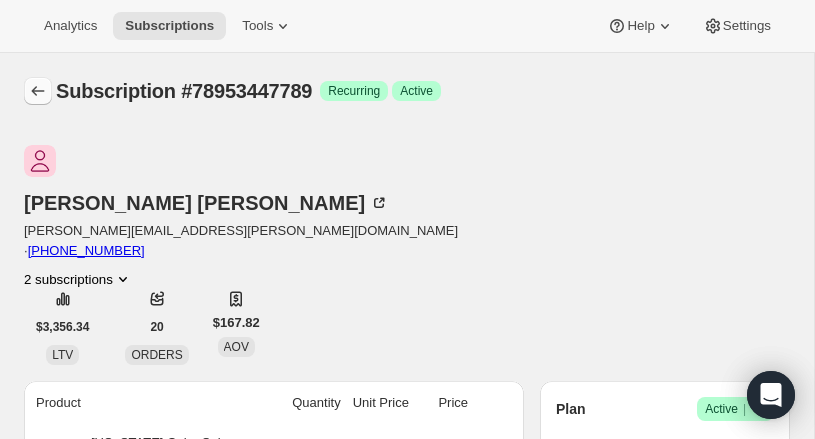 click 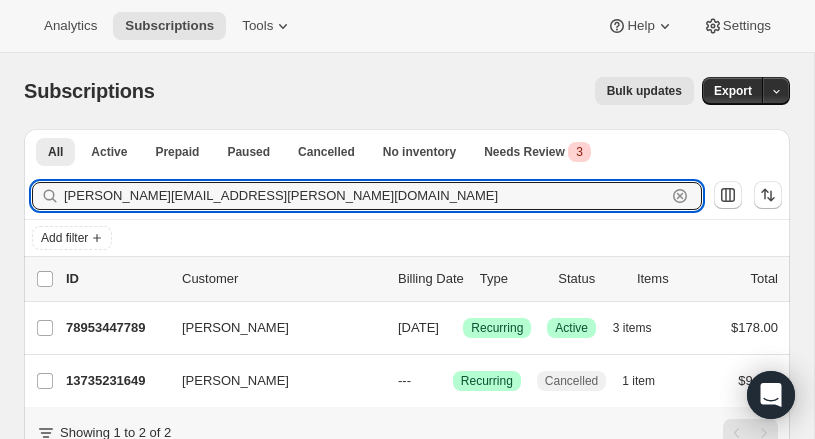 drag, startPoint x: 105, startPoint y: 196, endPoint x: -22, endPoint y: 188, distance: 127.25172 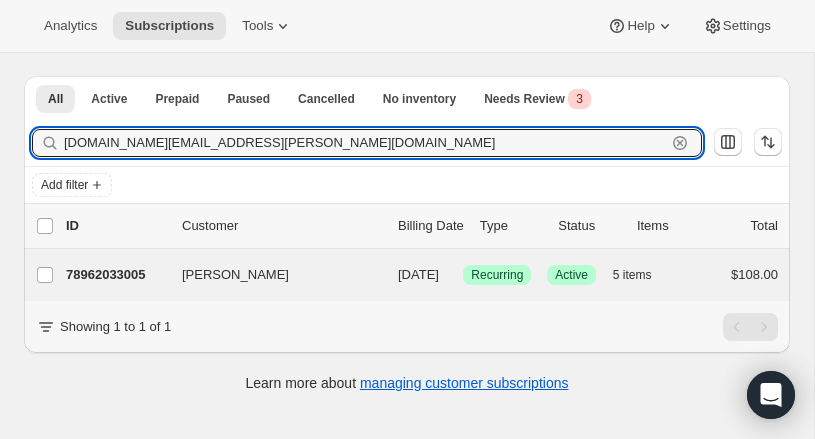scroll, scrollTop: 61, scrollLeft: 0, axis: vertical 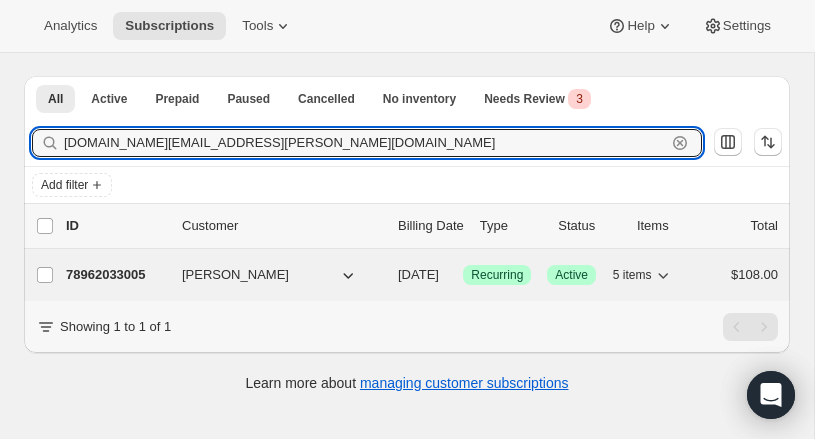 type on "lexie.thibeau.lt@gmail.com" 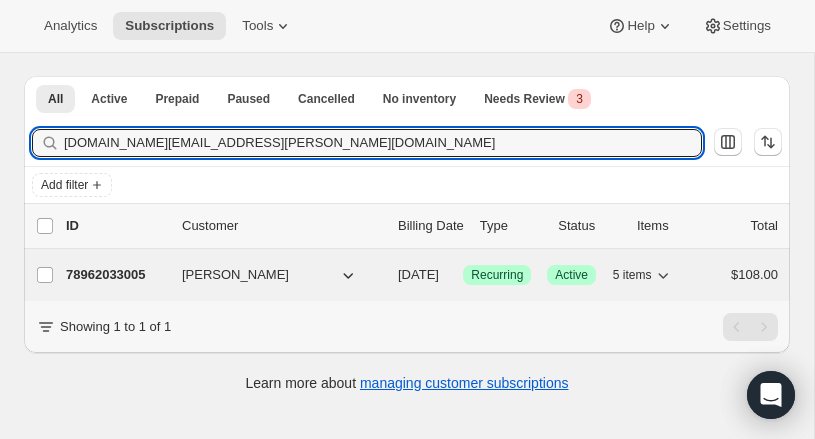 click on "78962033005" at bounding box center (116, 275) 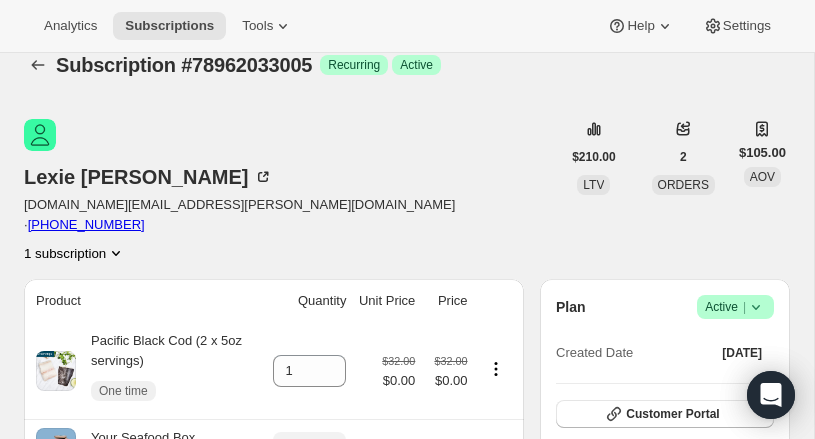 scroll, scrollTop: 0, scrollLeft: 0, axis: both 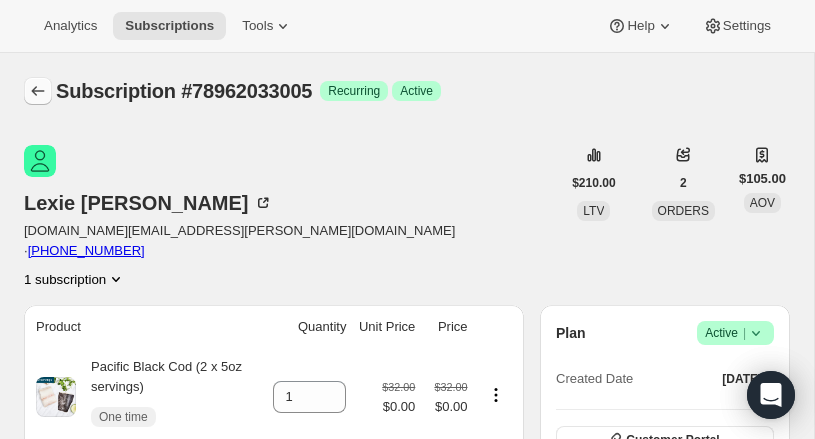 click 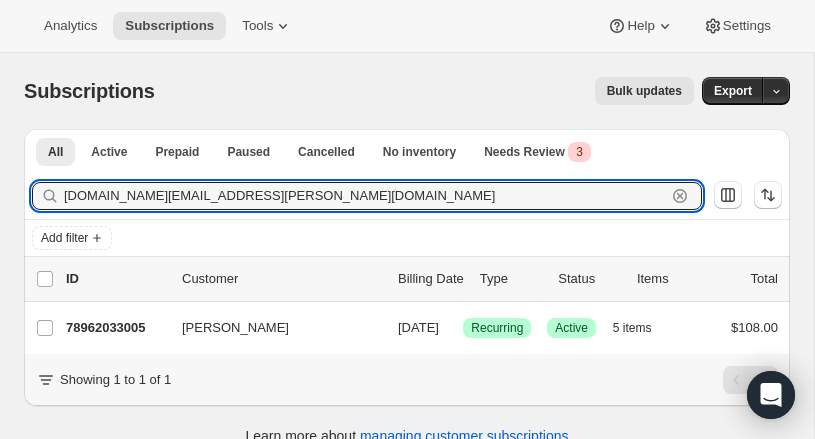 drag, startPoint x: 239, startPoint y: 198, endPoint x: 0, endPoint y: 184, distance: 239.40968 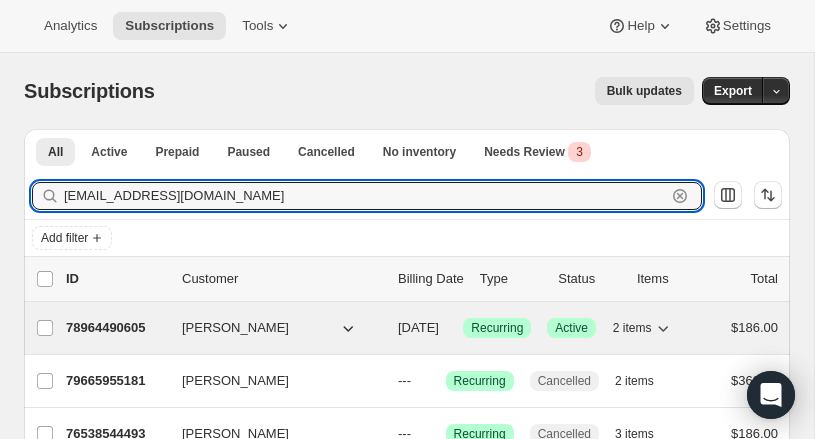 type on "rkj2@verizon.net" 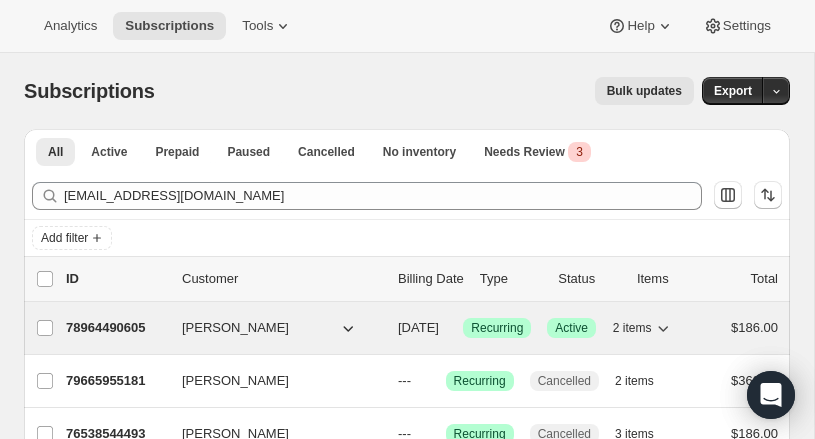 click on "78964490605" at bounding box center (116, 328) 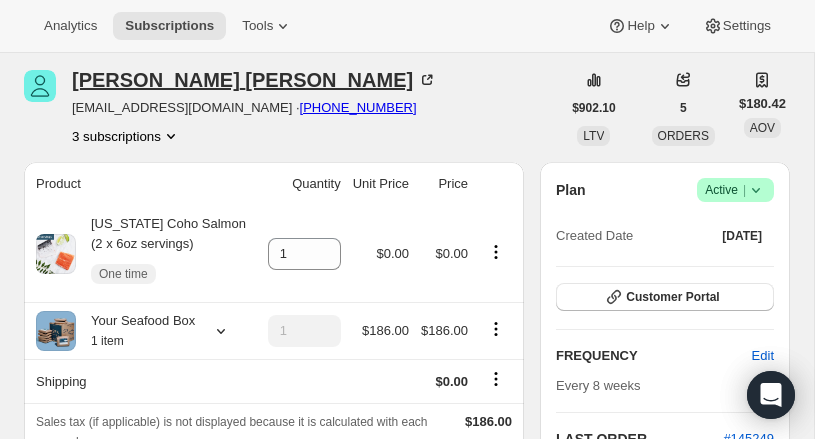 scroll, scrollTop: 0, scrollLeft: 0, axis: both 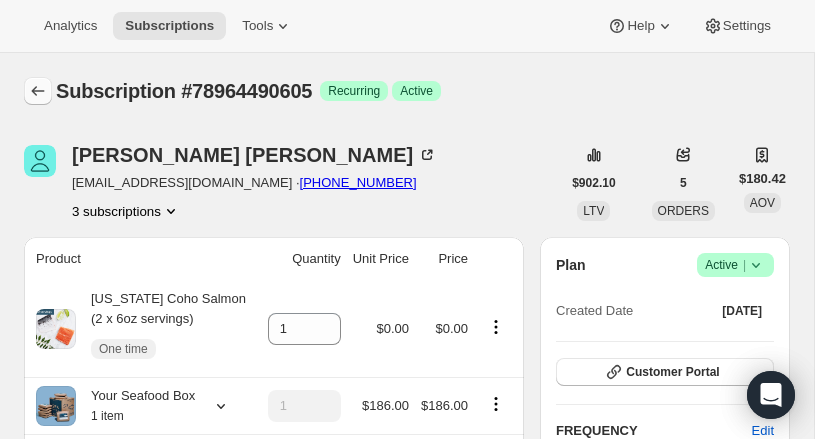 click 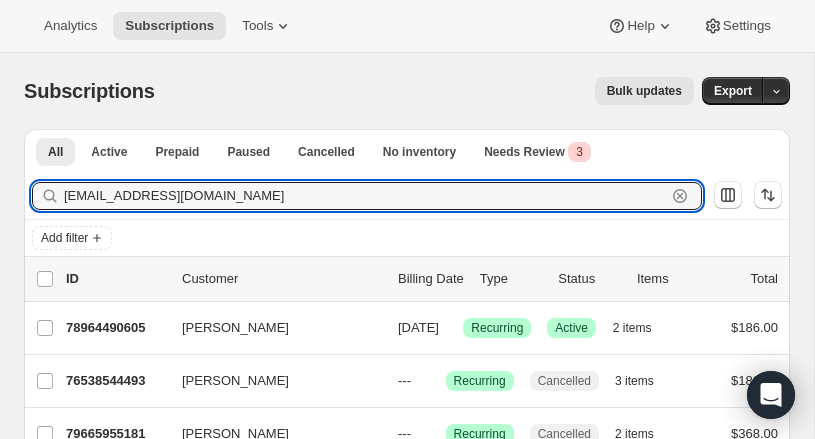 drag, startPoint x: 197, startPoint y: 204, endPoint x: -42, endPoint y: 174, distance: 240.87549 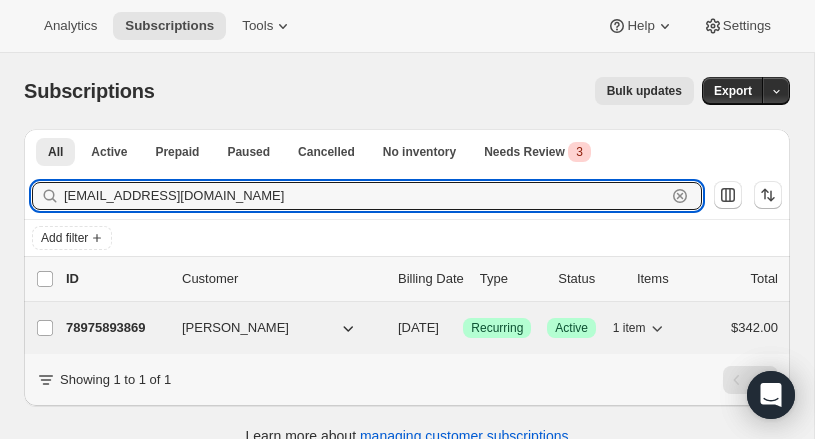 type on "darciklotz2@gmail.com" 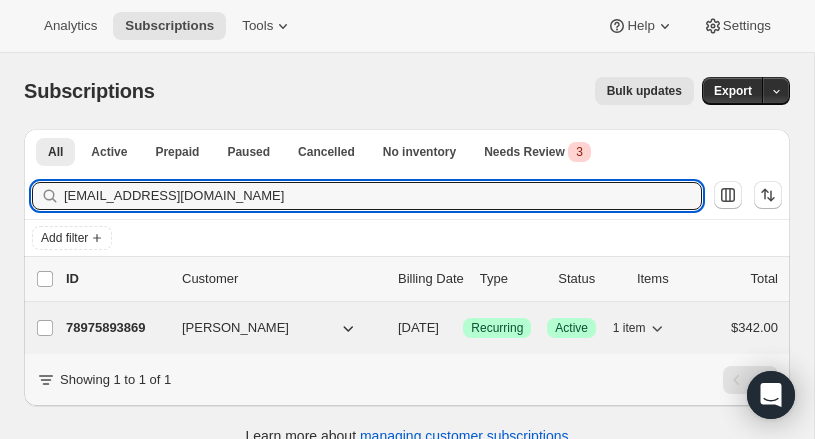 click on "78975893869" at bounding box center (116, 328) 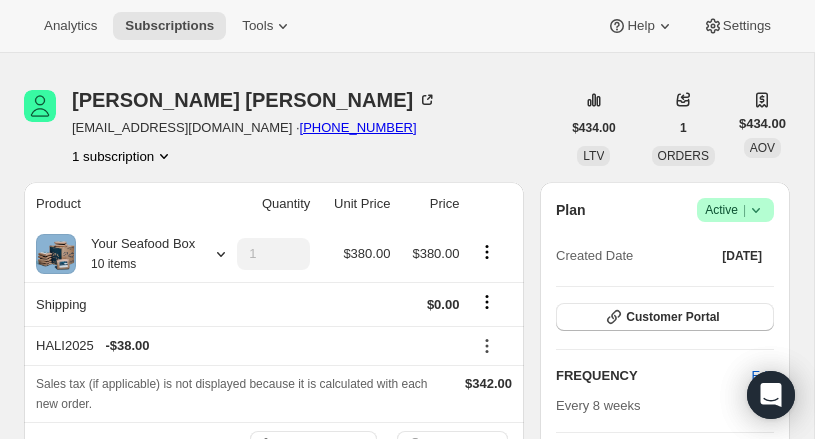 scroll, scrollTop: 0, scrollLeft: 0, axis: both 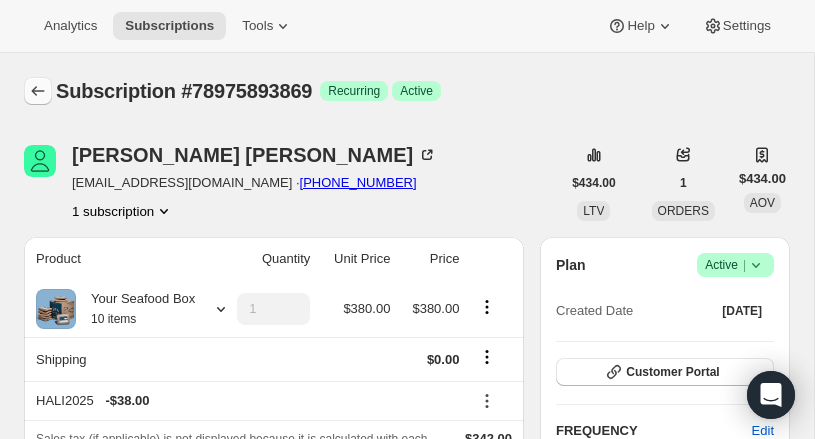 click 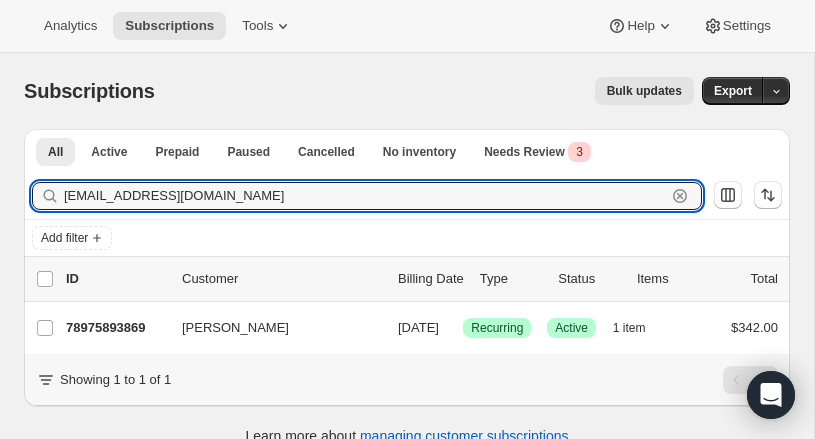 drag, startPoint x: 196, startPoint y: 196, endPoint x: -7, endPoint y: 186, distance: 203.24615 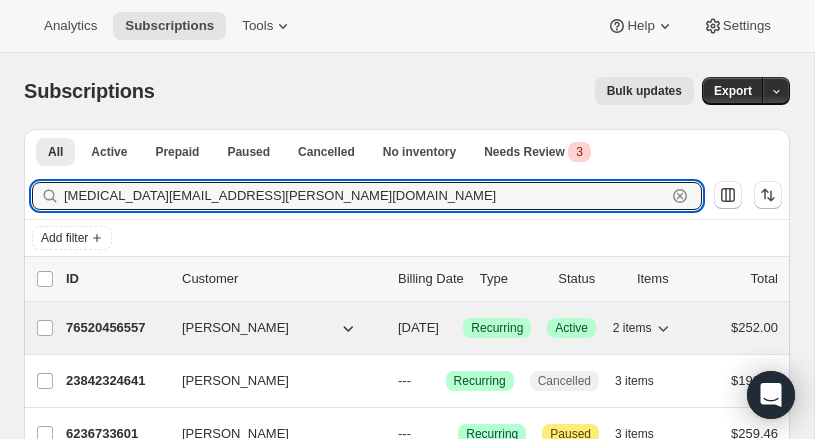type on "alli.a.tucker@gmail.com" 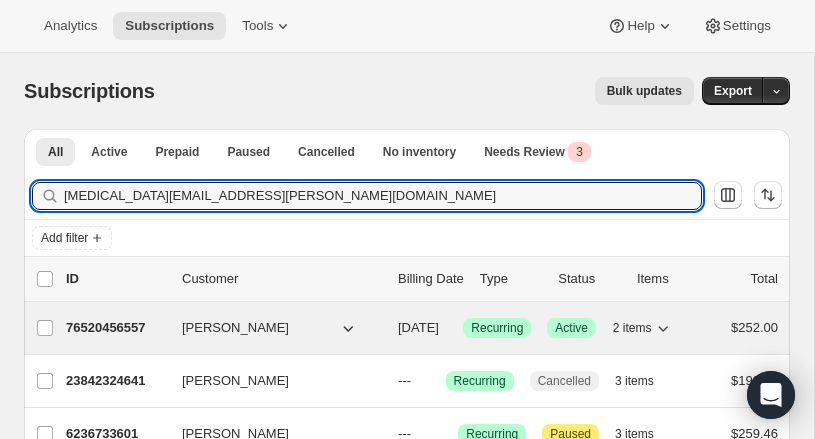click on "76520456557" at bounding box center [116, 328] 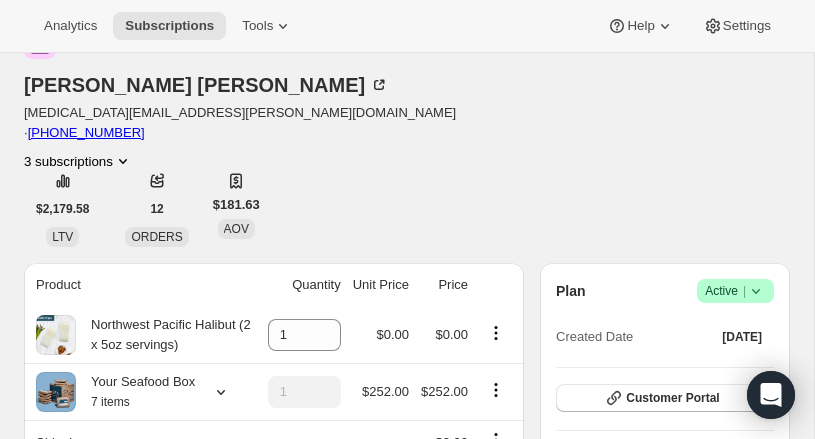 scroll, scrollTop: 0, scrollLeft: 0, axis: both 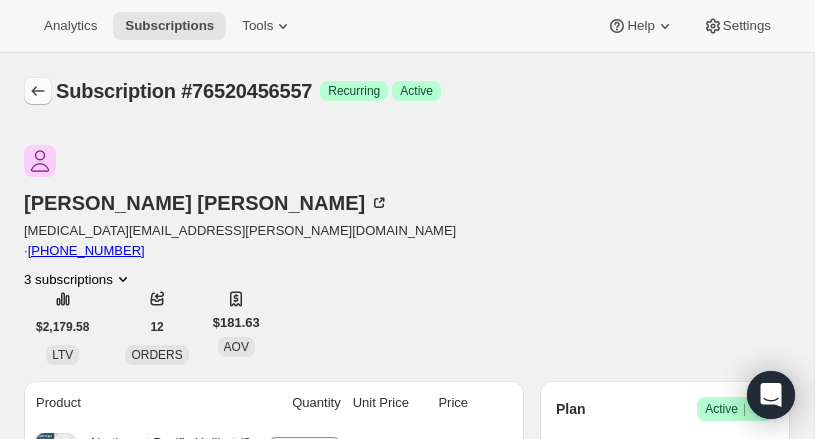 click at bounding box center [38, 91] 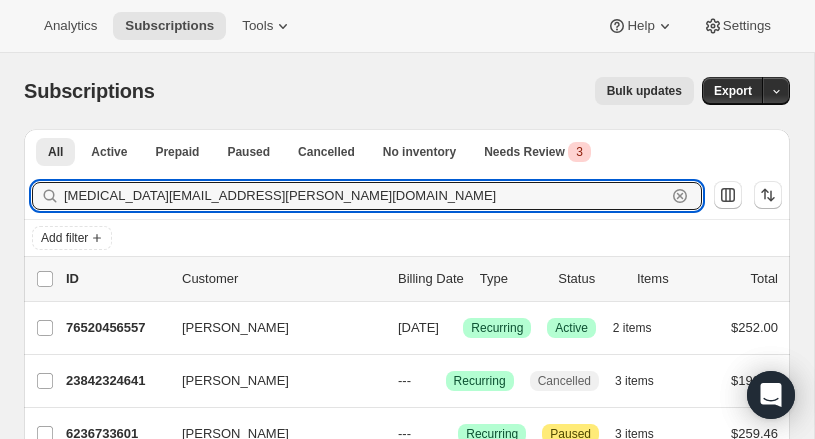 drag, startPoint x: 223, startPoint y: 199, endPoint x: 4, endPoint y: 185, distance: 219.44704 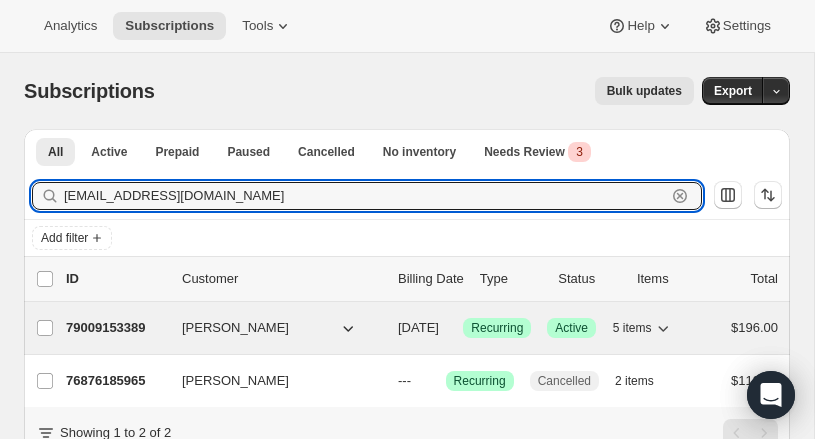 type on "tinamary29@gmail.com" 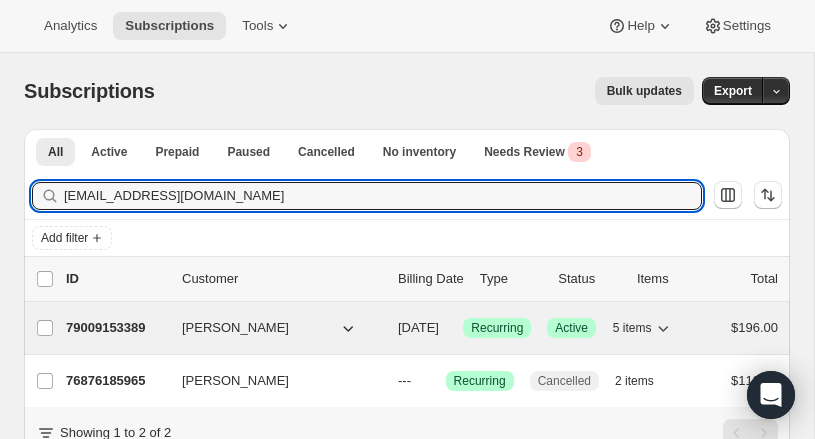 click on "79009153389" at bounding box center (116, 328) 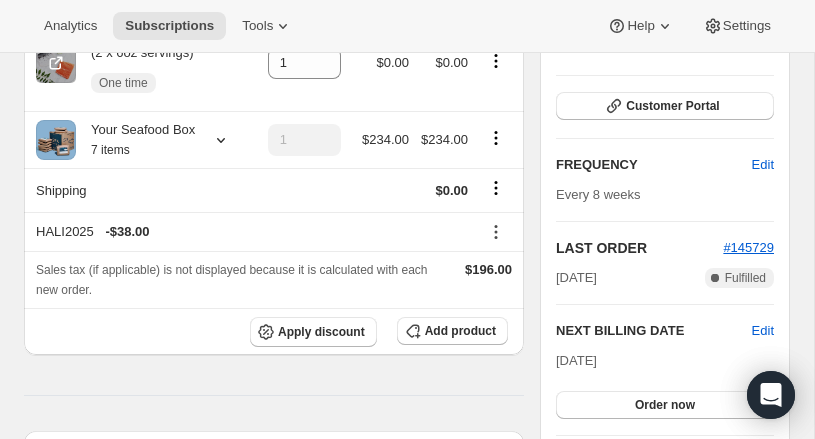 scroll, scrollTop: 264, scrollLeft: 0, axis: vertical 